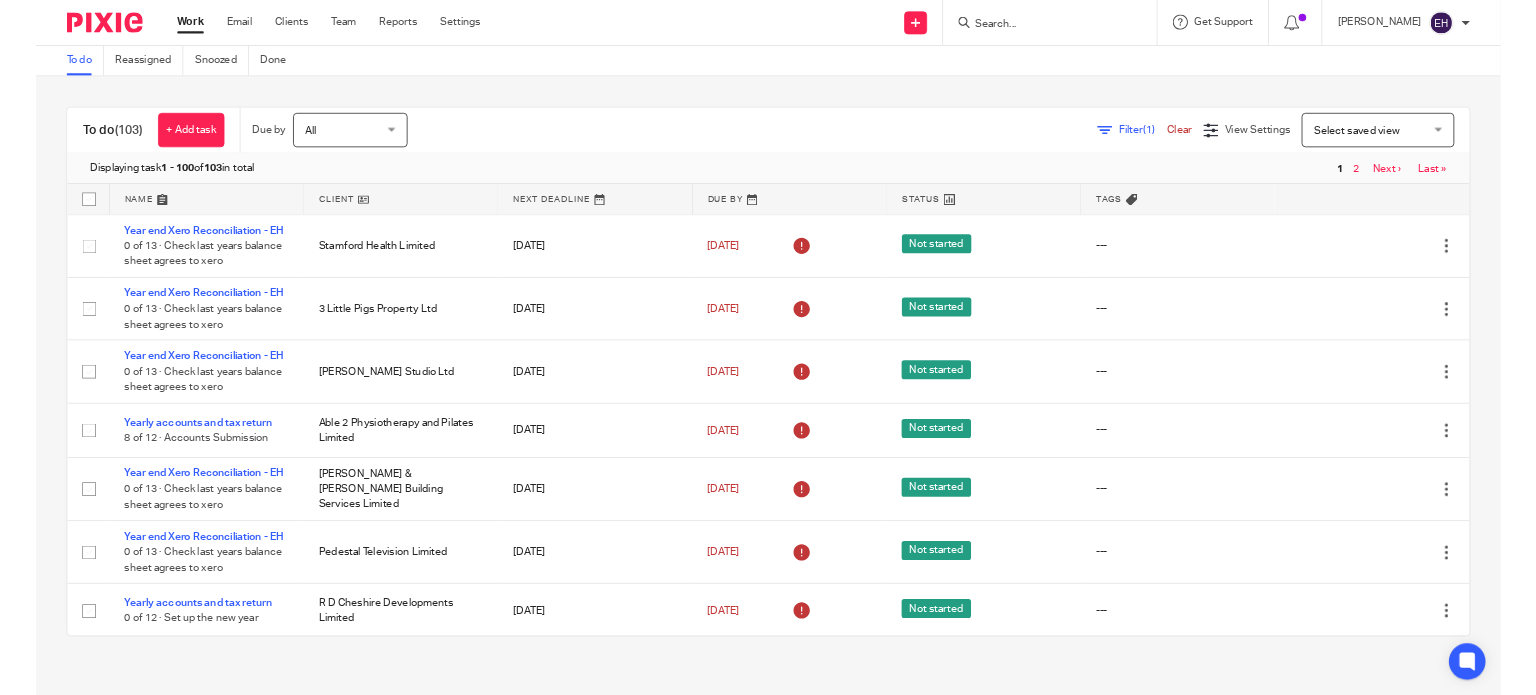 scroll, scrollTop: 0, scrollLeft: 0, axis: both 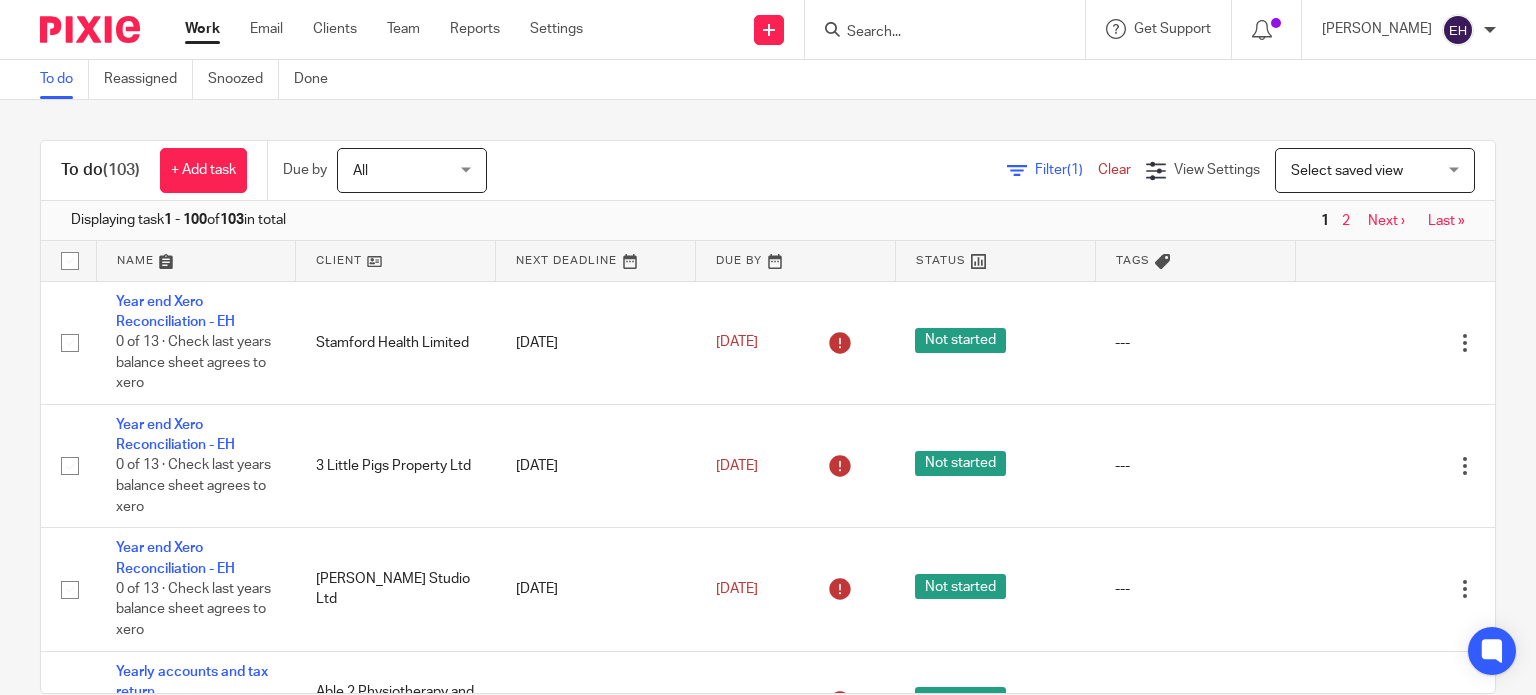 click at bounding box center (935, 33) 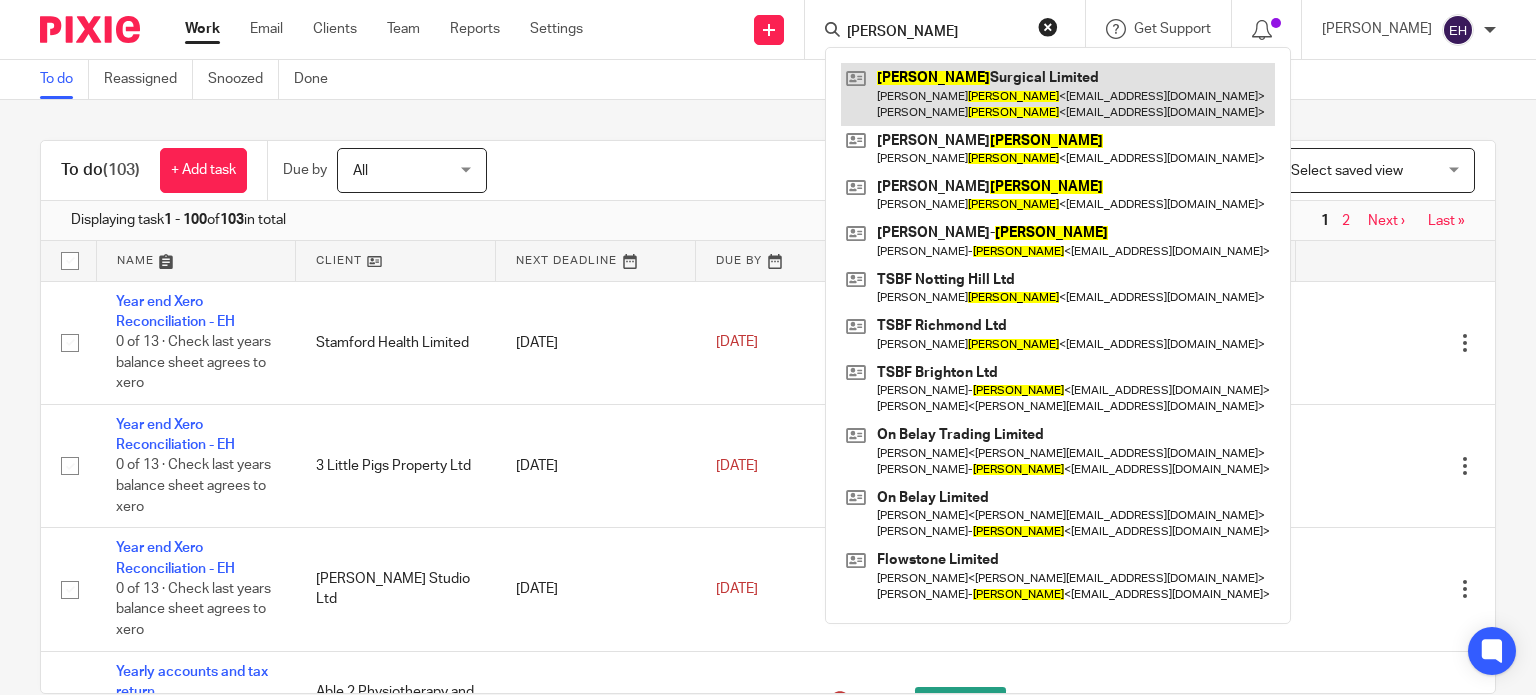 type on "murray" 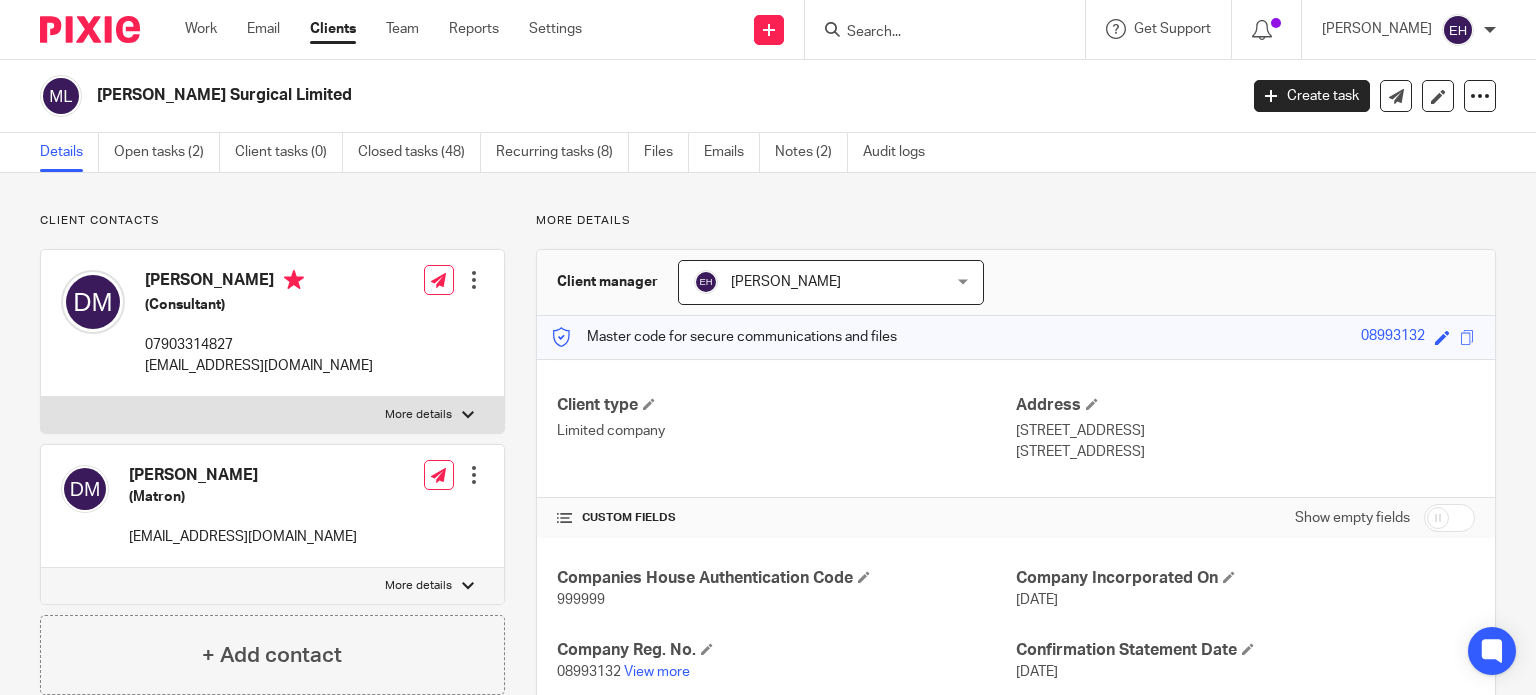 scroll, scrollTop: 0, scrollLeft: 0, axis: both 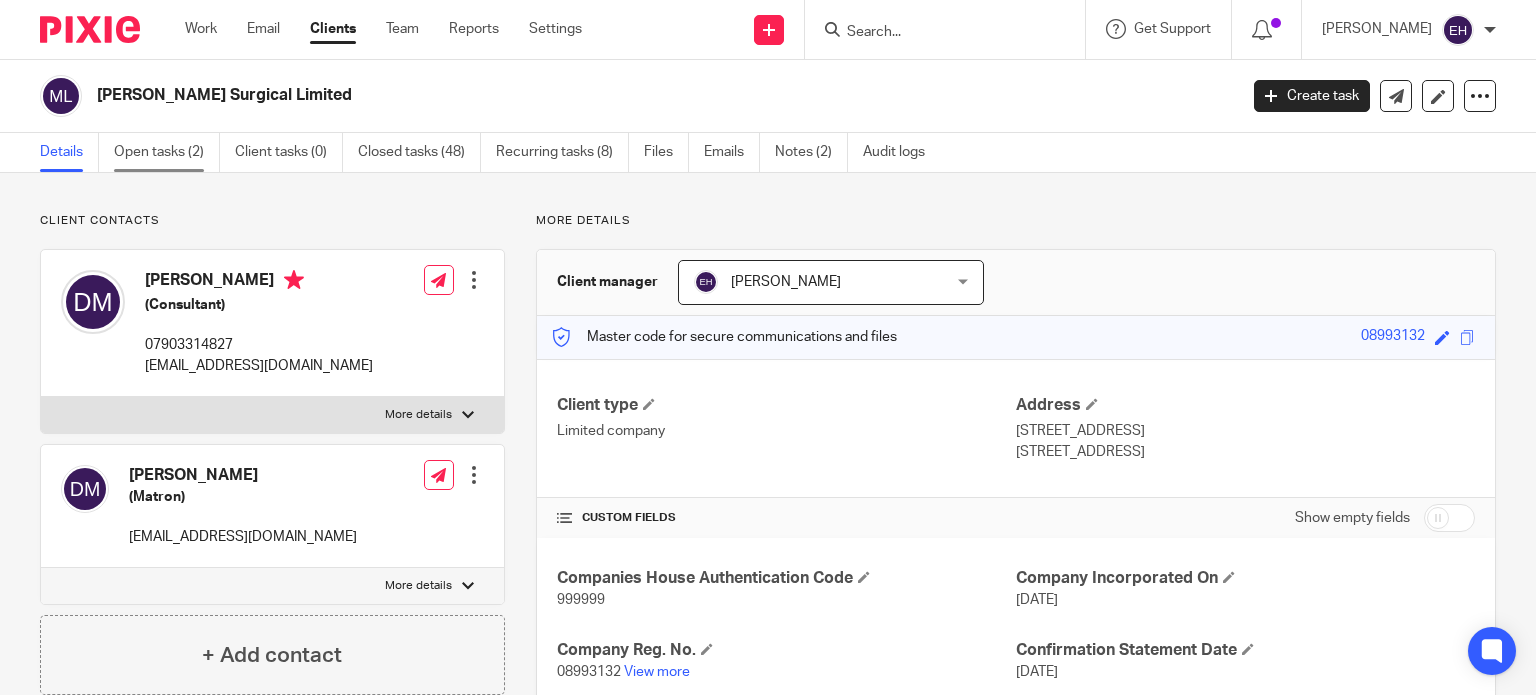 click on "Open tasks (2)" at bounding box center (167, 152) 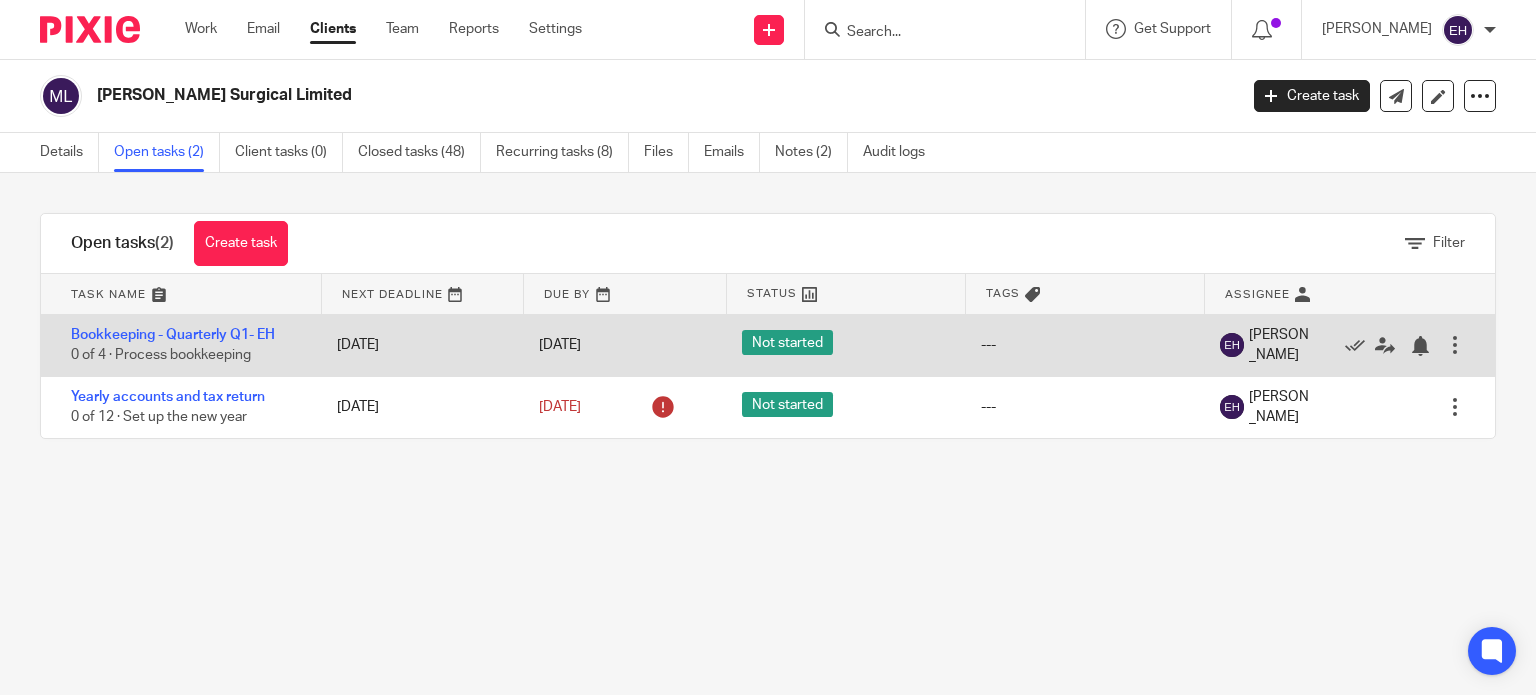 scroll, scrollTop: 0, scrollLeft: 0, axis: both 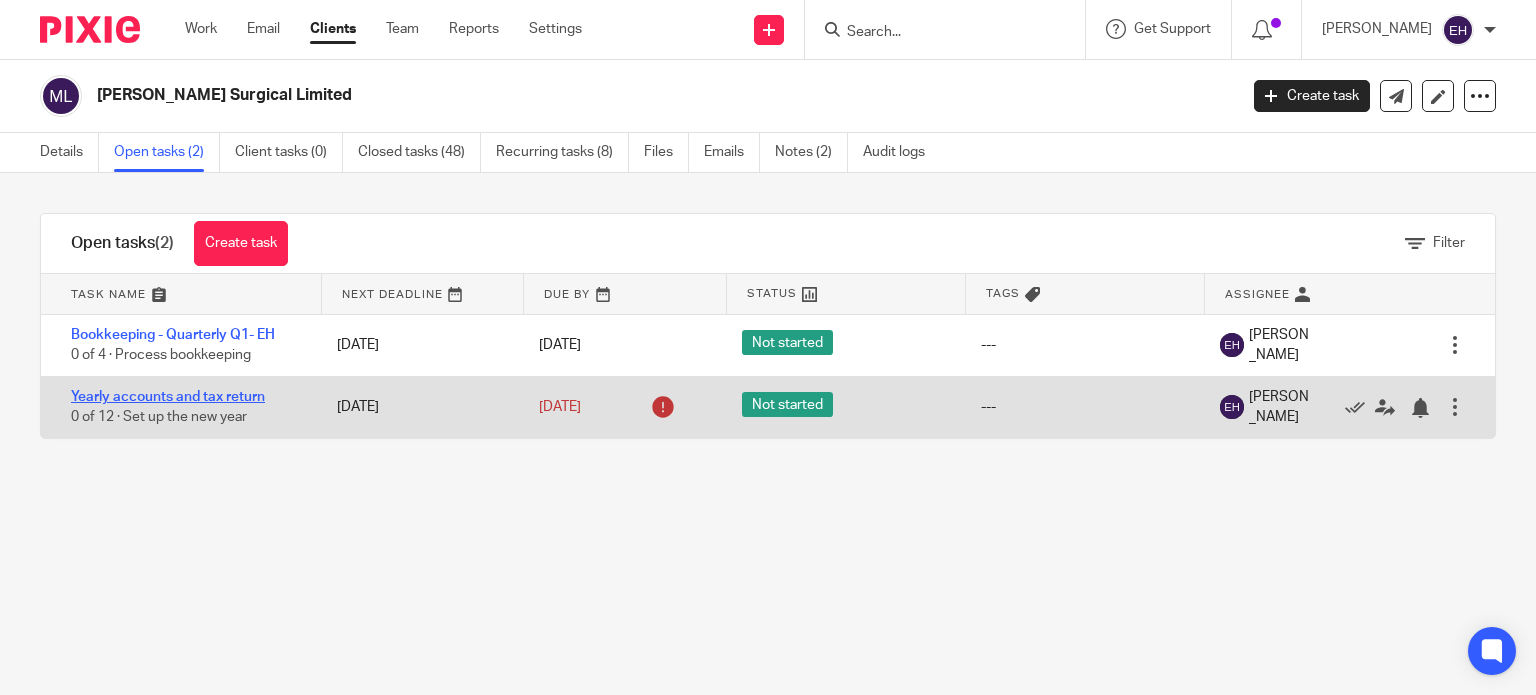 click on "Yearly accounts and tax return" at bounding box center [168, 397] 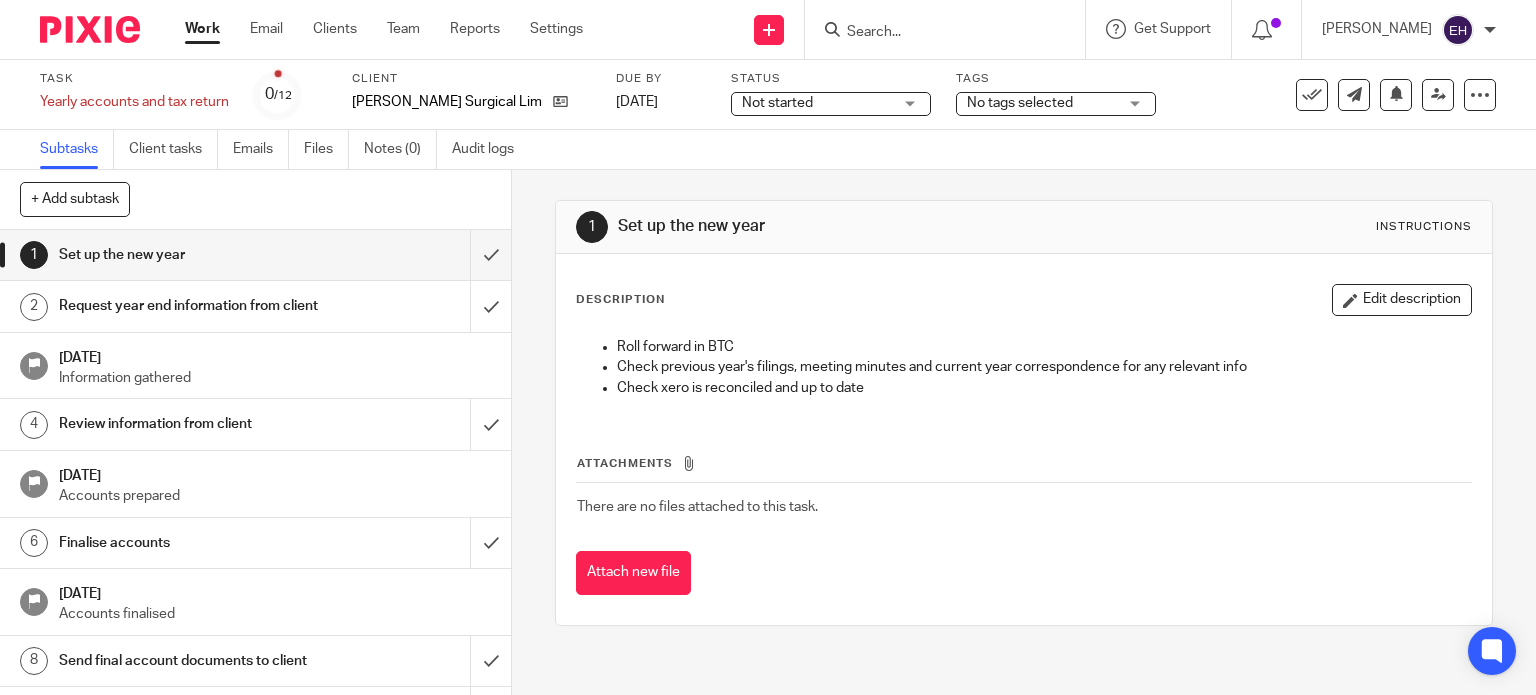 scroll, scrollTop: 0, scrollLeft: 0, axis: both 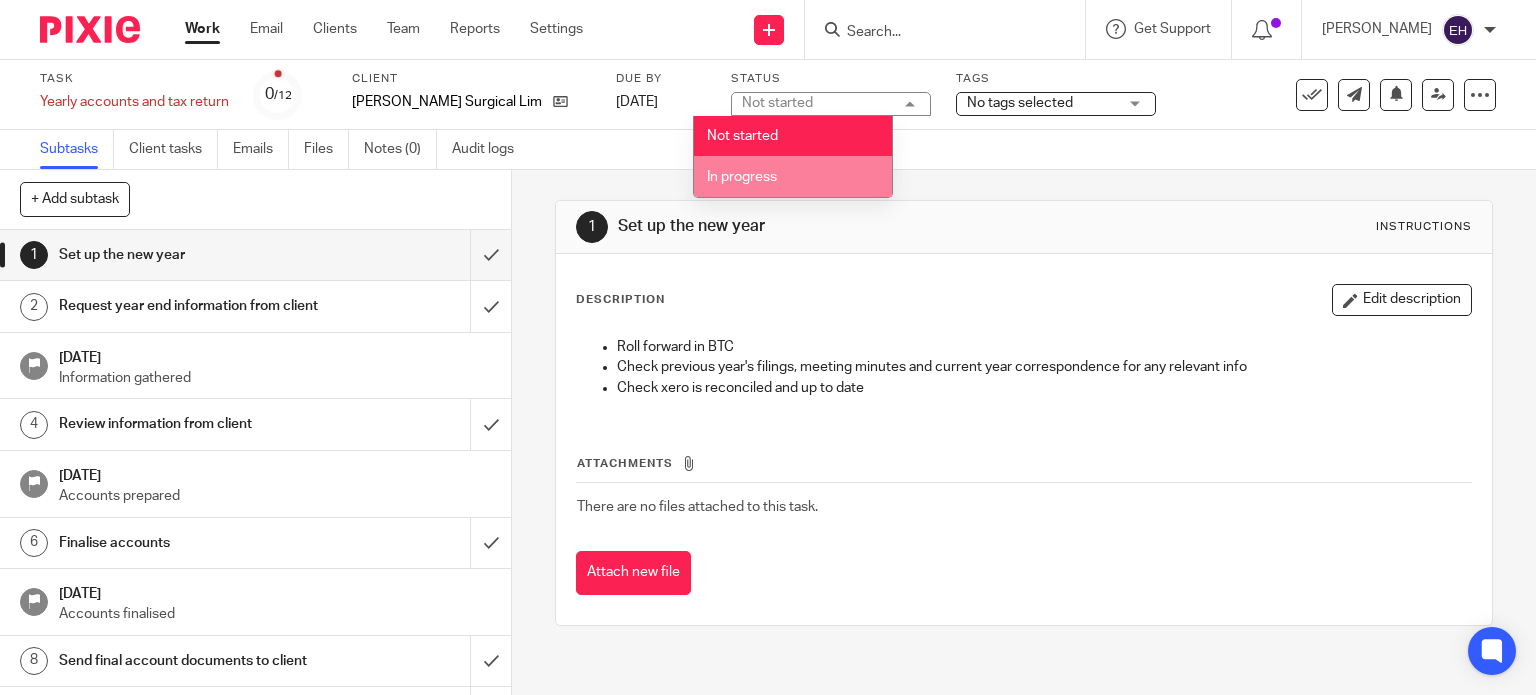 click on "In progress" at bounding box center [793, 176] 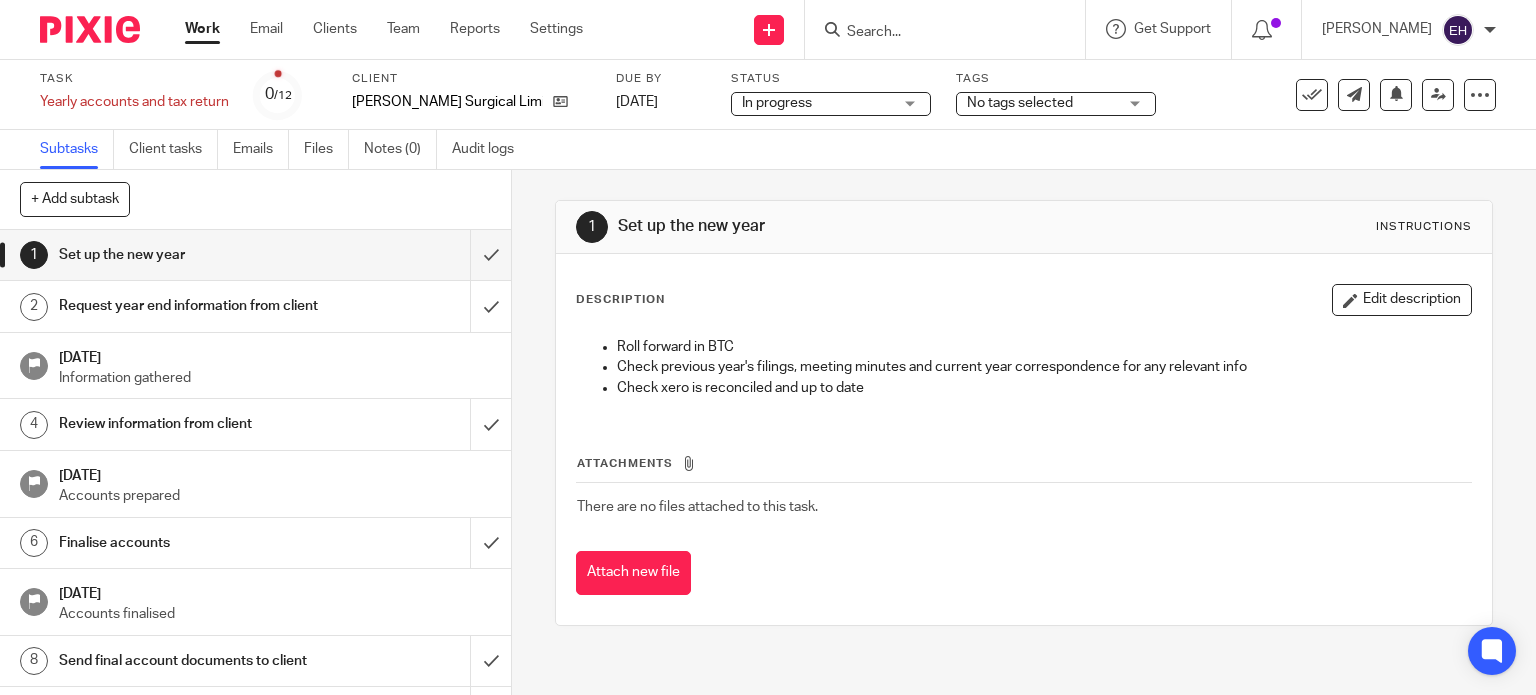 click on "No tags selected" at bounding box center [1020, 103] 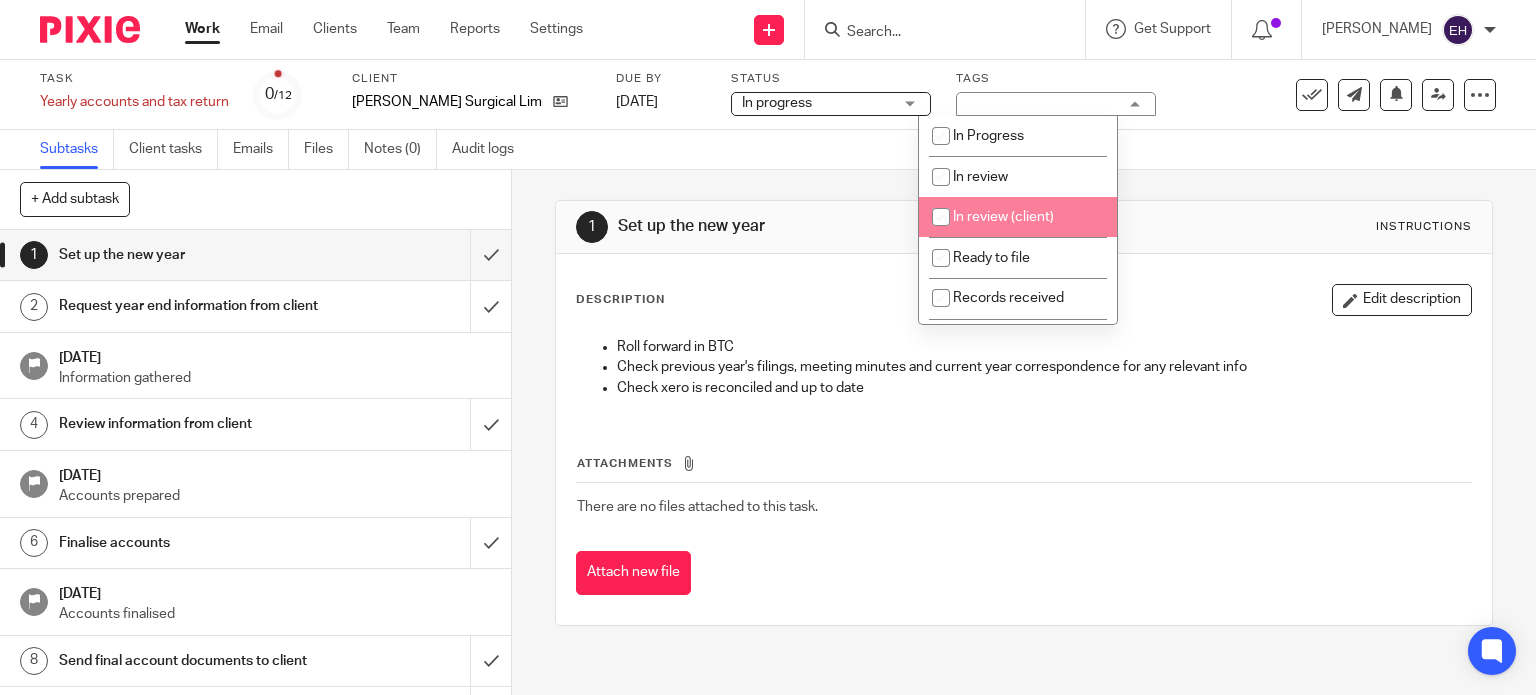 click on "In review (client)" at bounding box center (1018, 217) 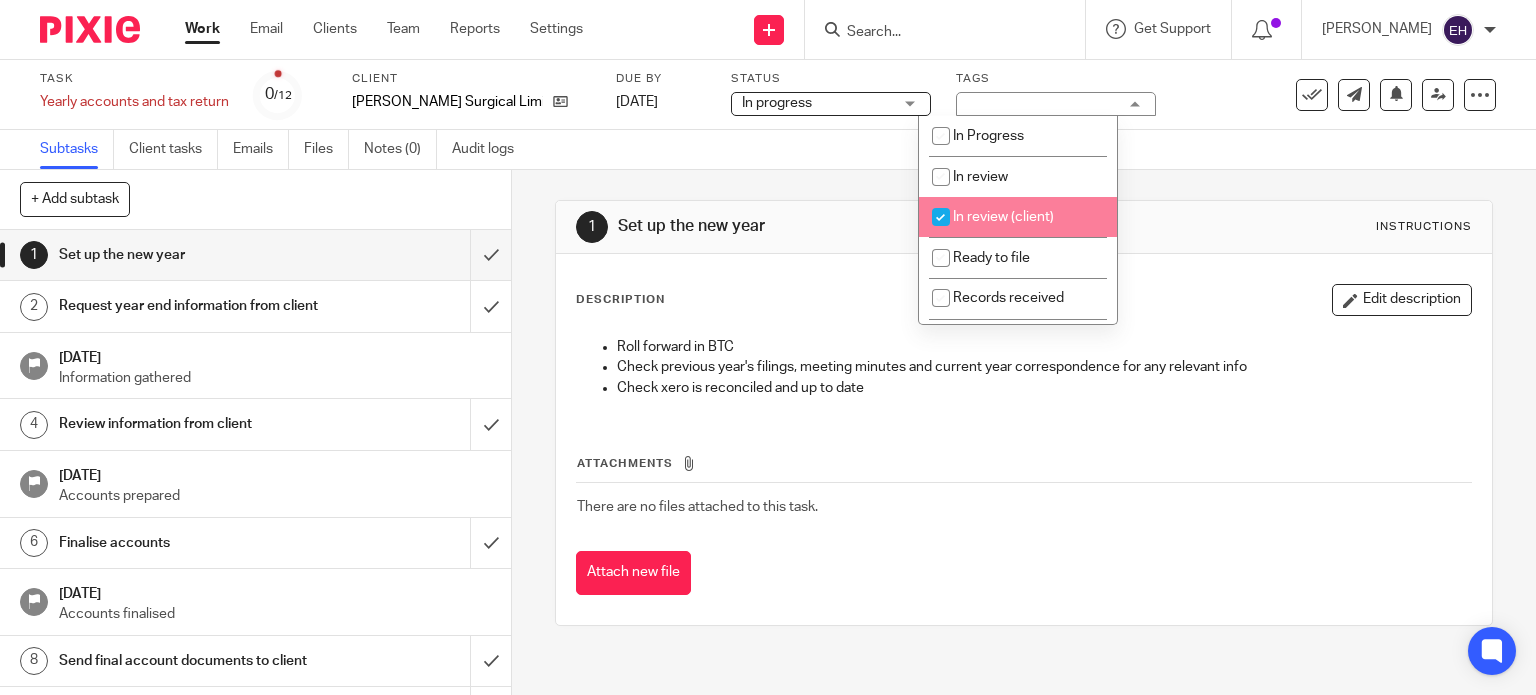checkbox on "true" 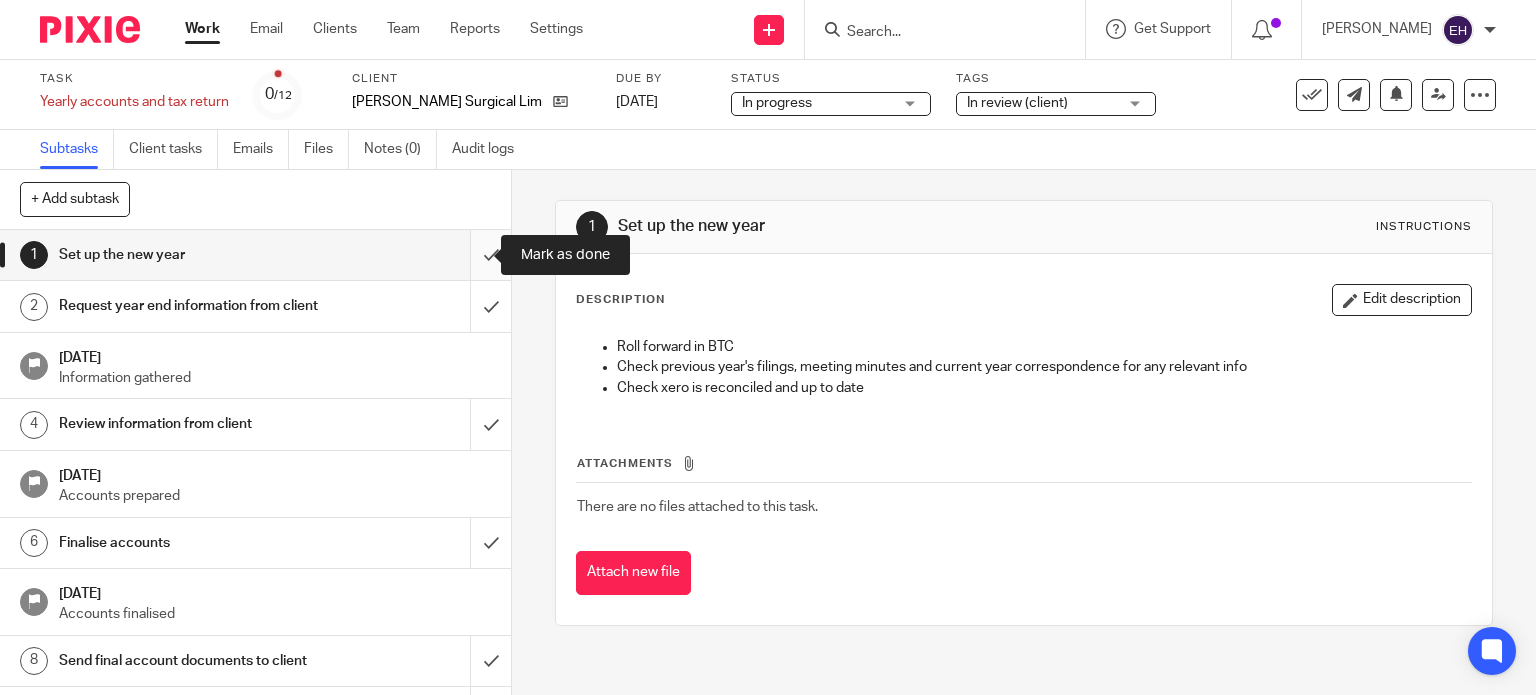 drag, startPoint x: 472, startPoint y: 259, endPoint x: 465, endPoint y: 276, distance: 18.384777 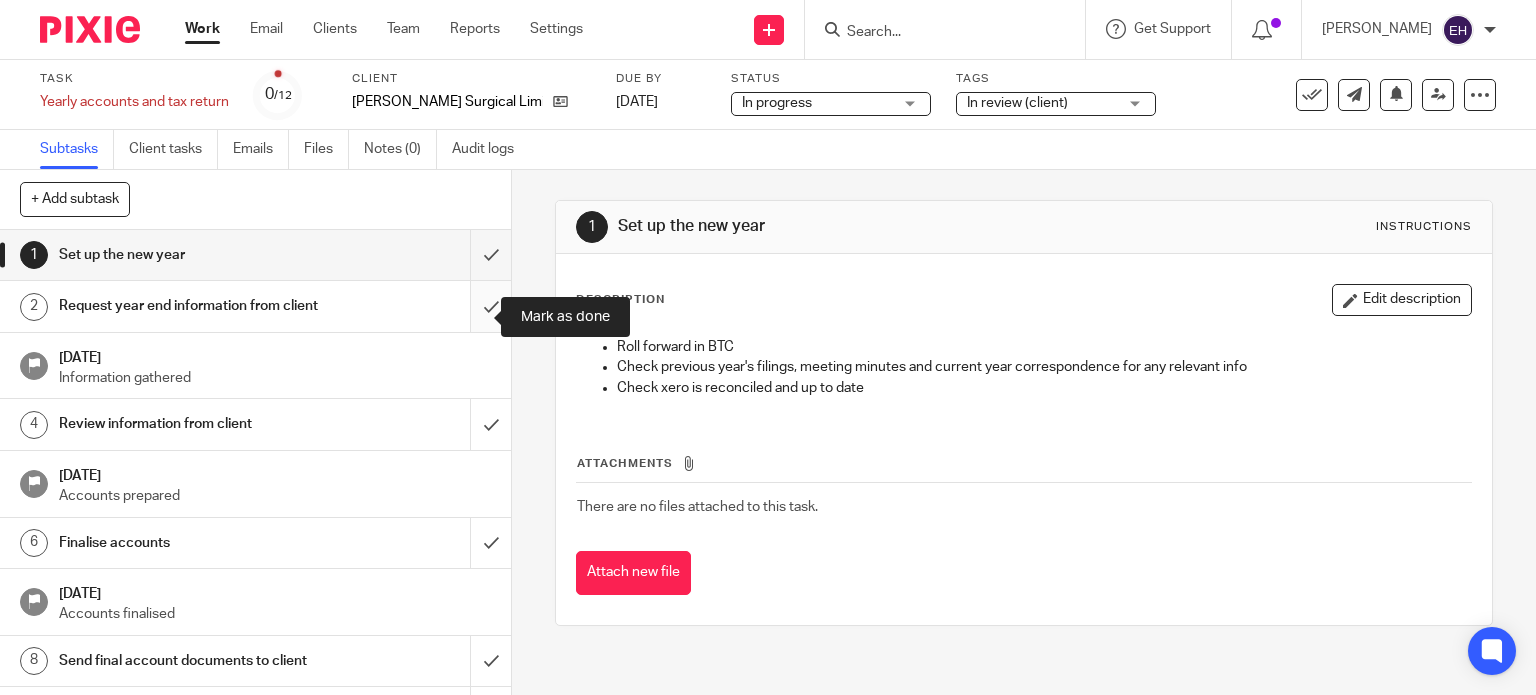 click at bounding box center [255, 306] 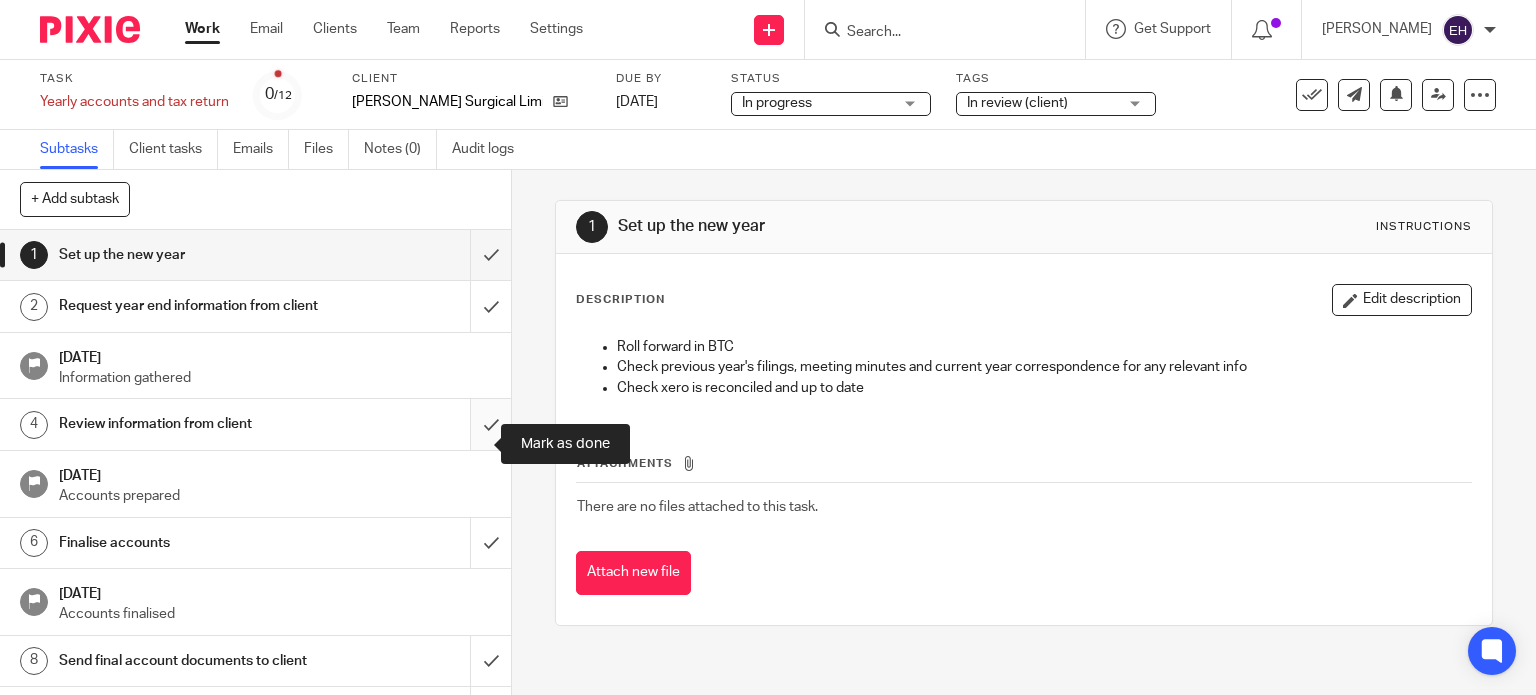 click at bounding box center (255, 424) 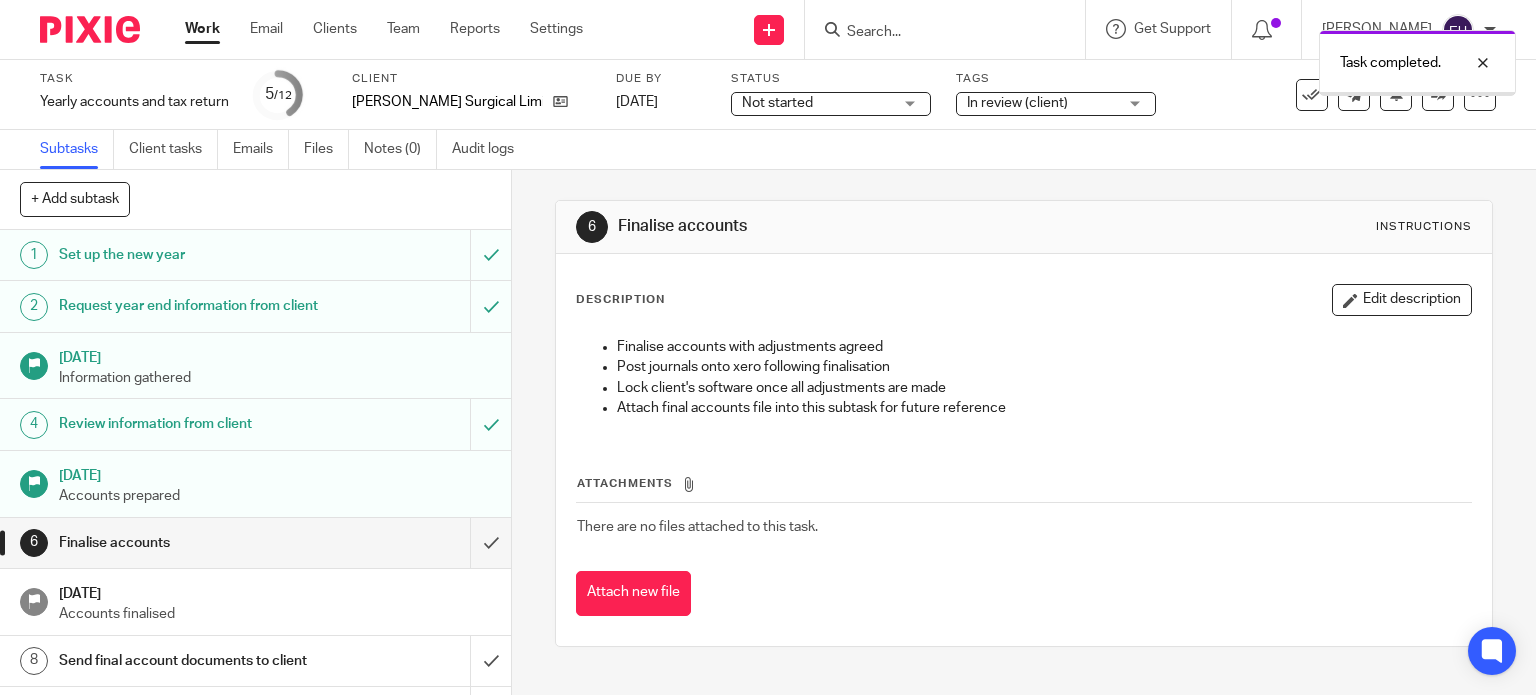 scroll, scrollTop: 0, scrollLeft: 0, axis: both 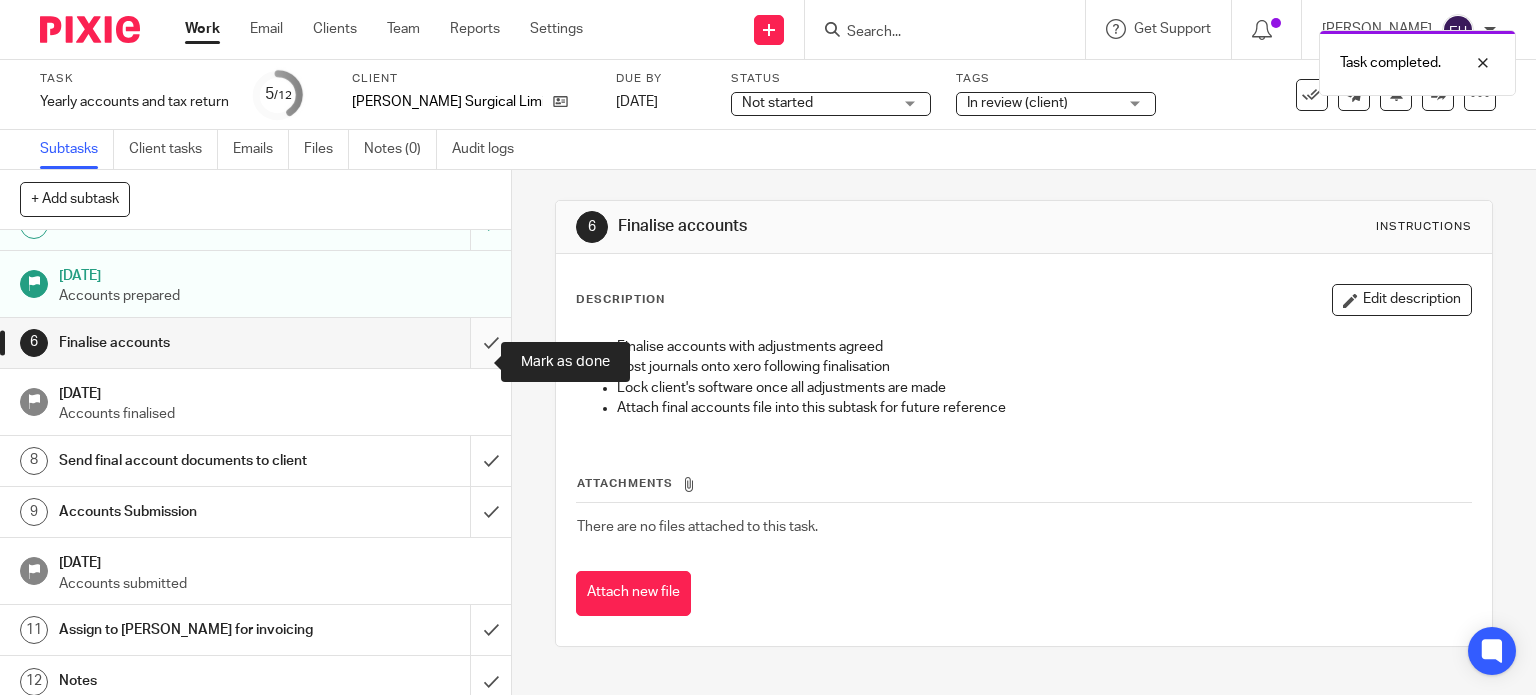 click at bounding box center (255, 343) 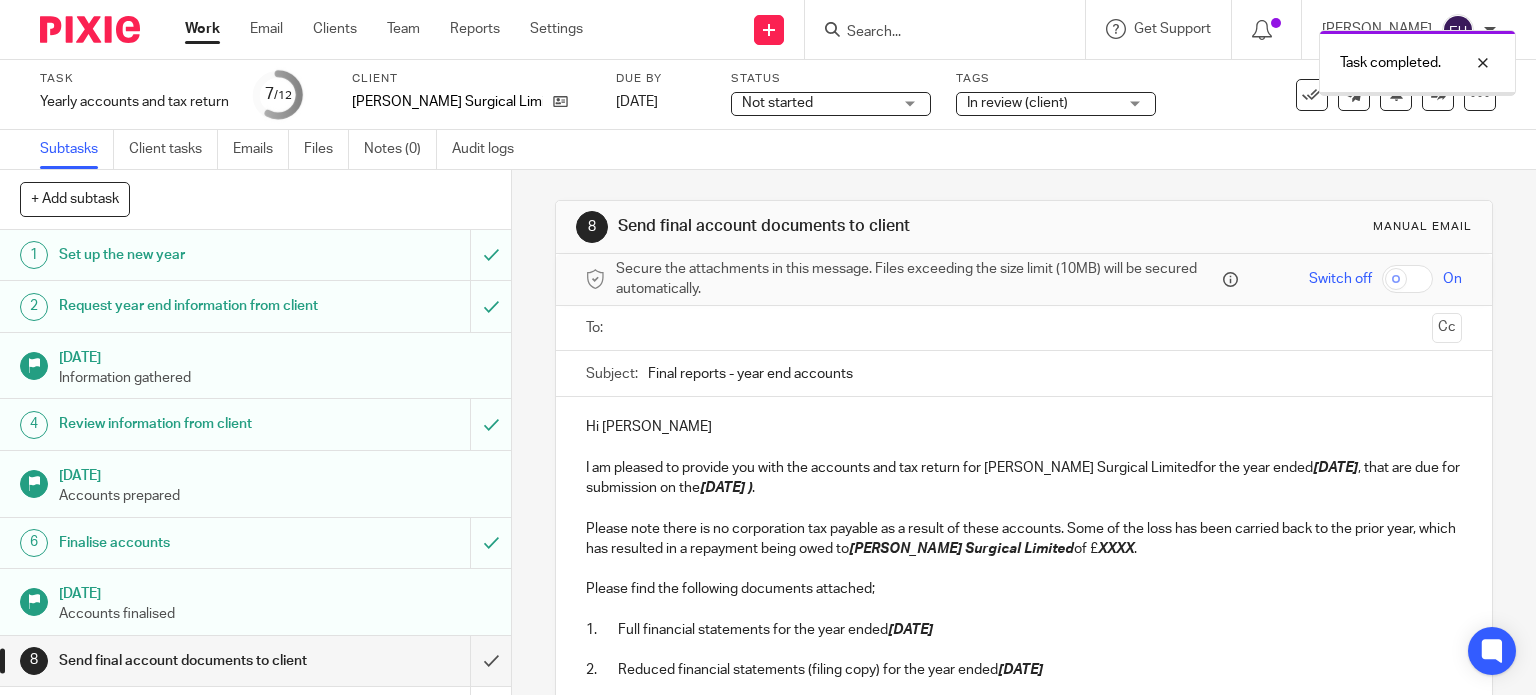 scroll, scrollTop: 0, scrollLeft: 0, axis: both 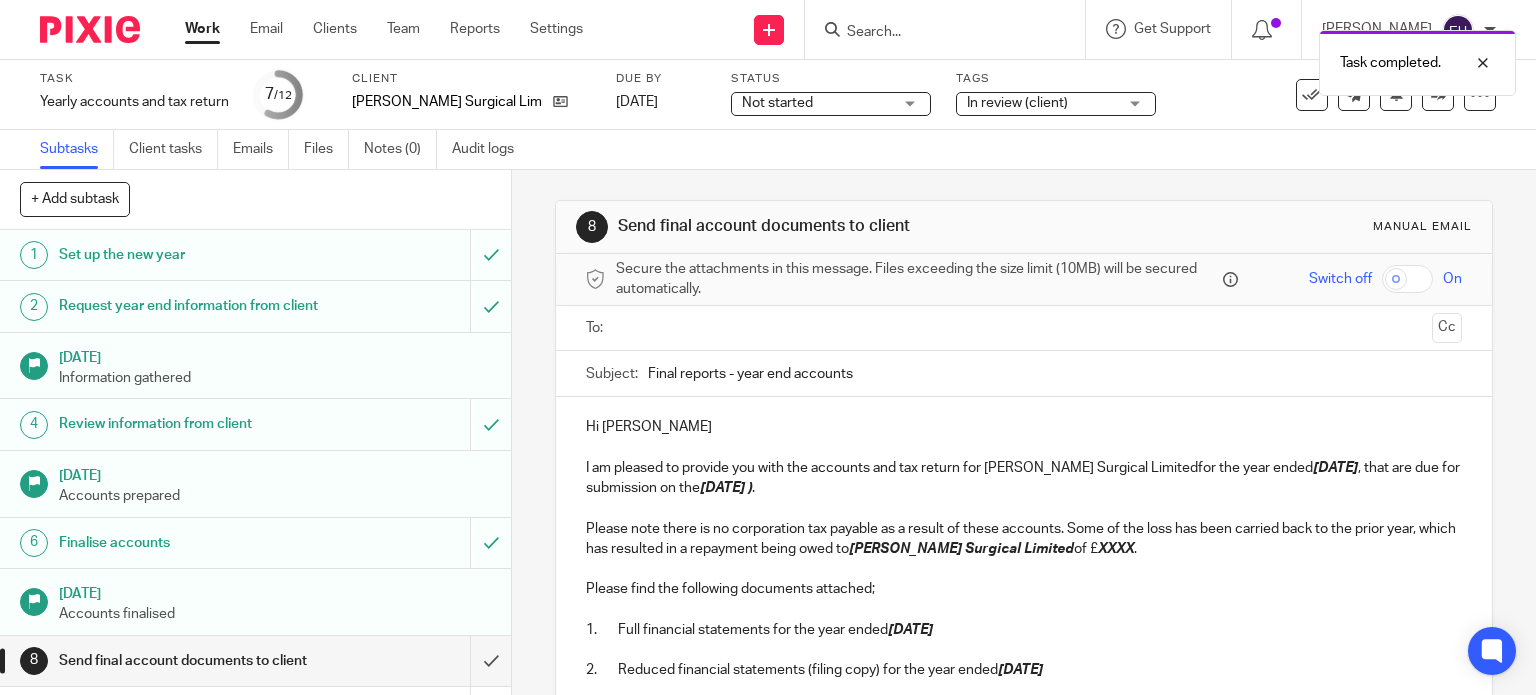 click at bounding box center (1023, 328) 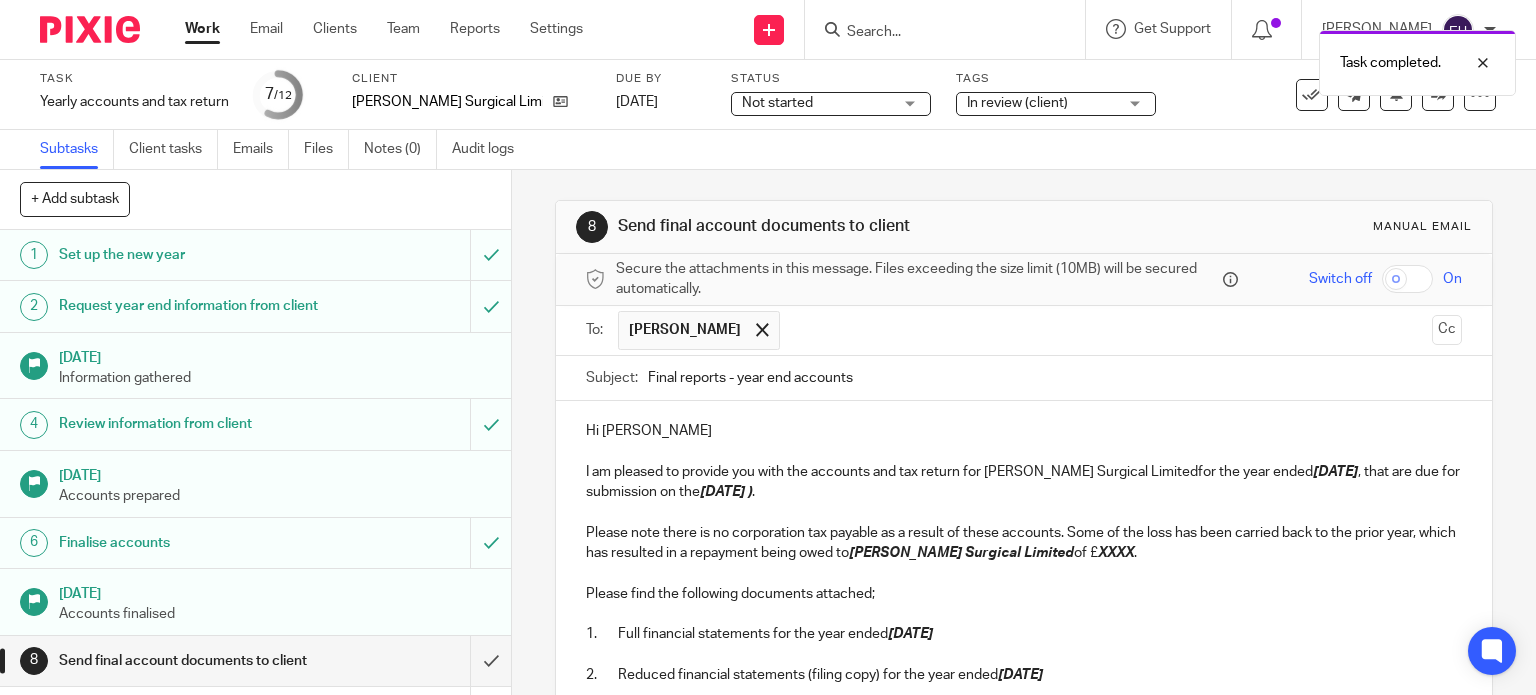 click at bounding box center [1107, 330] 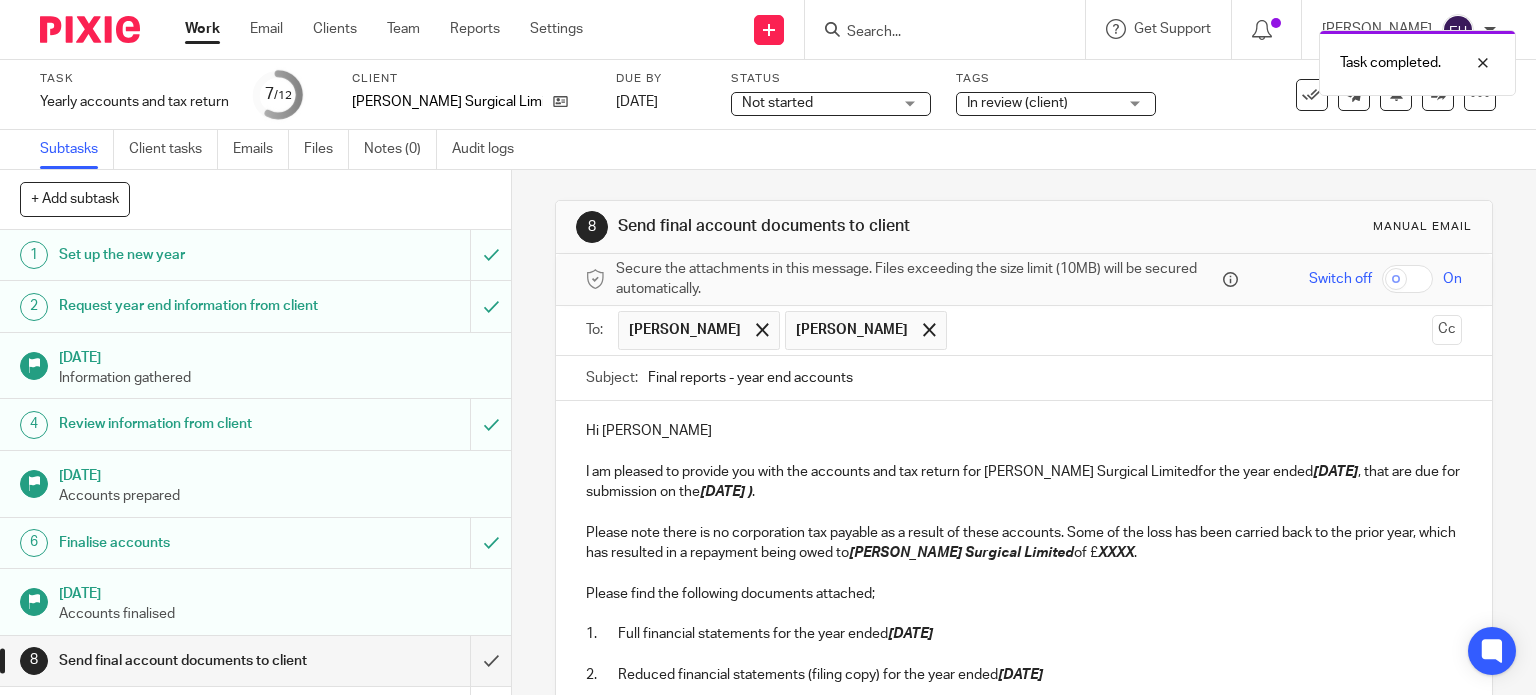 click on "Final reports - year end accounts" at bounding box center (1055, 378) 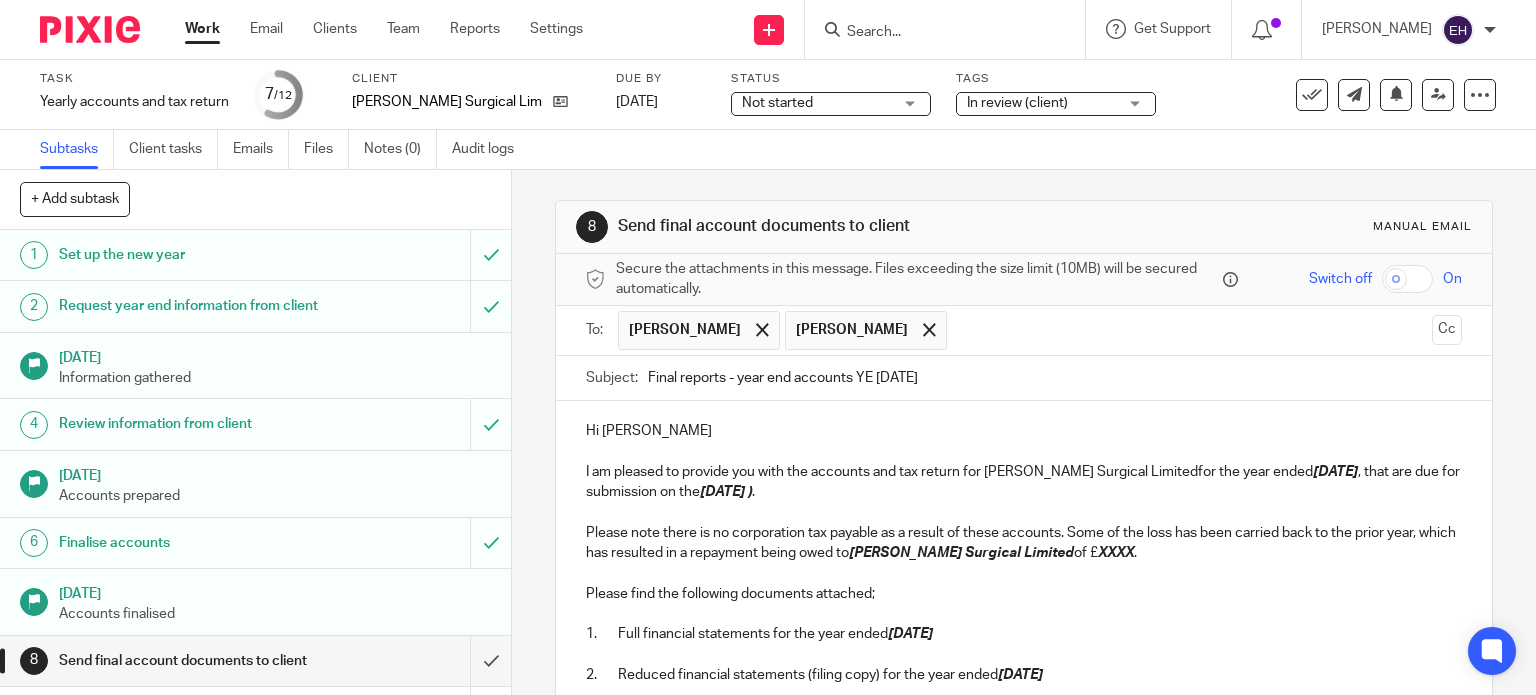 type on "Final reports - year end accounts YE 30.04.25" 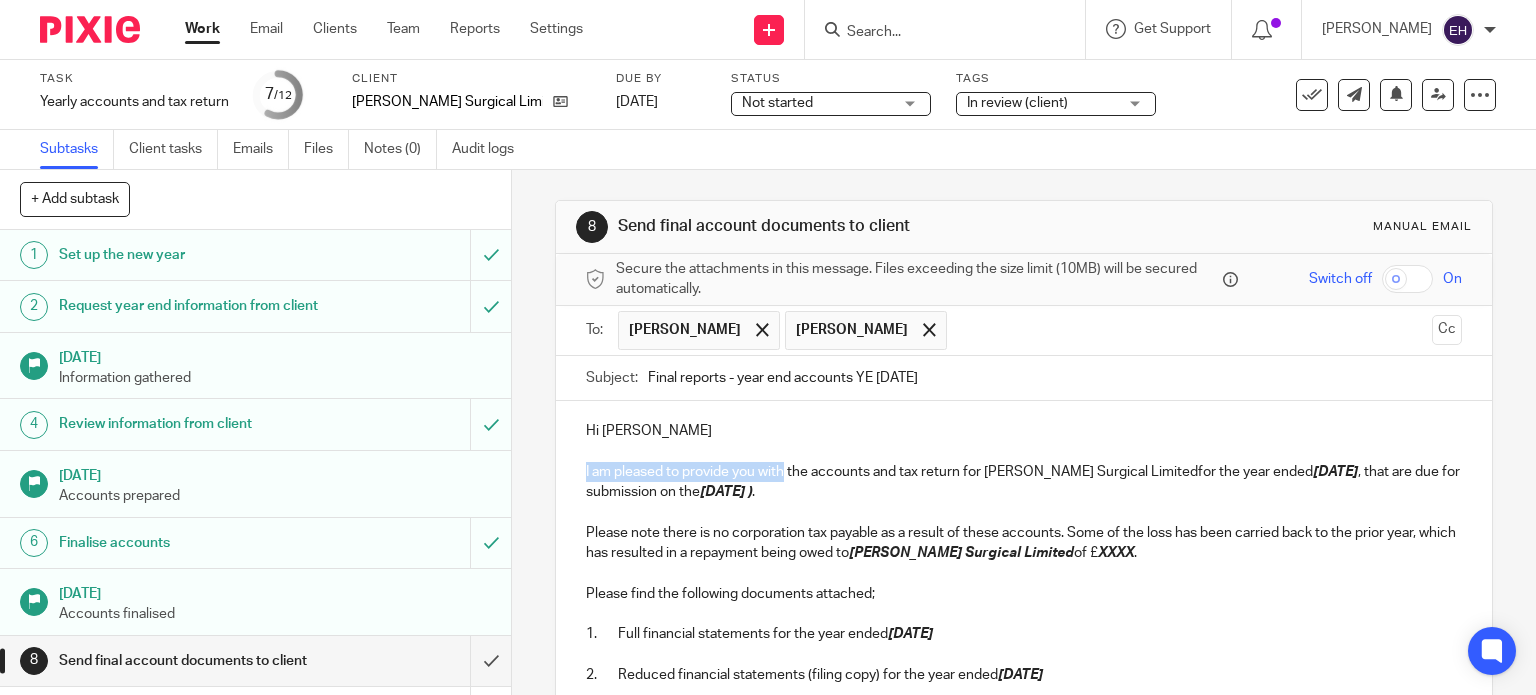 drag, startPoint x: 780, startPoint y: 470, endPoint x: 572, endPoint y: 475, distance: 208.06009 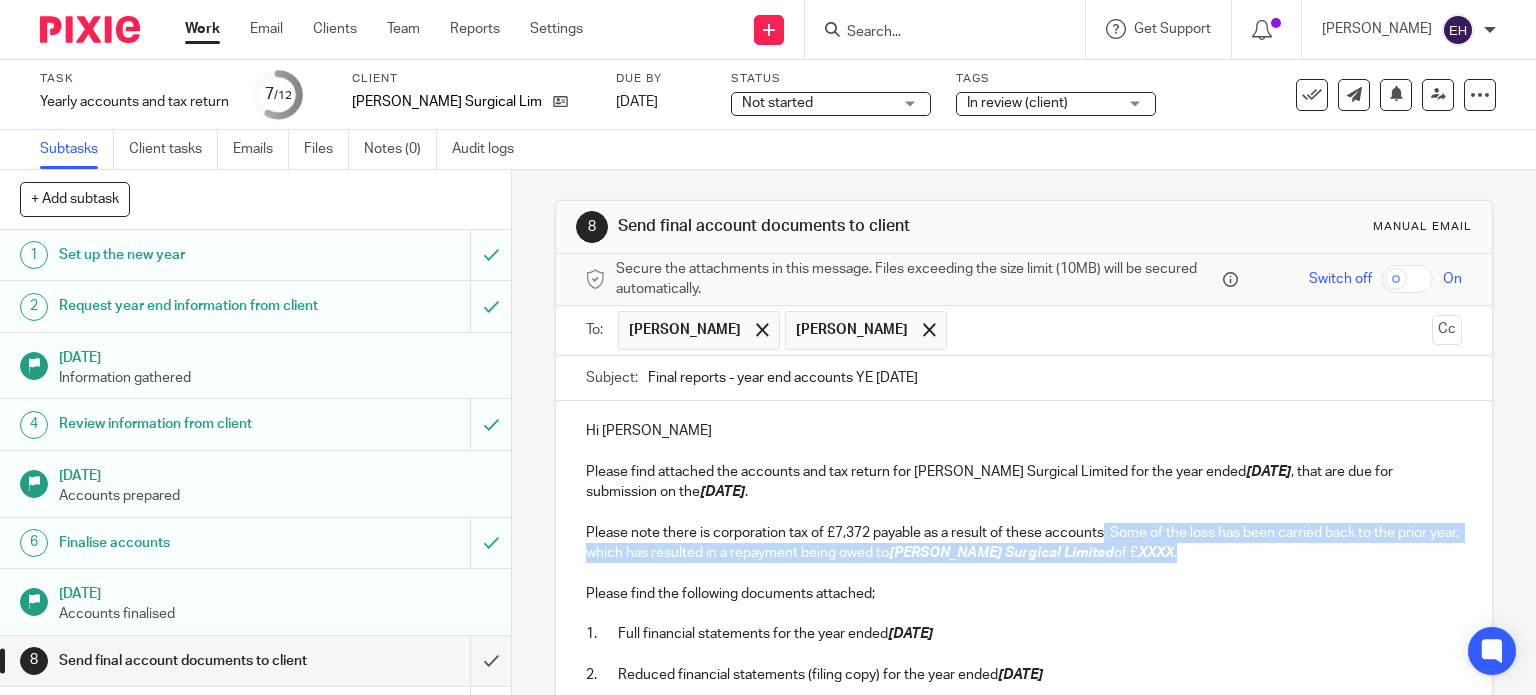 drag, startPoint x: 1171, startPoint y: 547, endPoint x: 1103, endPoint y: 529, distance: 70.34202 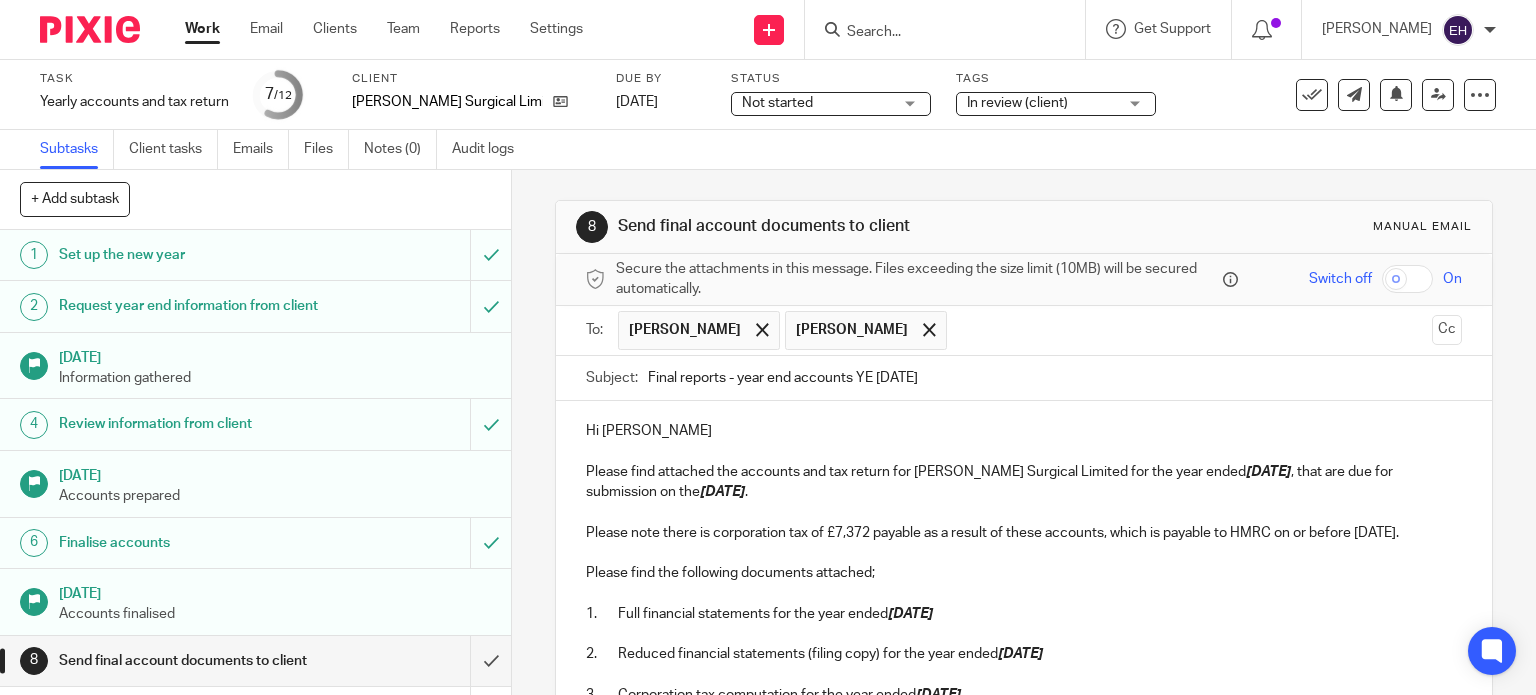 click on "Hi David" at bounding box center [1024, 431] 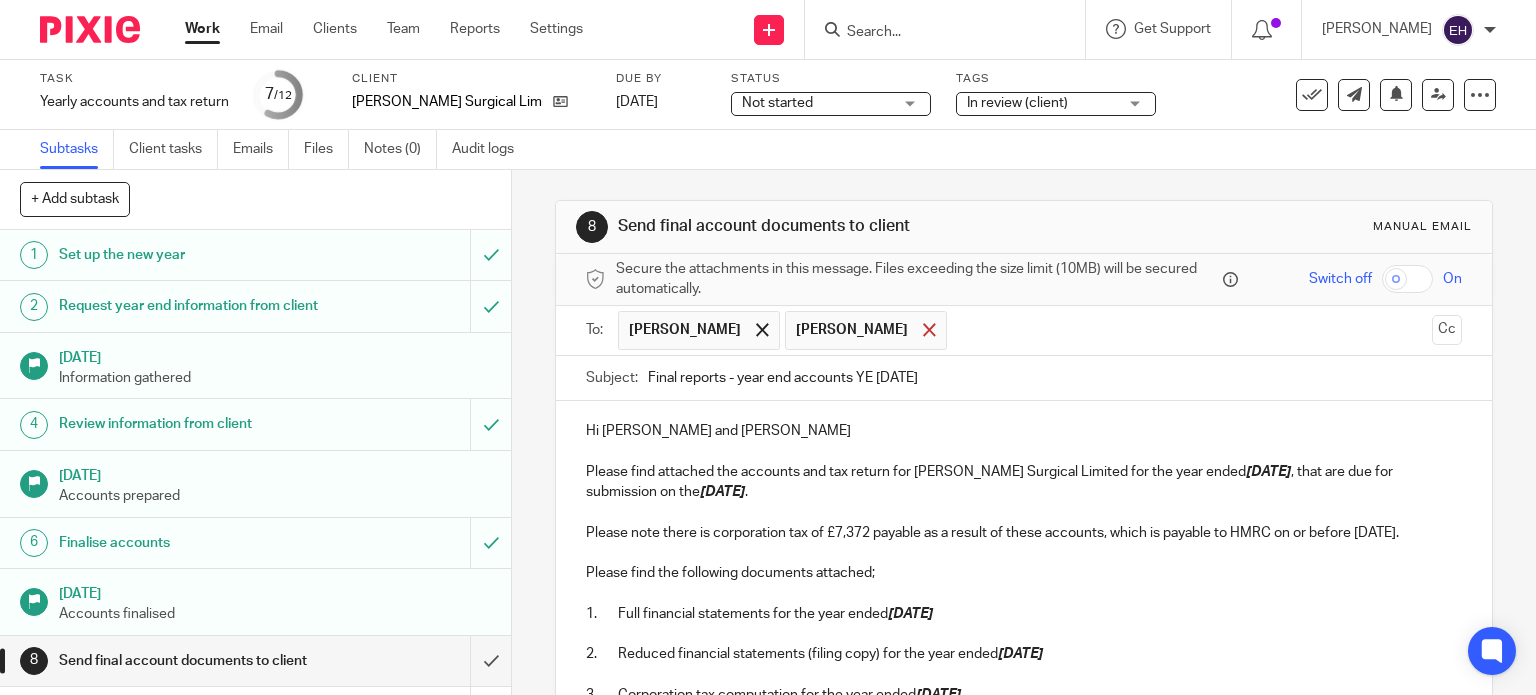 click at bounding box center [929, 329] 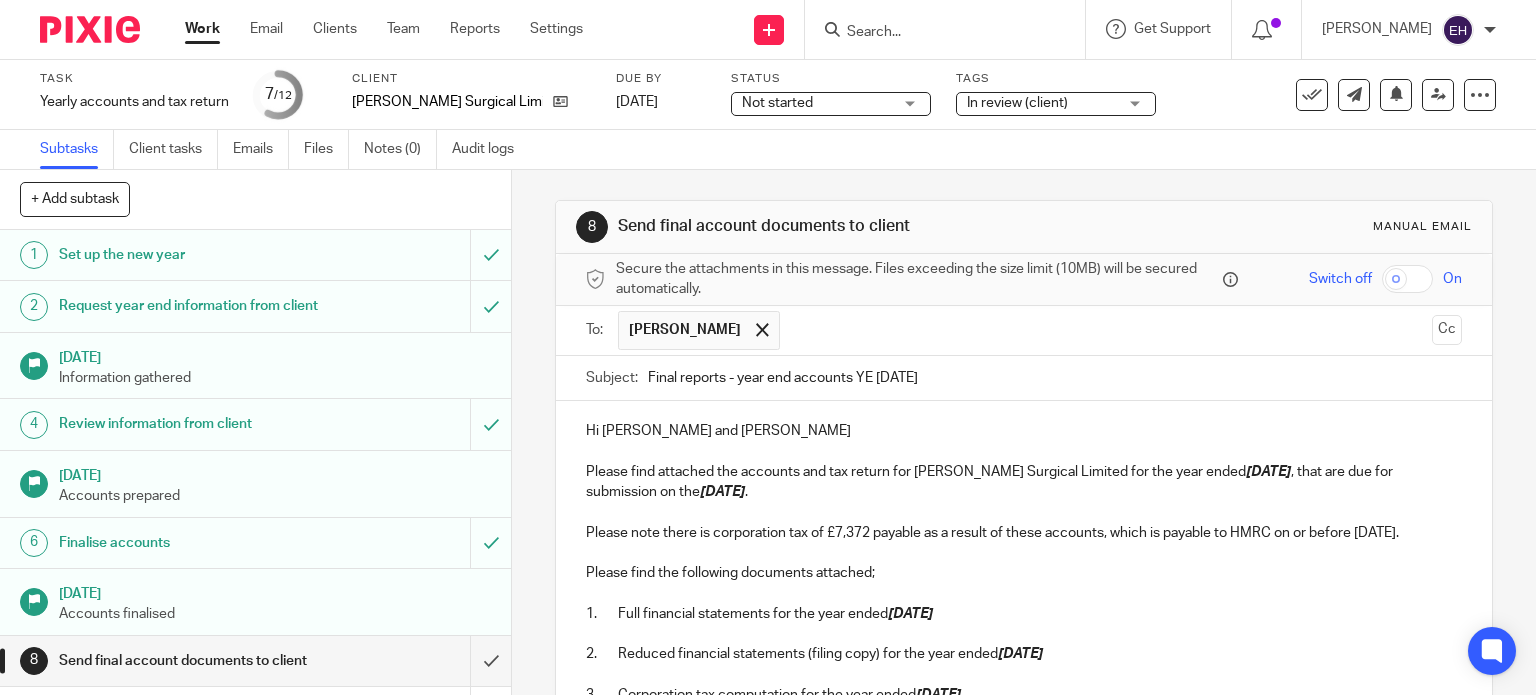 click on "Hi David and Dawn" at bounding box center (1024, 431) 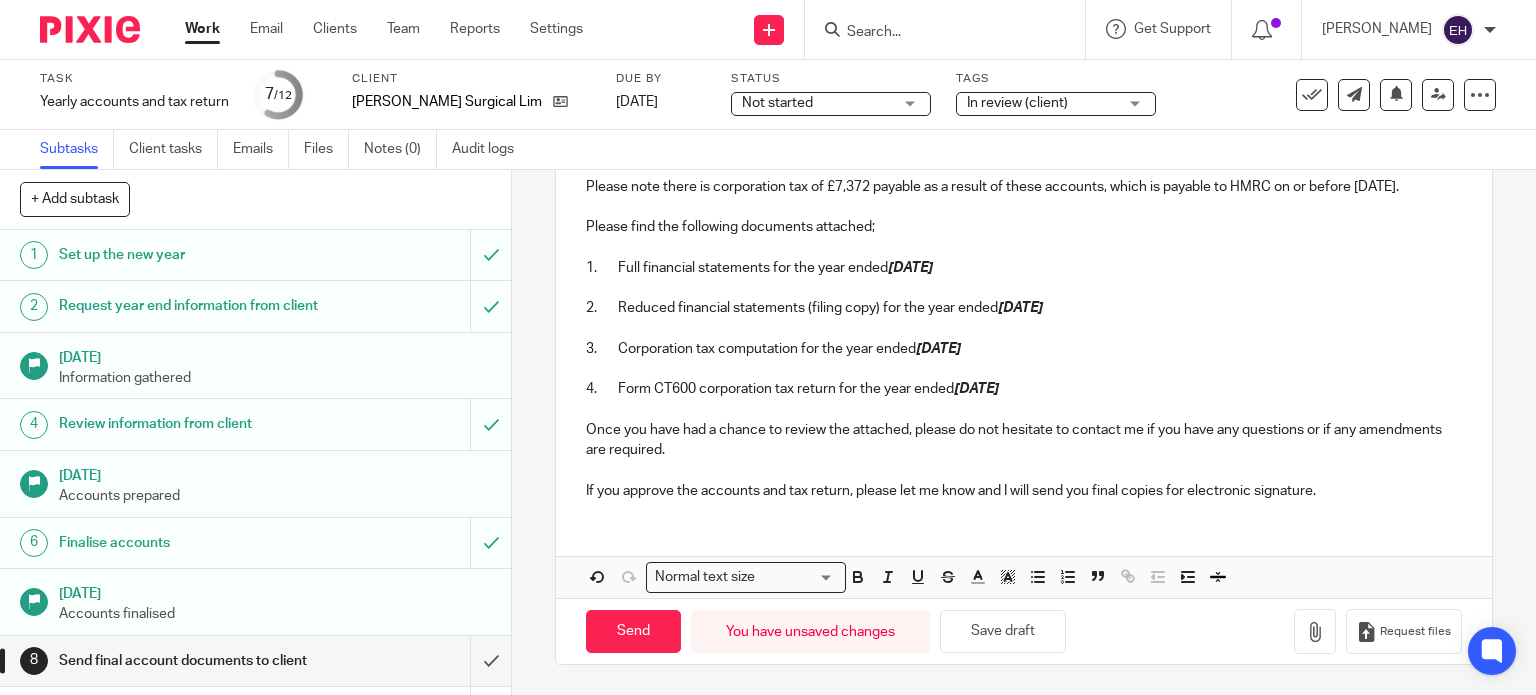 scroll, scrollTop: 363, scrollLeft: 0, axis: vertical 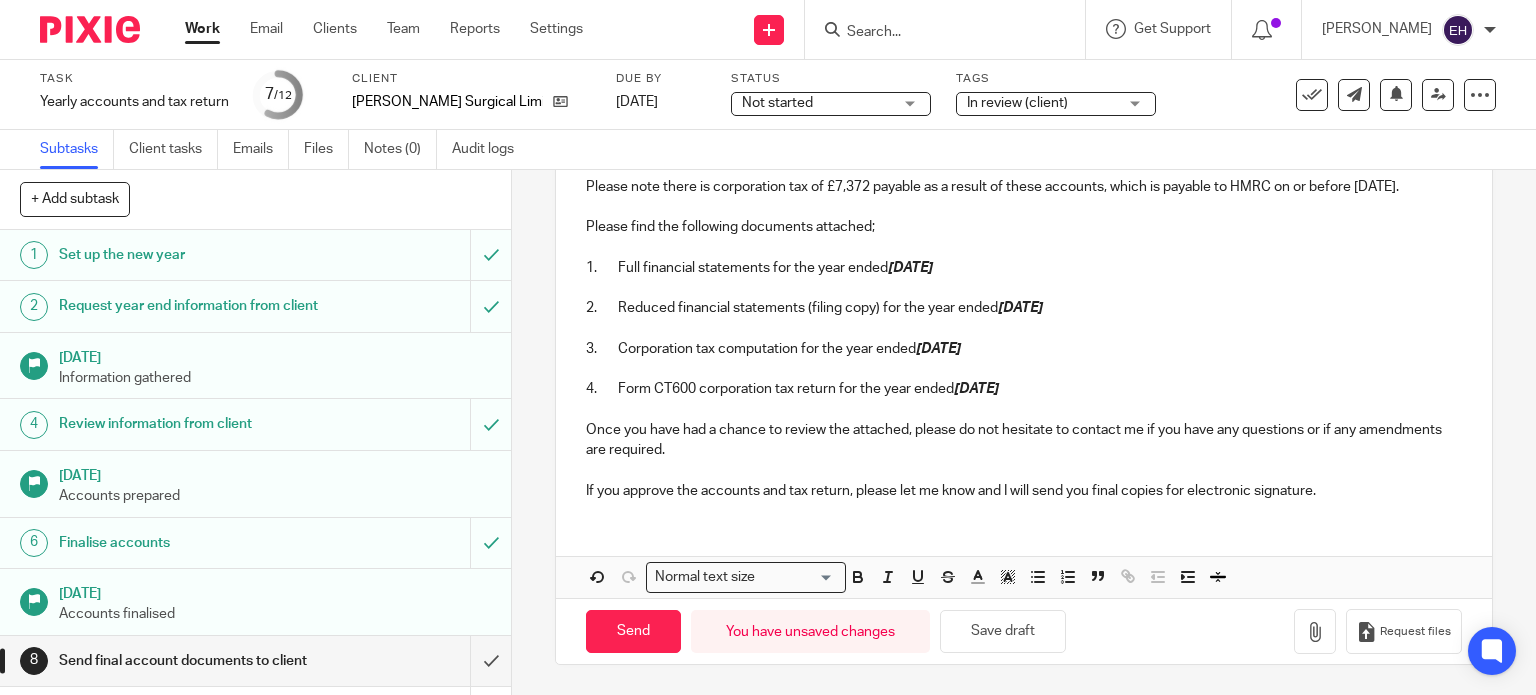 click on "If you approve the accounts and tax return, please let me know and I will send you final copies for electronic signature." at bounding box center [1024, 491] 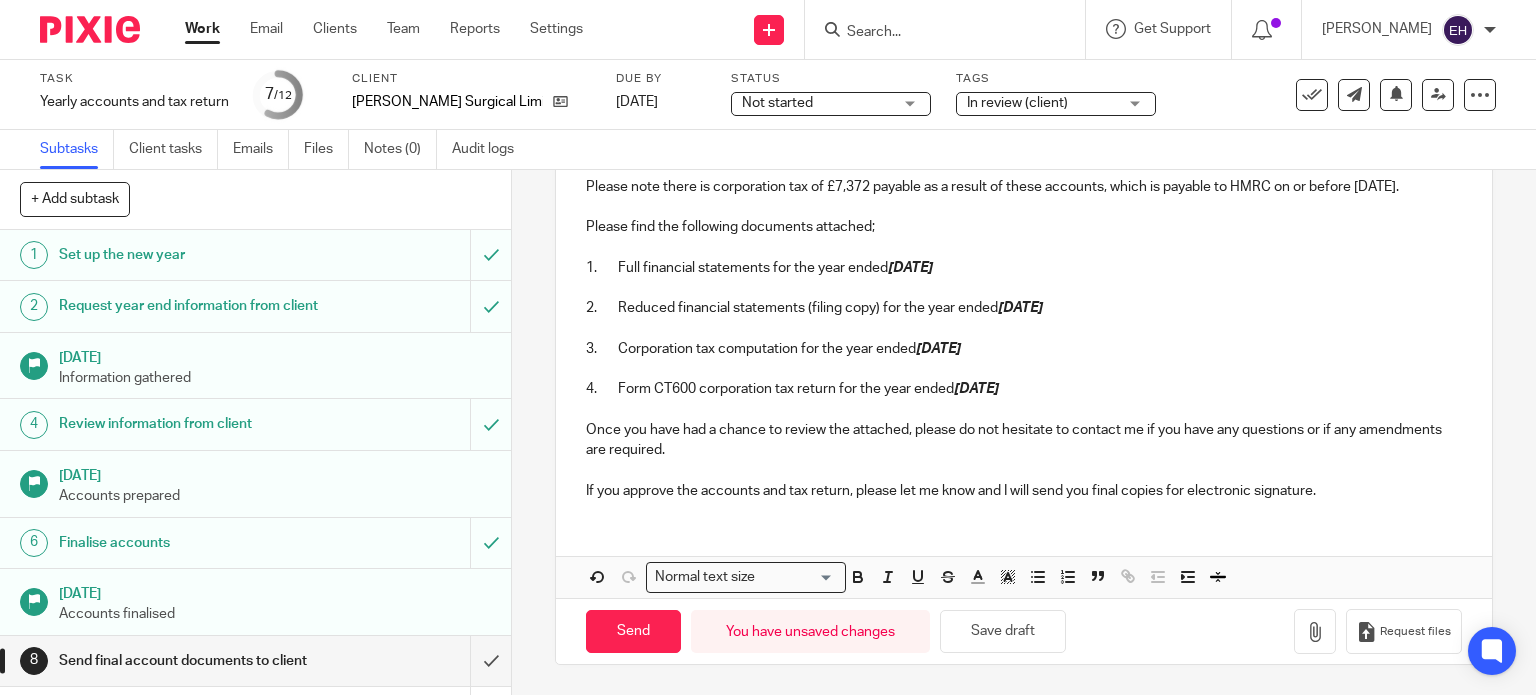 scroll, scrollTop: 363, scrollLeft: 0, axis: vertical 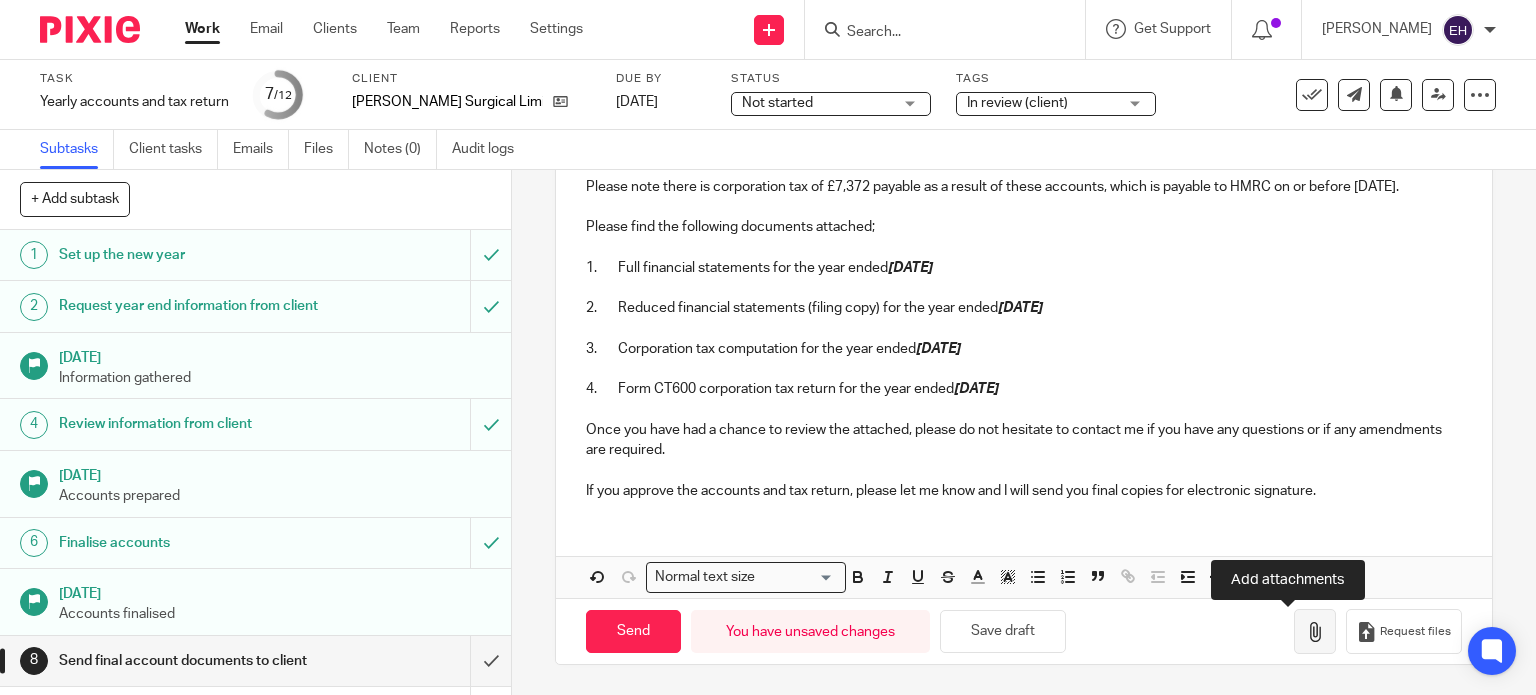 click at bounding box center (1315, 631) 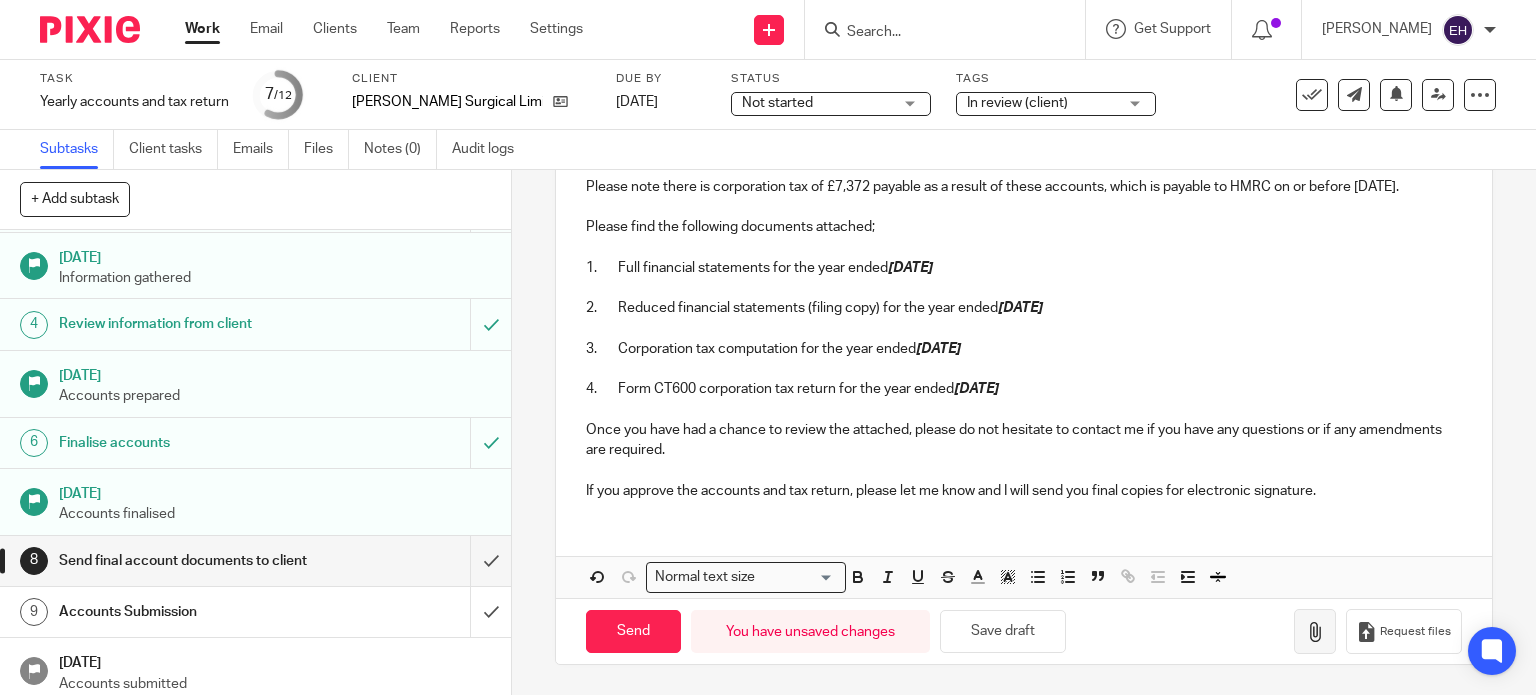 scroll, scrollTop: 250, scrollLeft: 0, axis: vertical 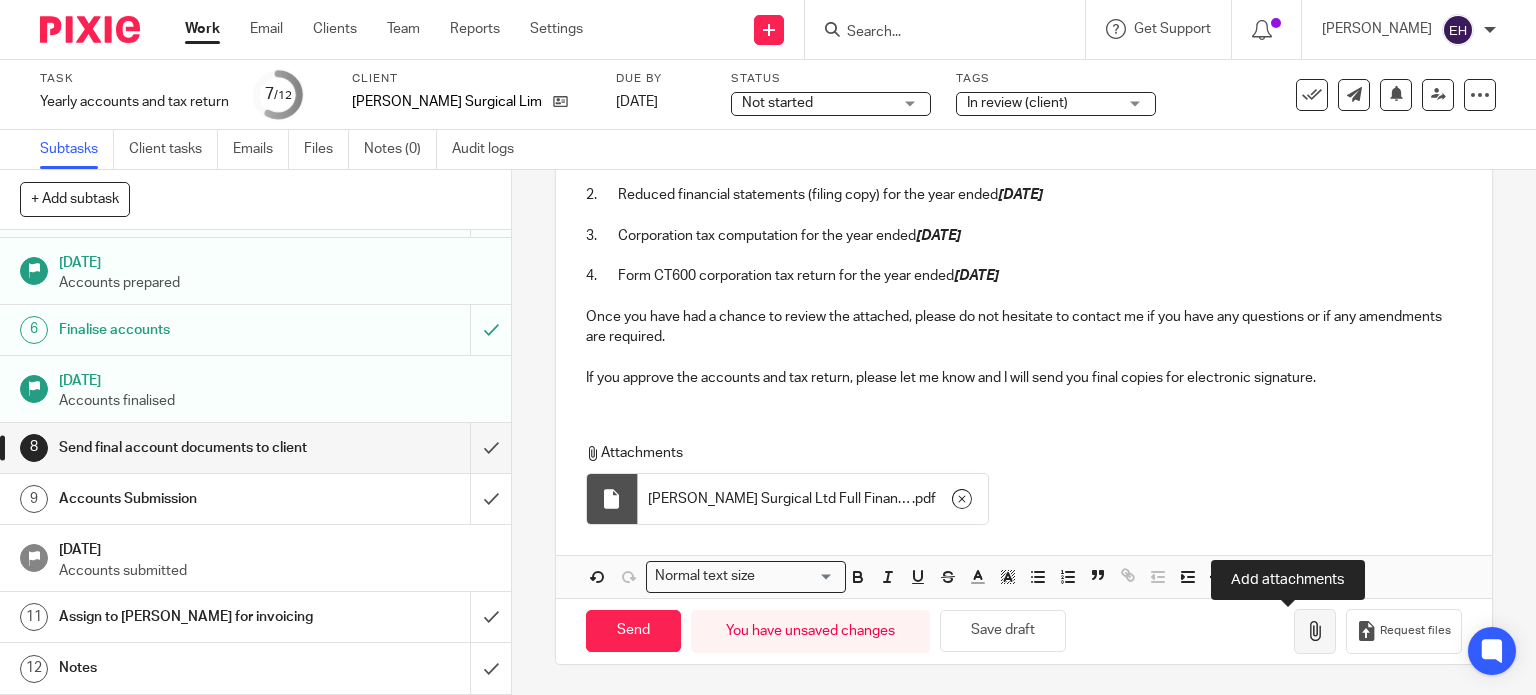 click at bounding box center [1315, 631] 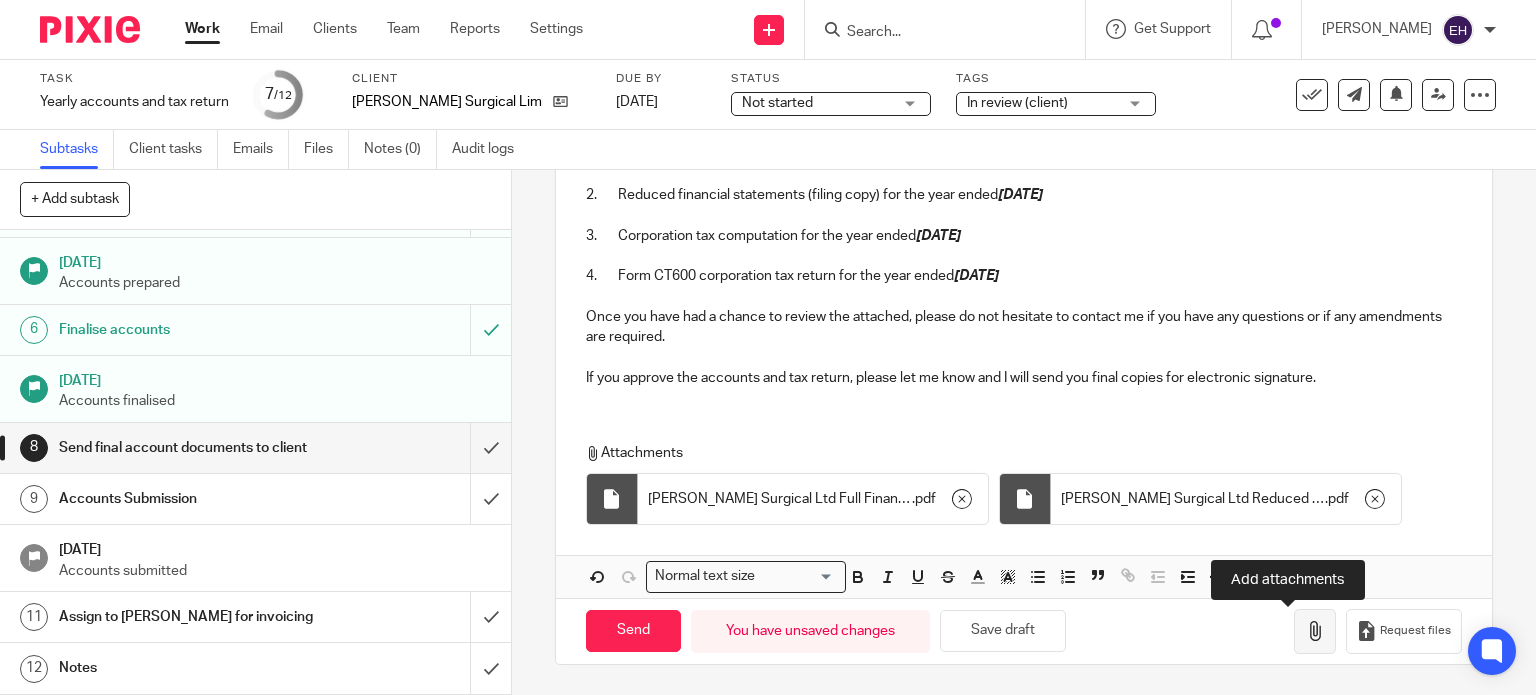 click at bounding box center (1315, 631) 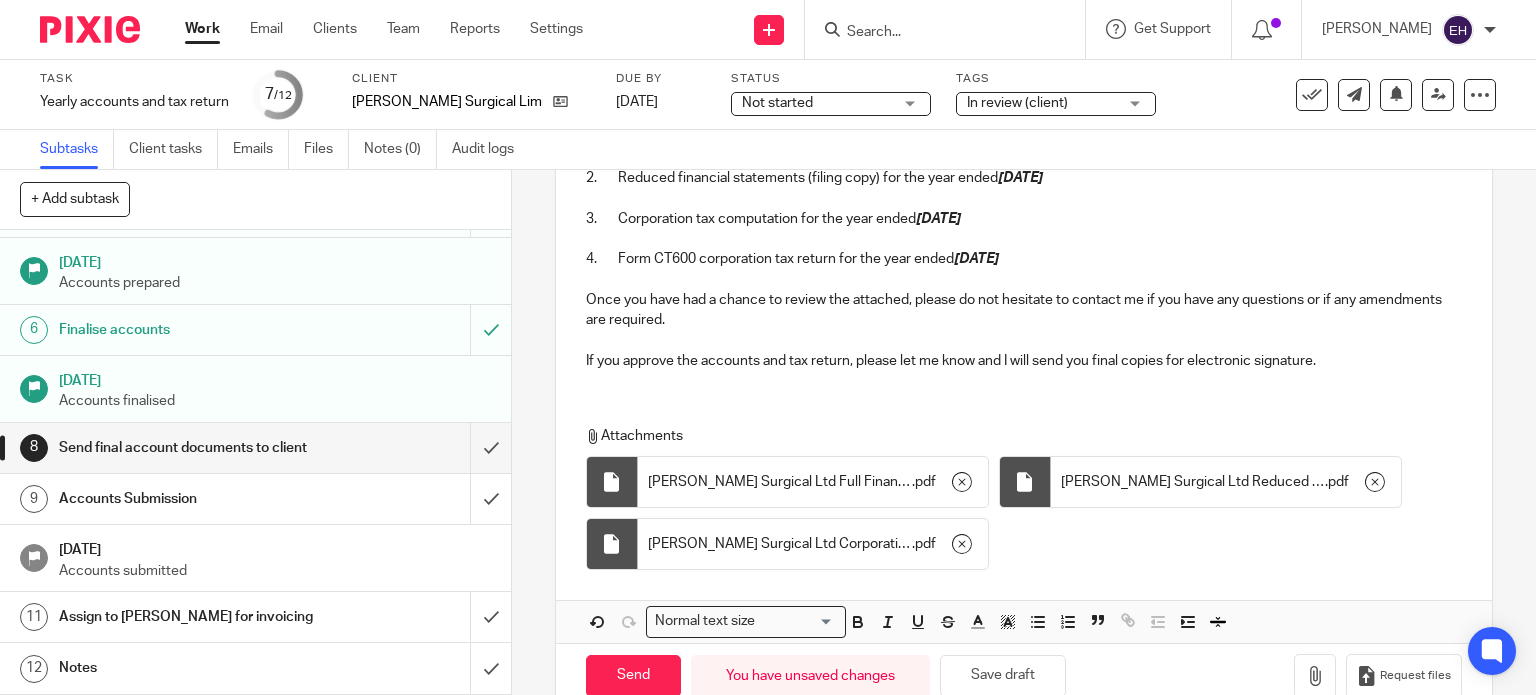 scroll, scrollTop: 538, scrollLeft: 0, axis: vertical 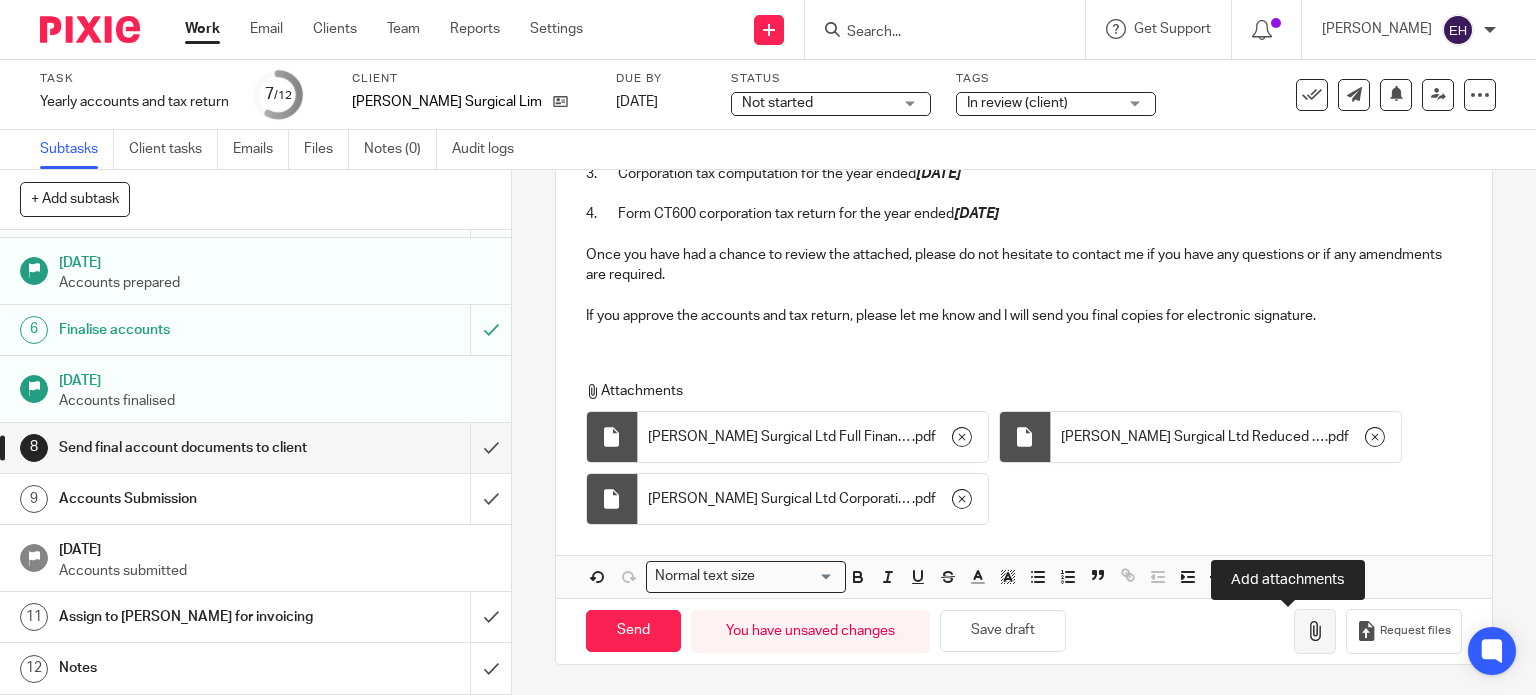 click at bounding box center [1315, 631] 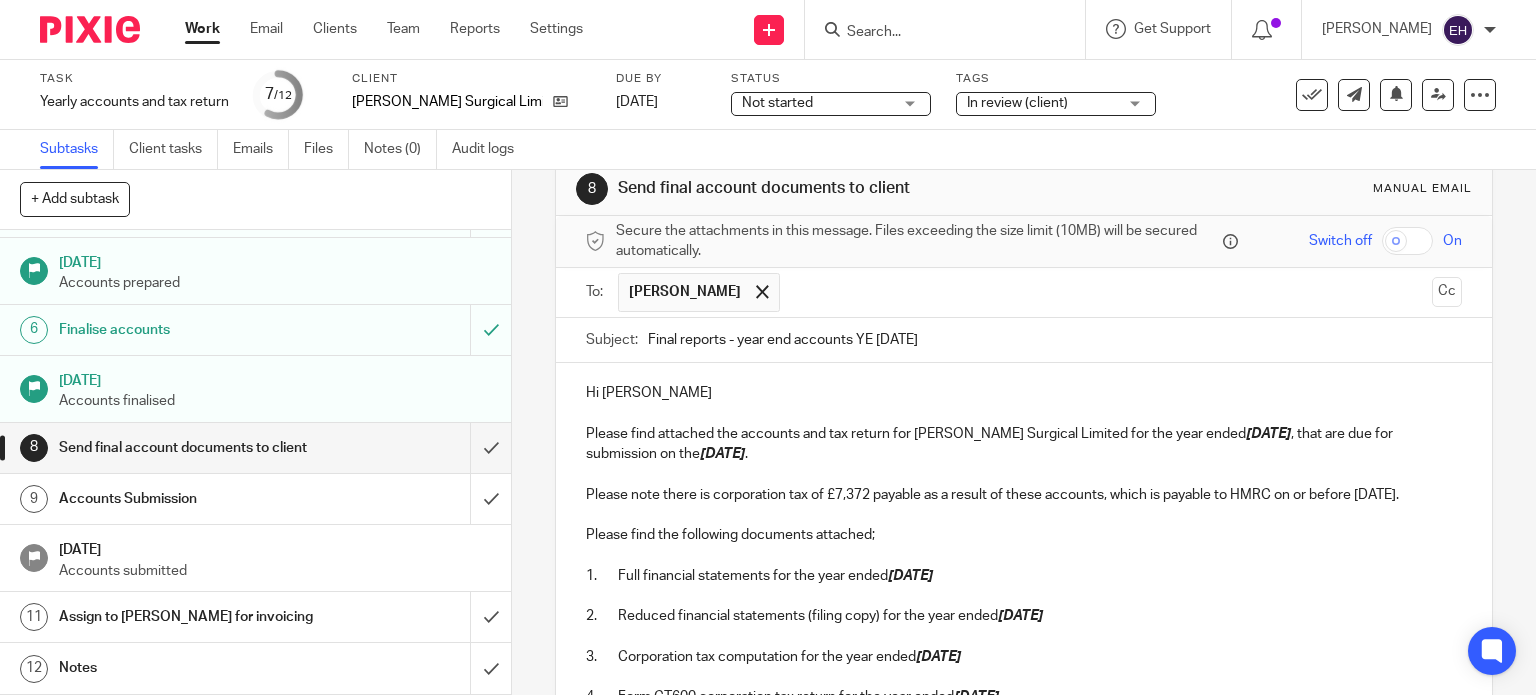 scroll, scrollTop: 0, scrollLeft: 0, axis: both 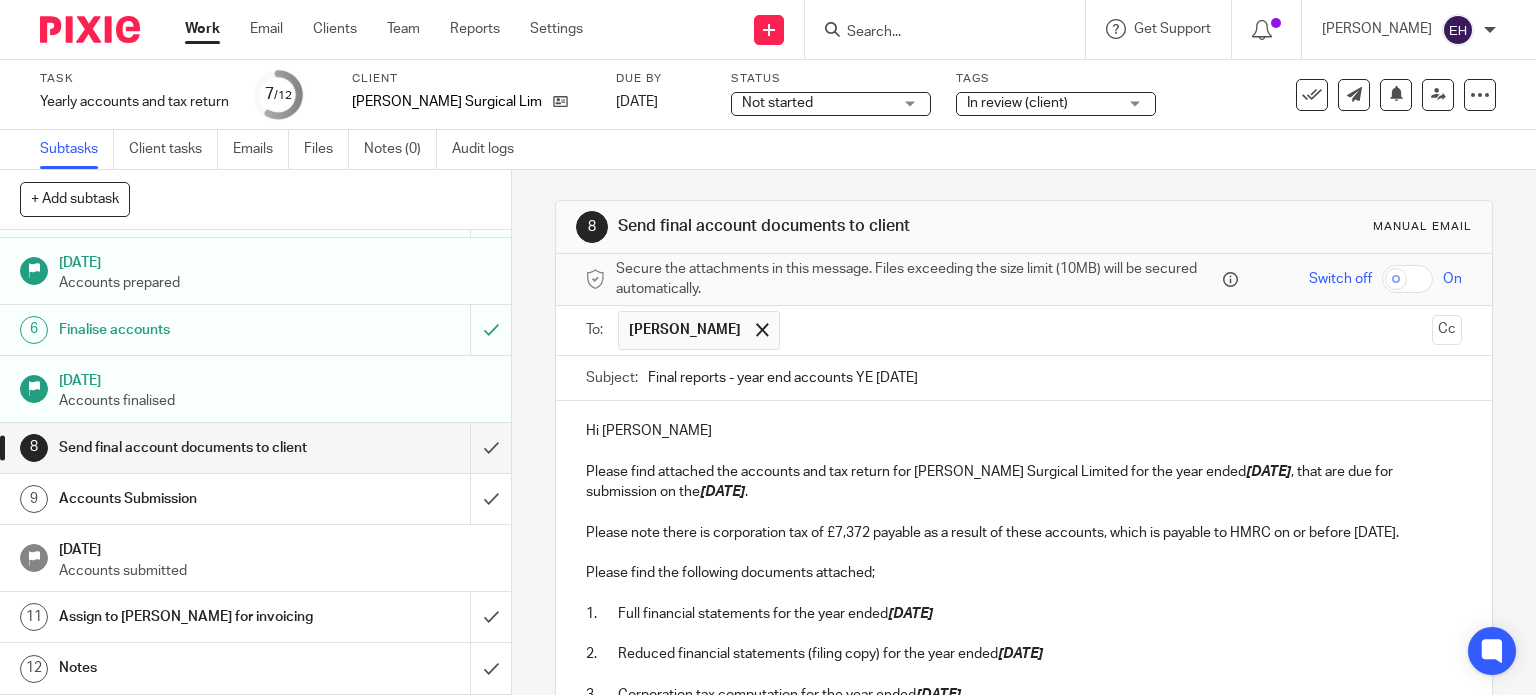 click at bounding box center [1107, 330] 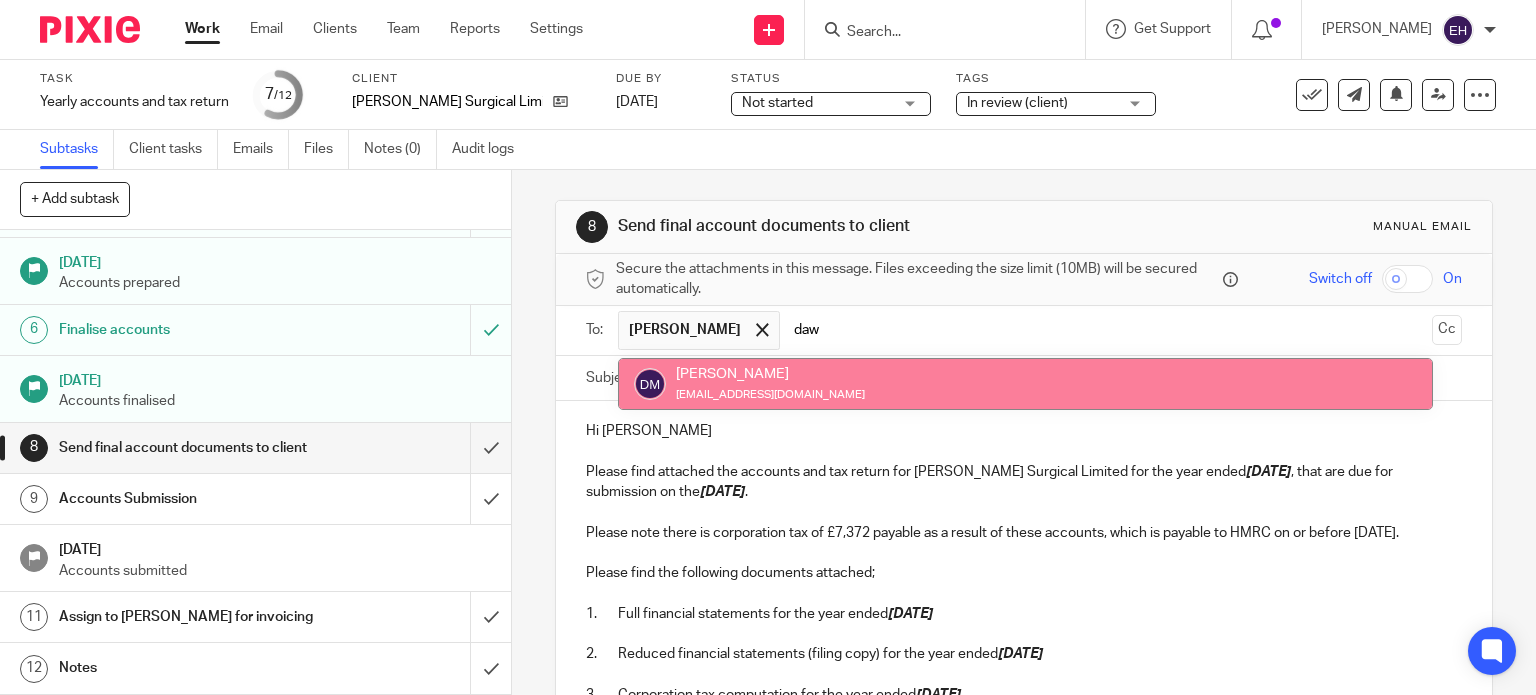 type on "daw" 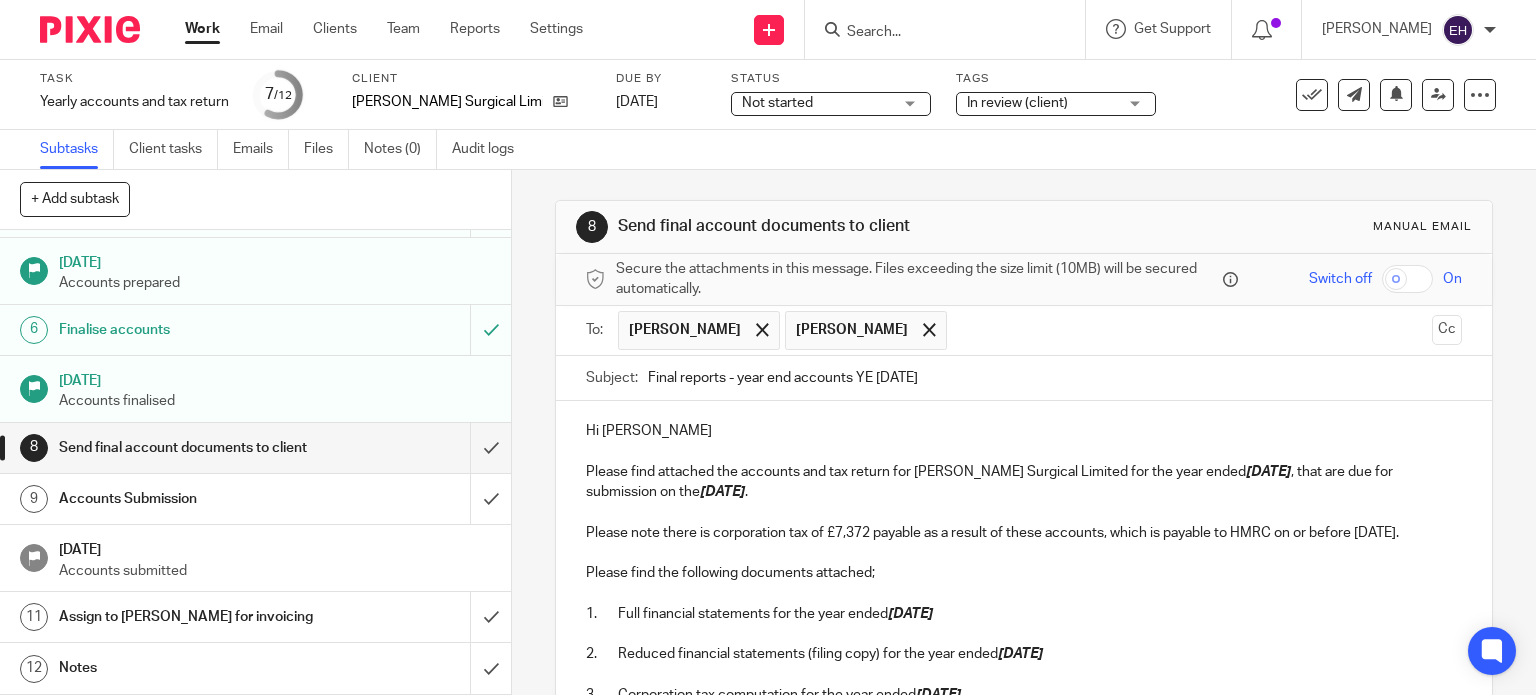 click at bounding box center [1024, 452] 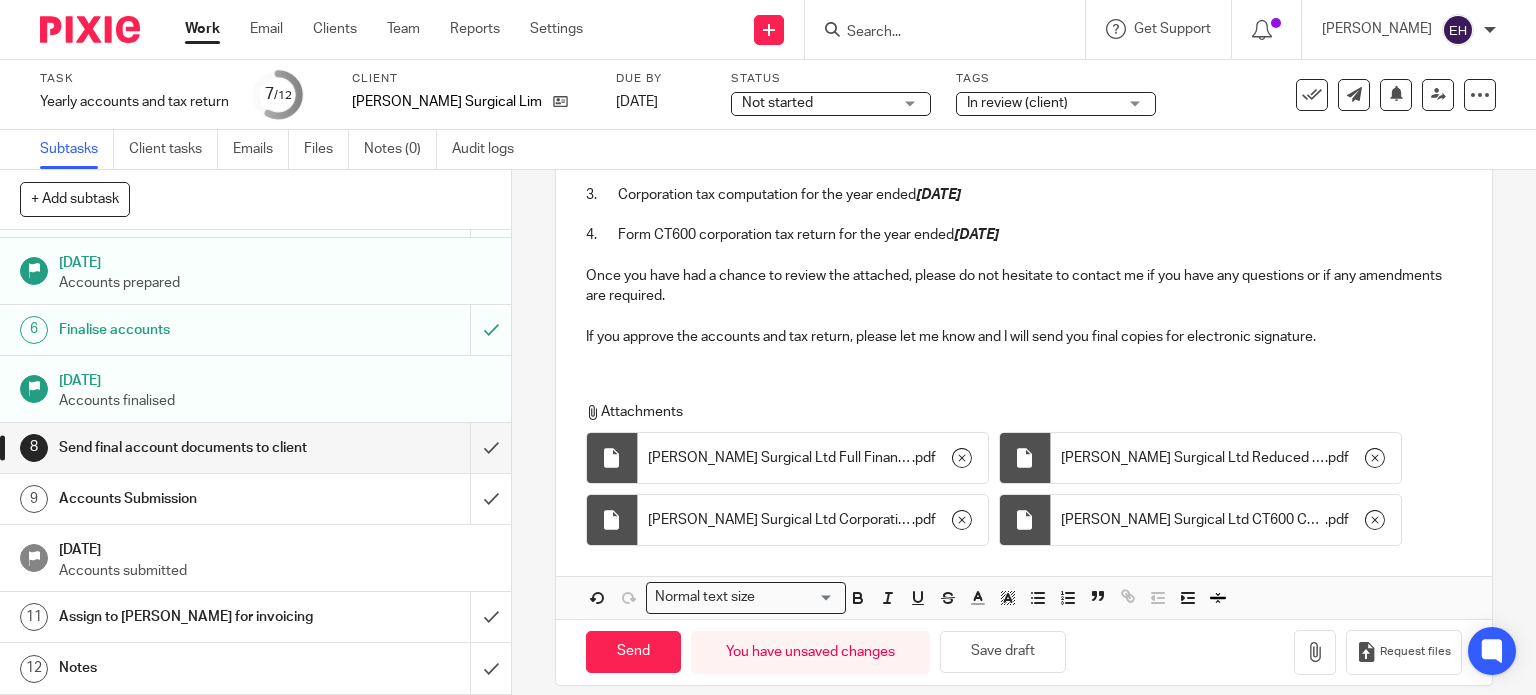 scroll, scrollTop: 538, scrollLeft: 0, axis: vertical 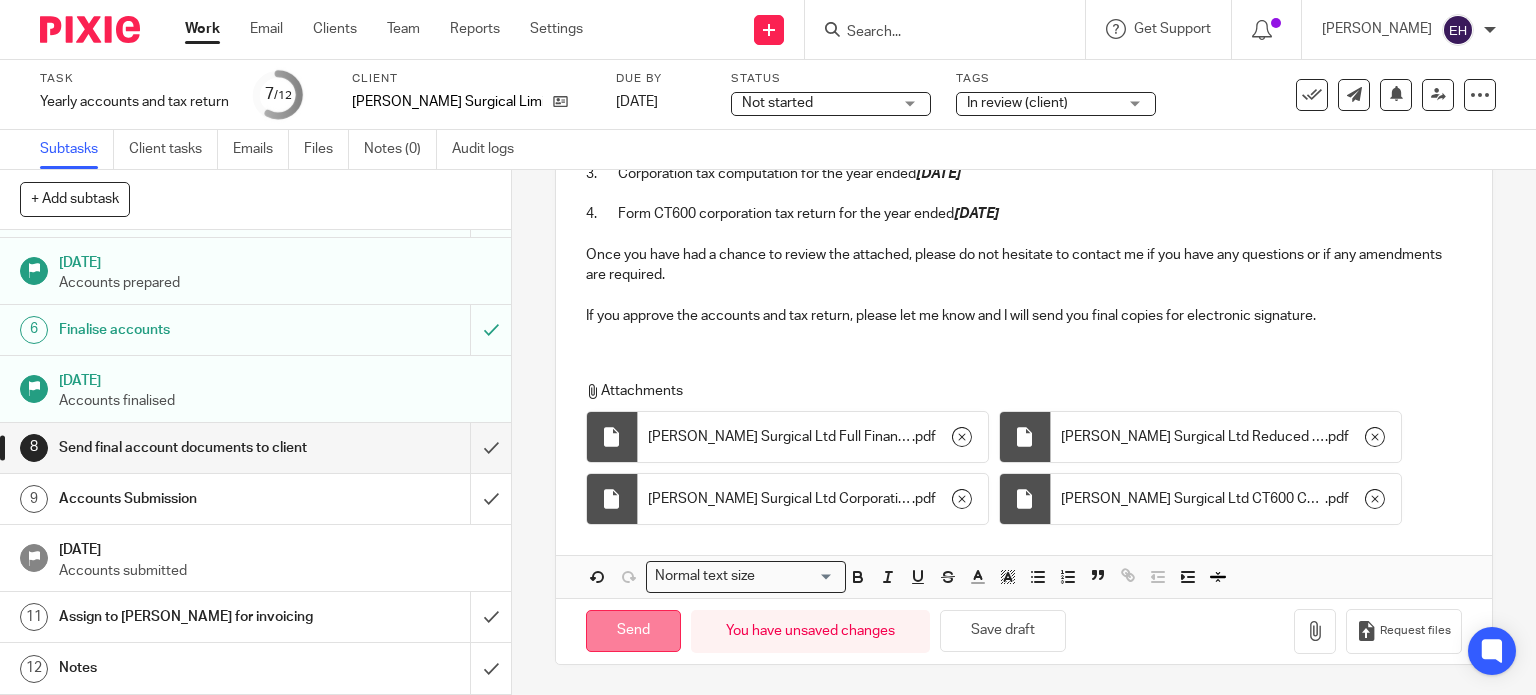 click on "Send" at bounding box center (633, 631) 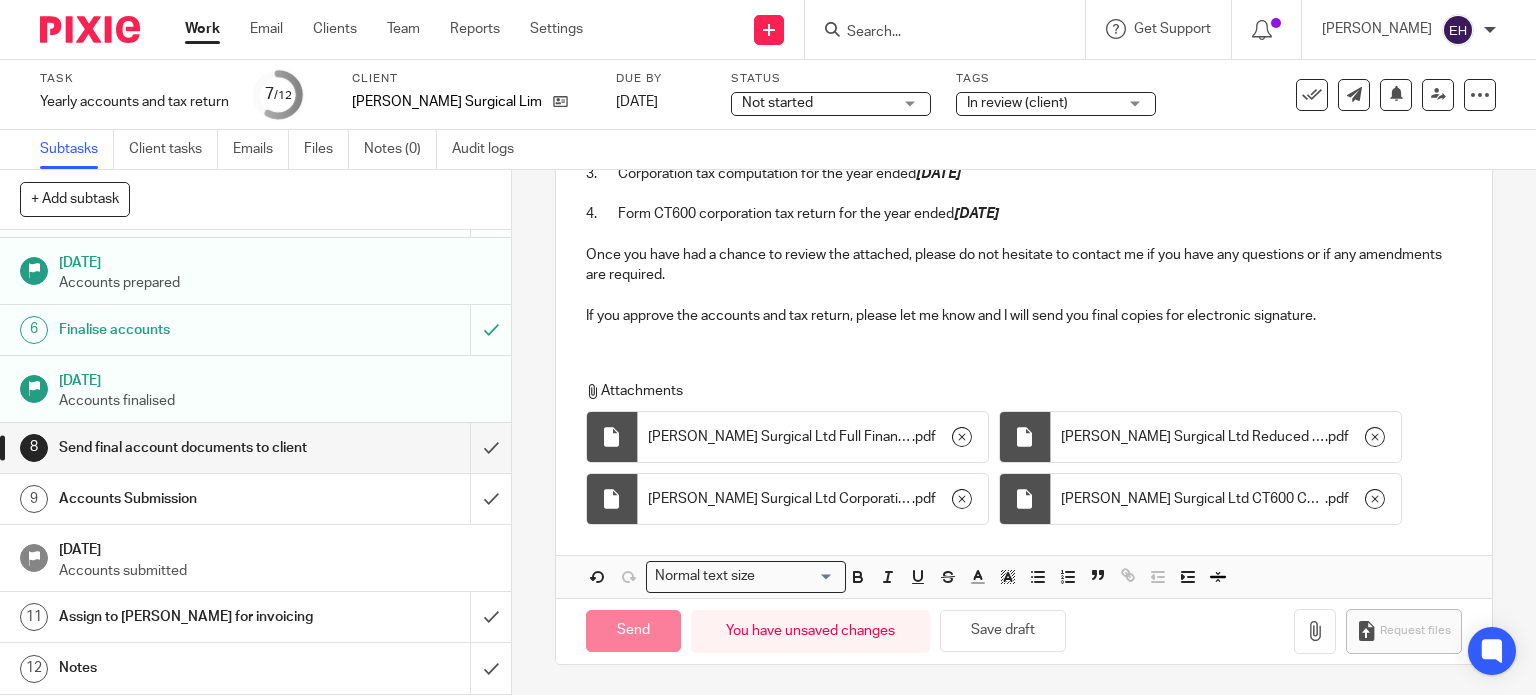 type on "Sent" 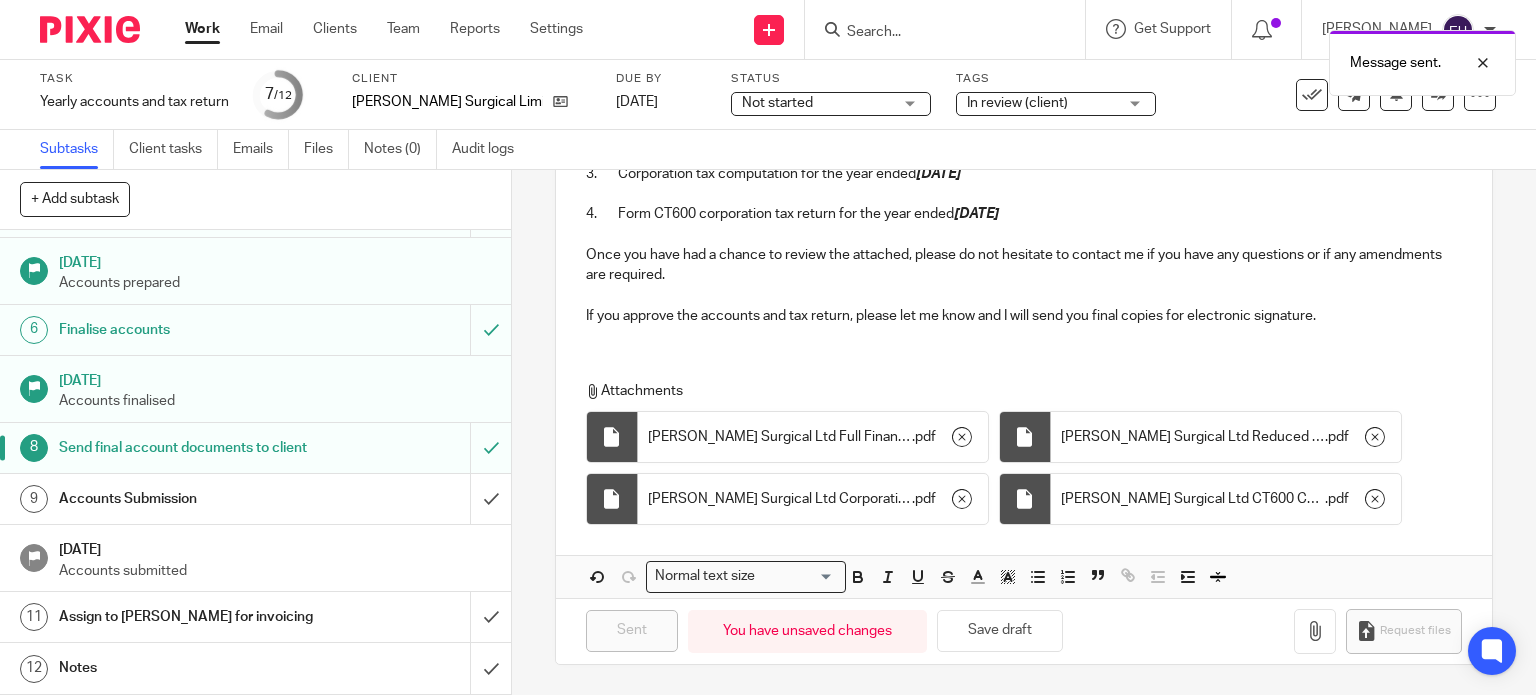 scroll, scrollTop: 438, scrollLeft: 0, axis: vertical 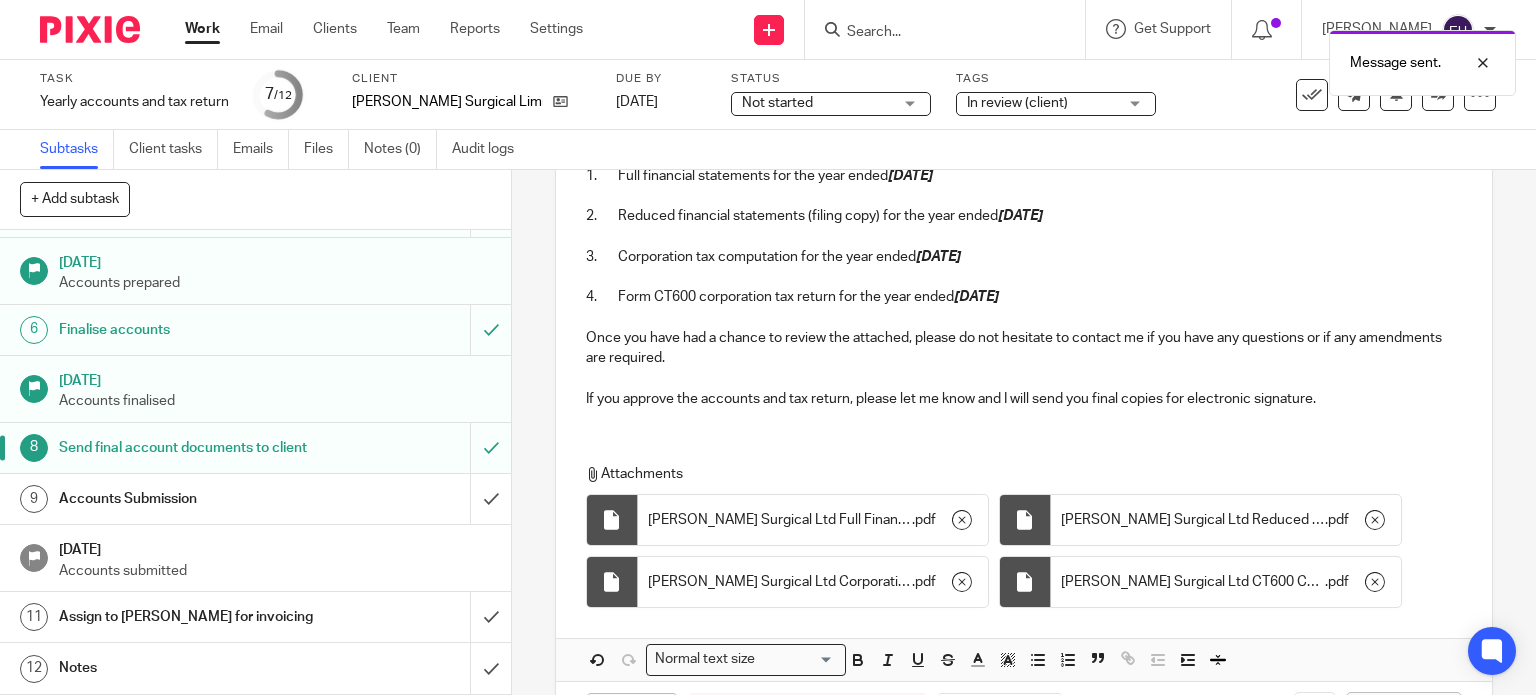 click on "Message sent." at bounding box center (1142, 58) 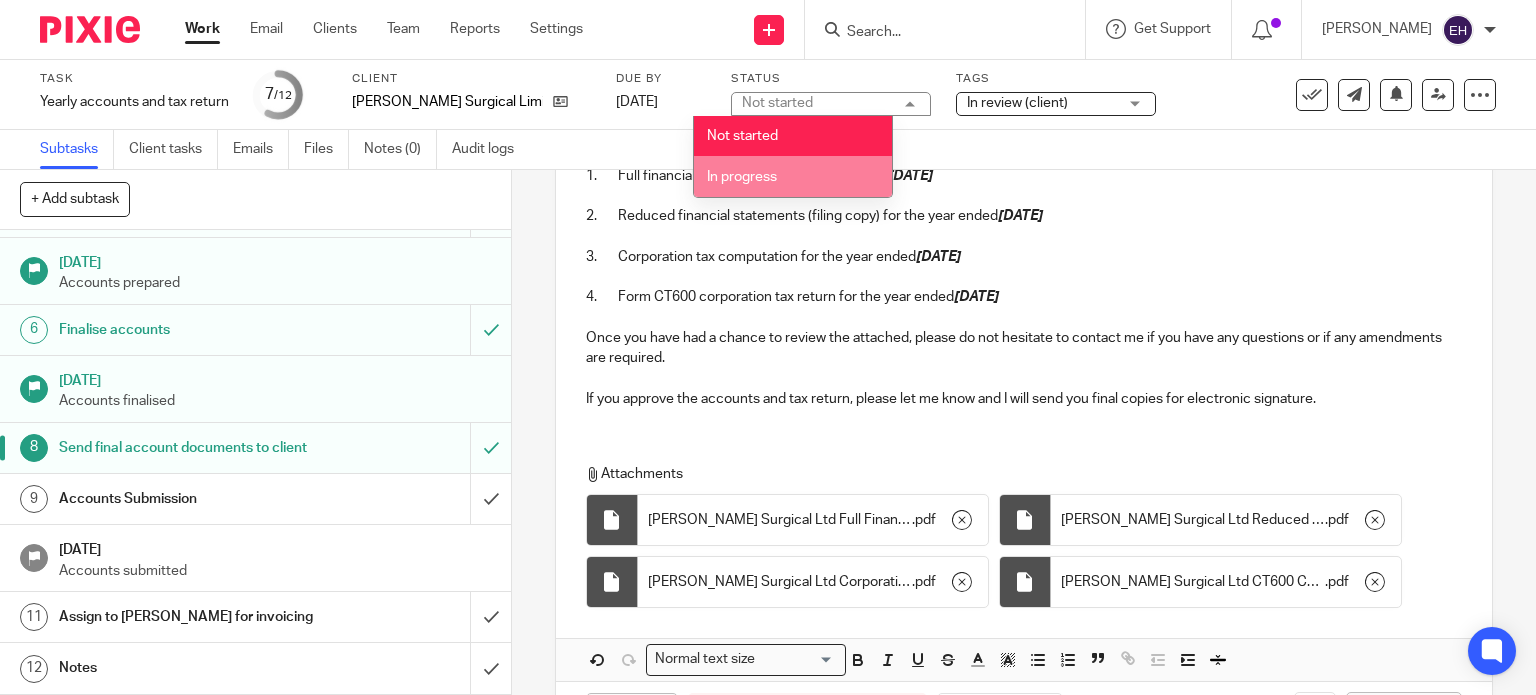 click on "In progress" at bounding box center (793, 176) 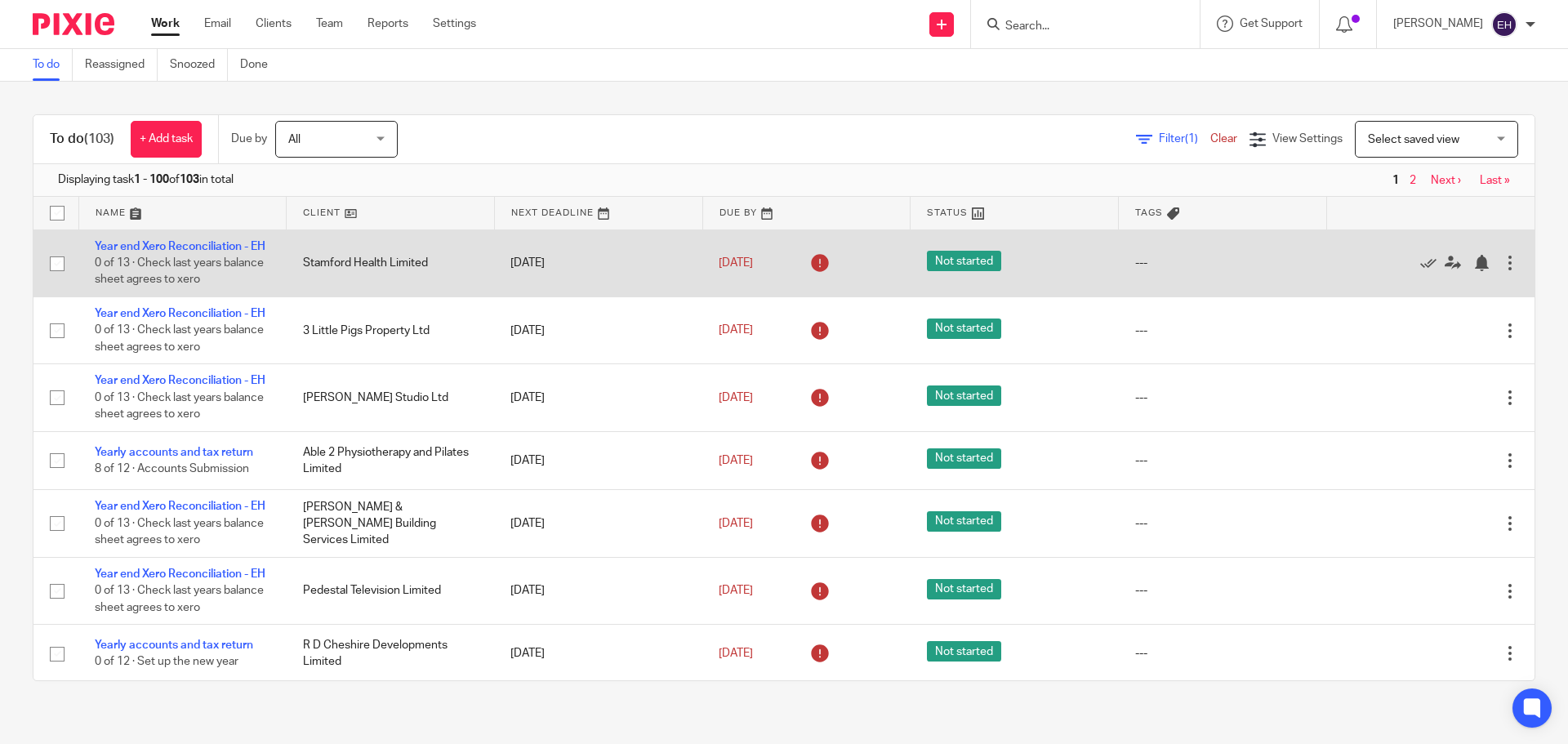 scroll, scrollTop: 0, scrollLeft: 0, axis: both 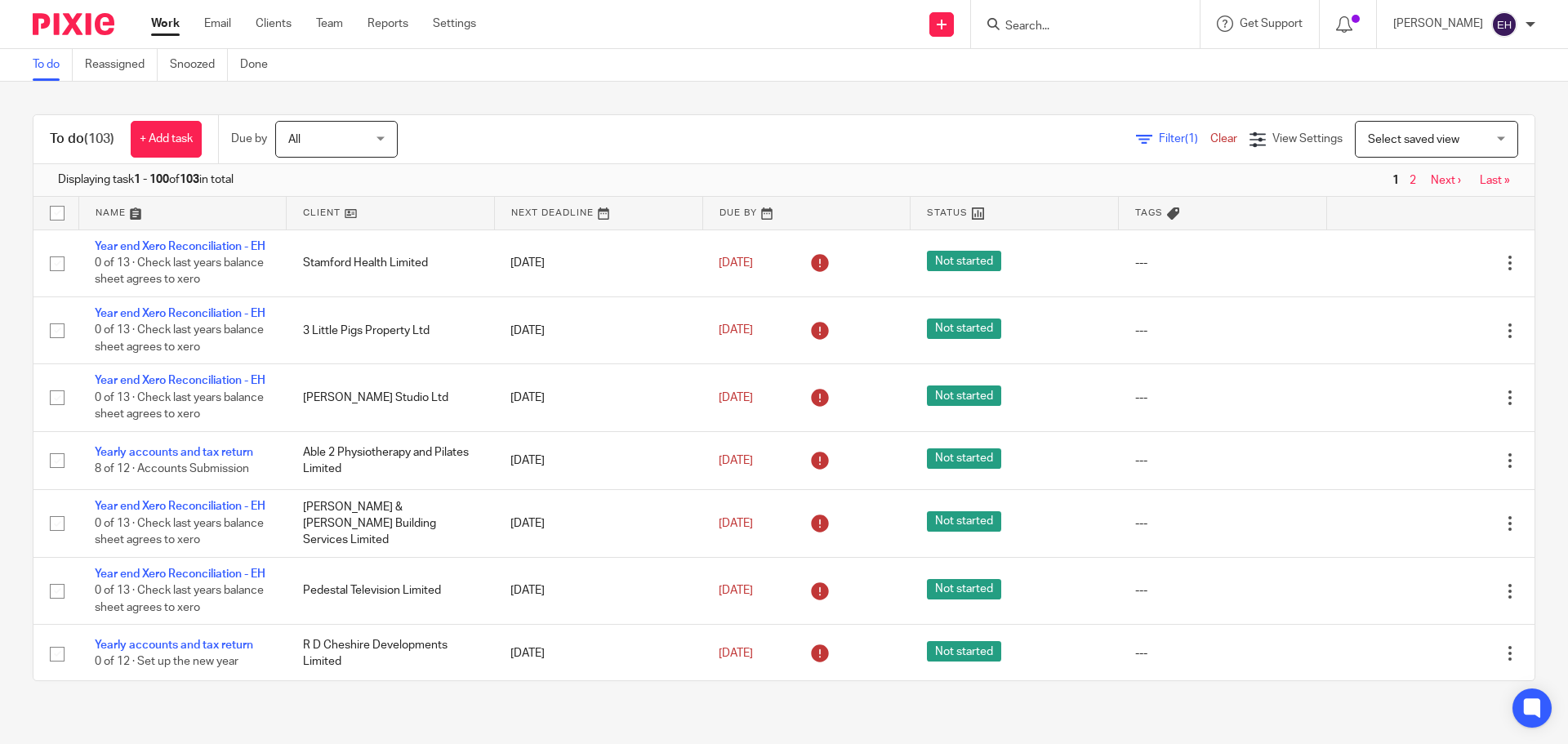 click at bounding box center [183, 213] 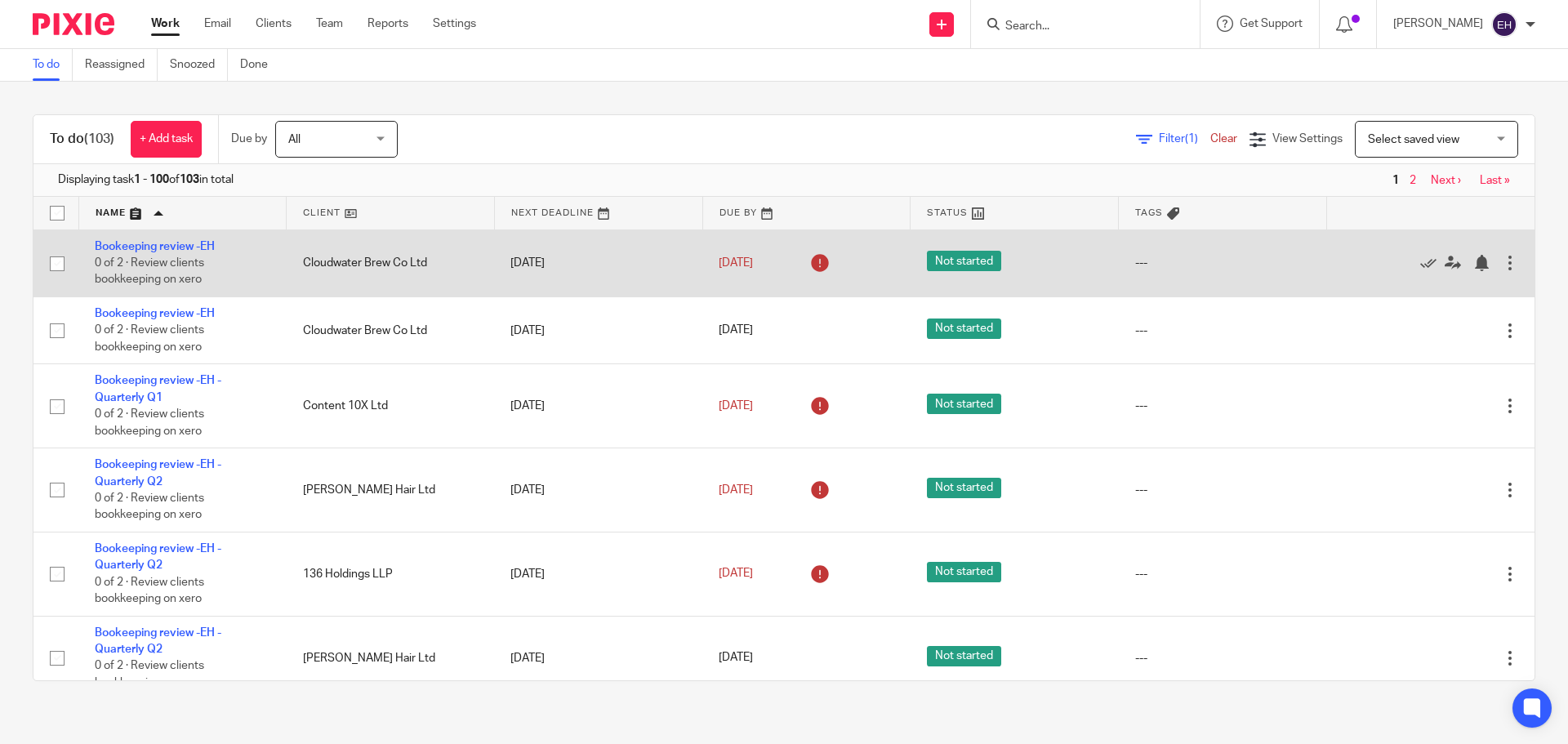 scroll, scrollTop: 0, scrollLeft: 0, axis: both 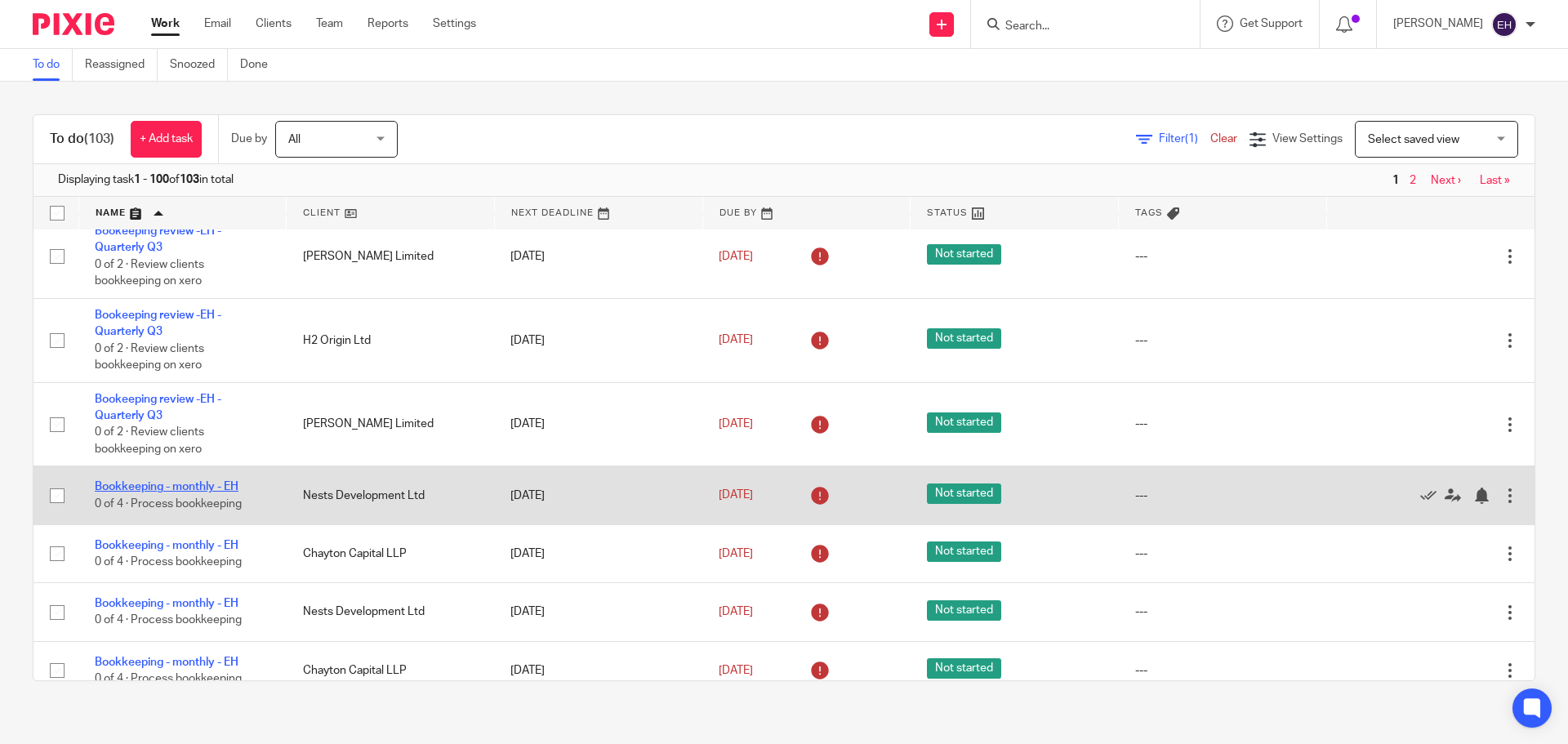 click on "Bookkeeping - monthly - EH" at bounding box center [167, 487] 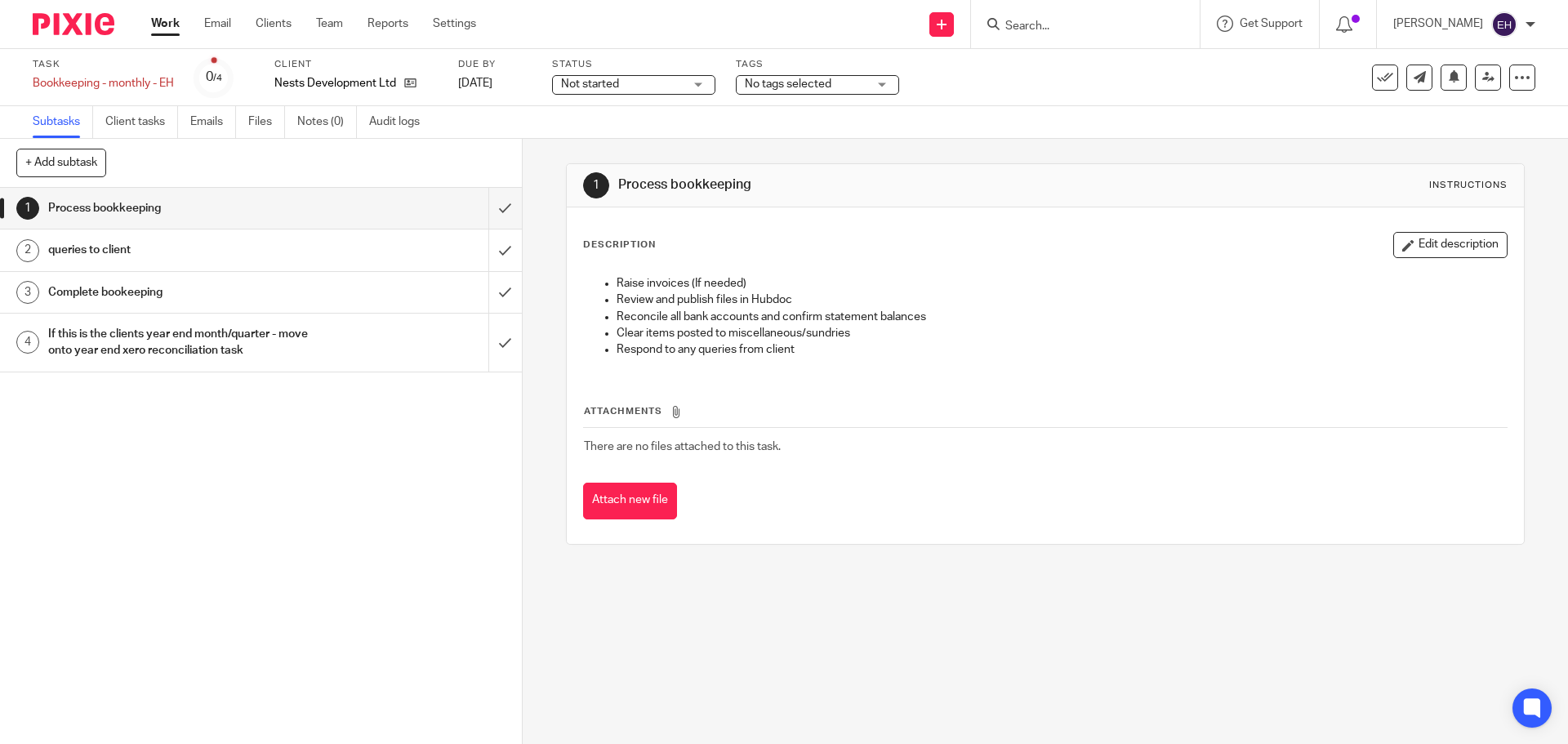 scroll, scrollTop: 0, scrollLeft: 0, axis: both 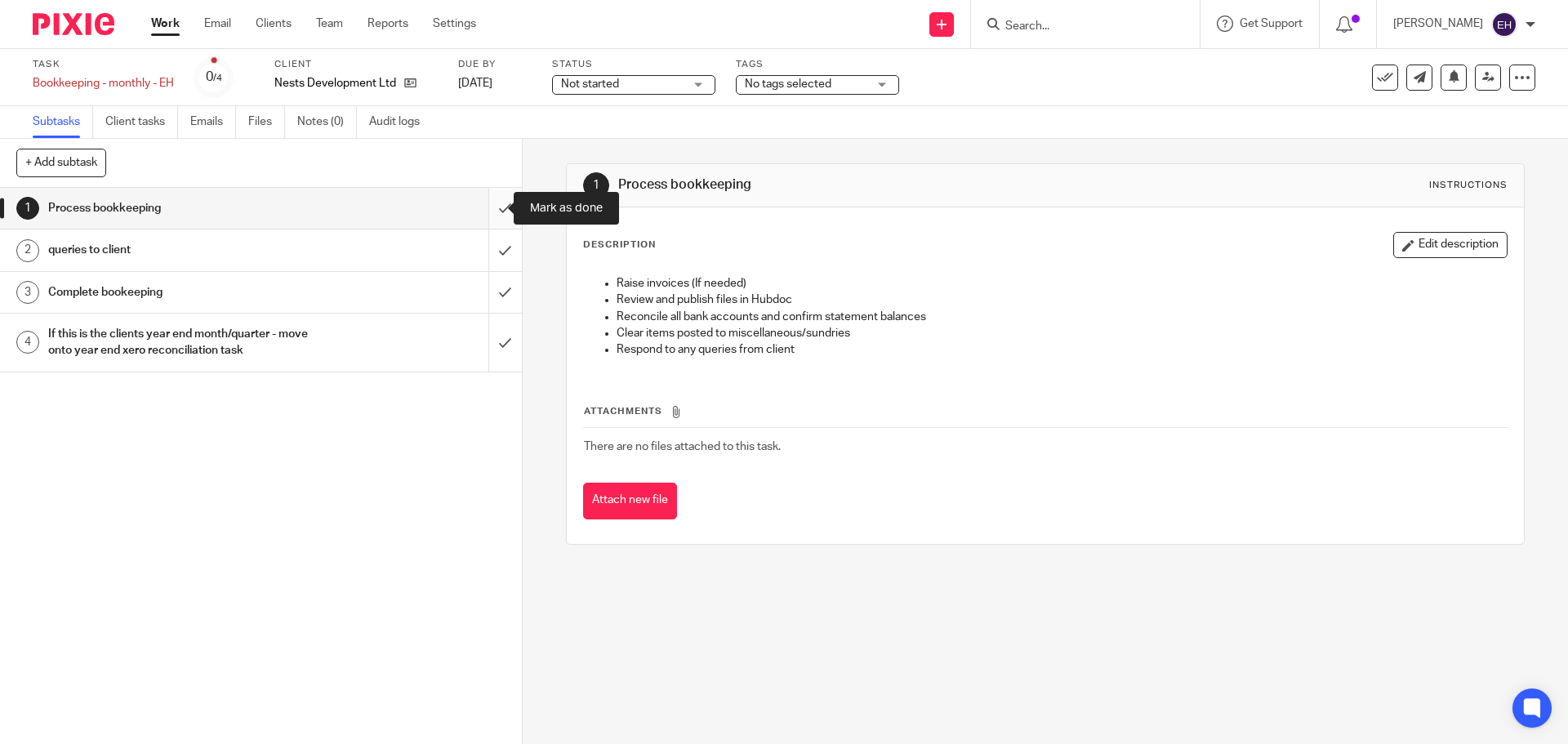 click at bounding box center [261, 208] 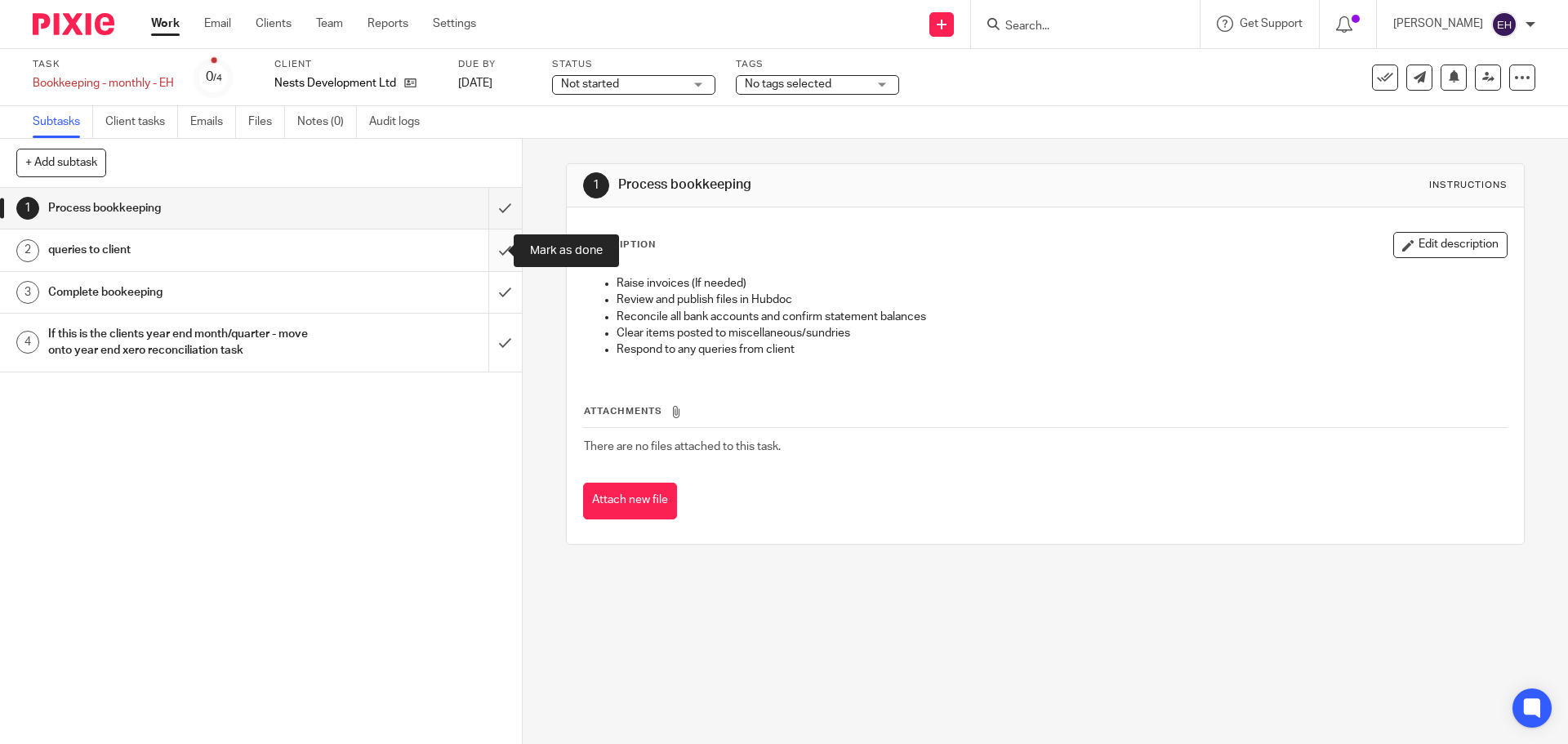 click at bounding box center (261, 250) 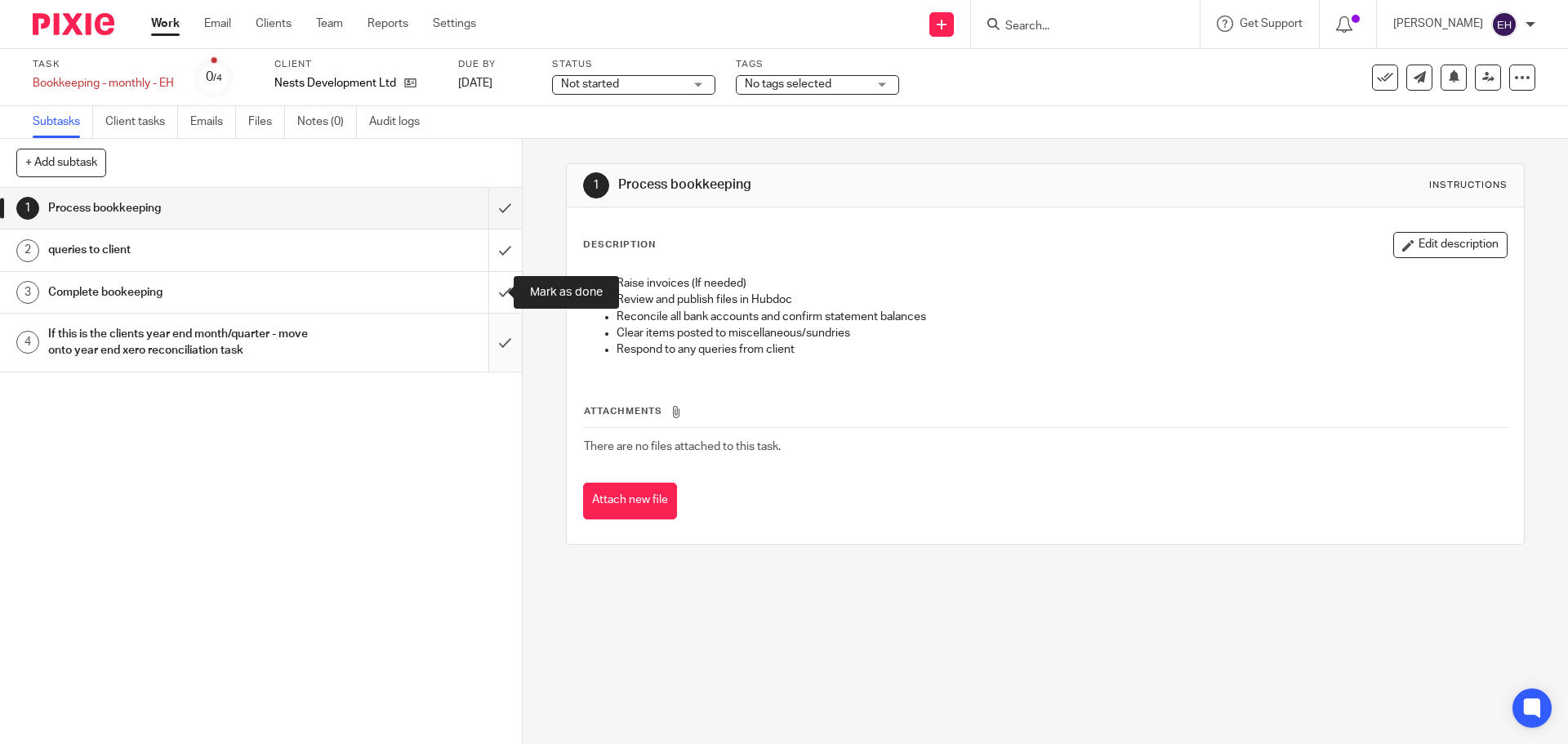 drag, startPoint x: 490, startPoint y: 286, endPoint x: 482, endPoint y: 332, distance: 46.69047 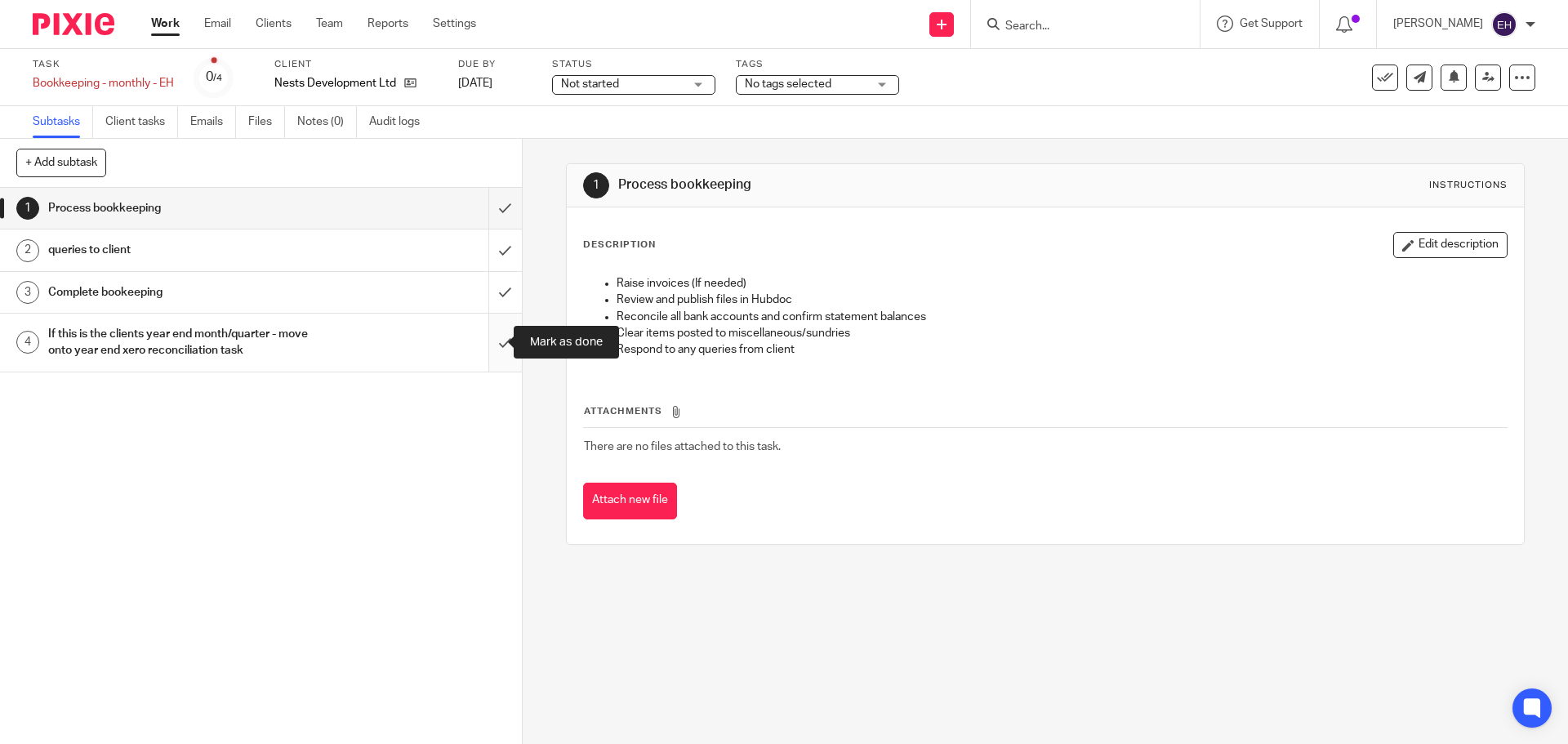 click at bounding box center (261, 342) 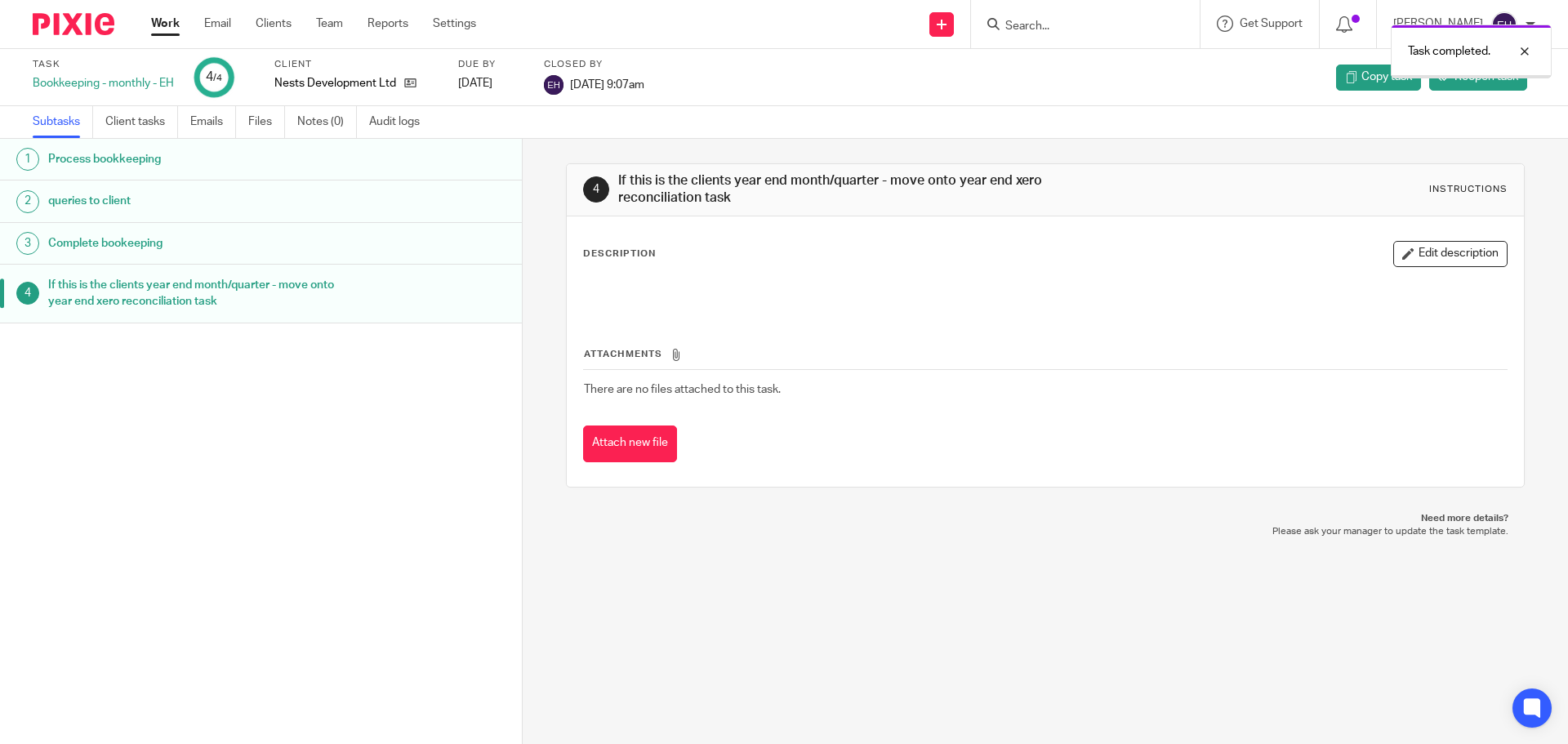 click on "Work" at bounding box center (165, 24) 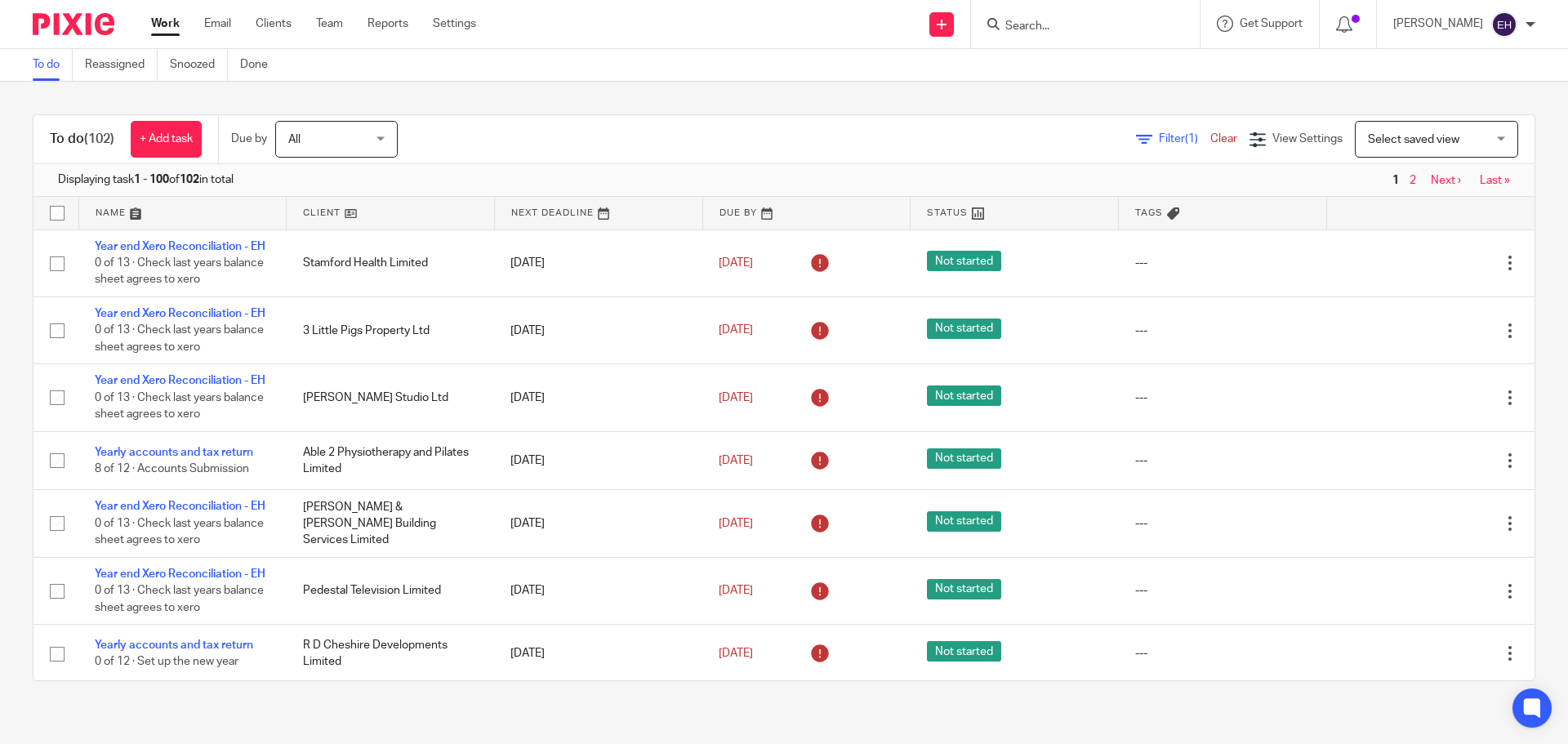 scroll, scrollTop: 0, scrollLeft: 0, axis: both 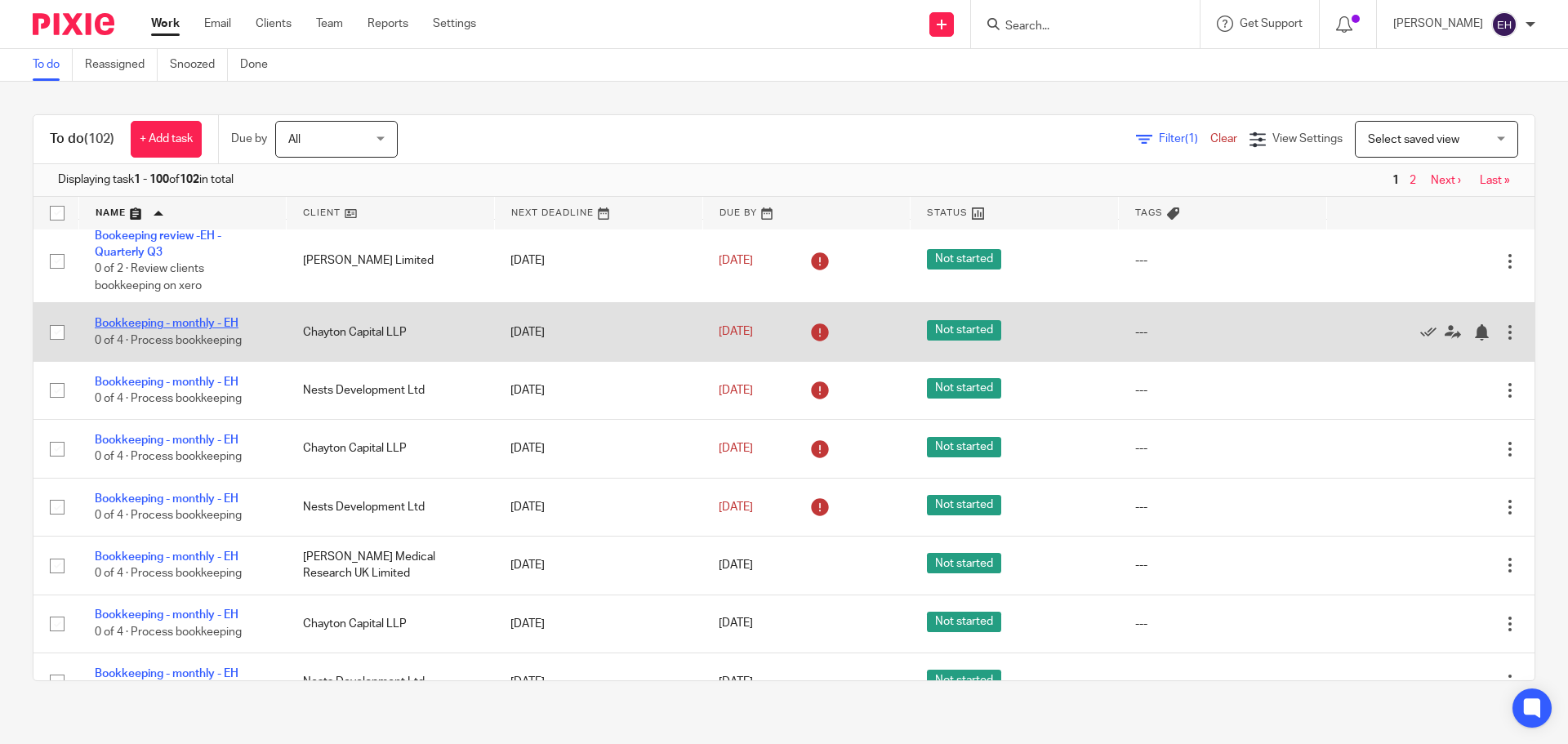 click on "Bookkeeping - monthly - EH" at bounding box center [167, 323] 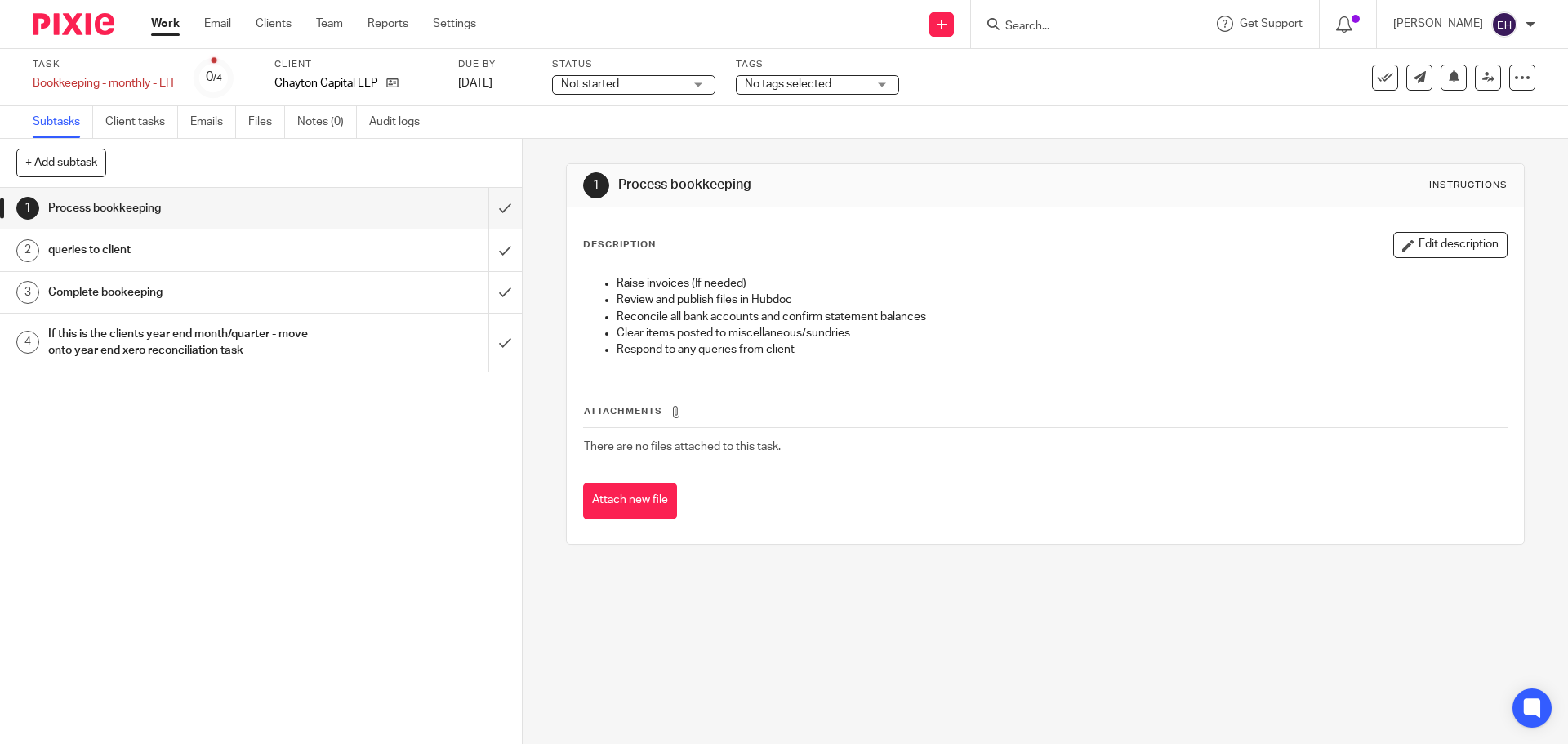 scroll, scrollTop: 0, scrollLeft: 0, axis: both 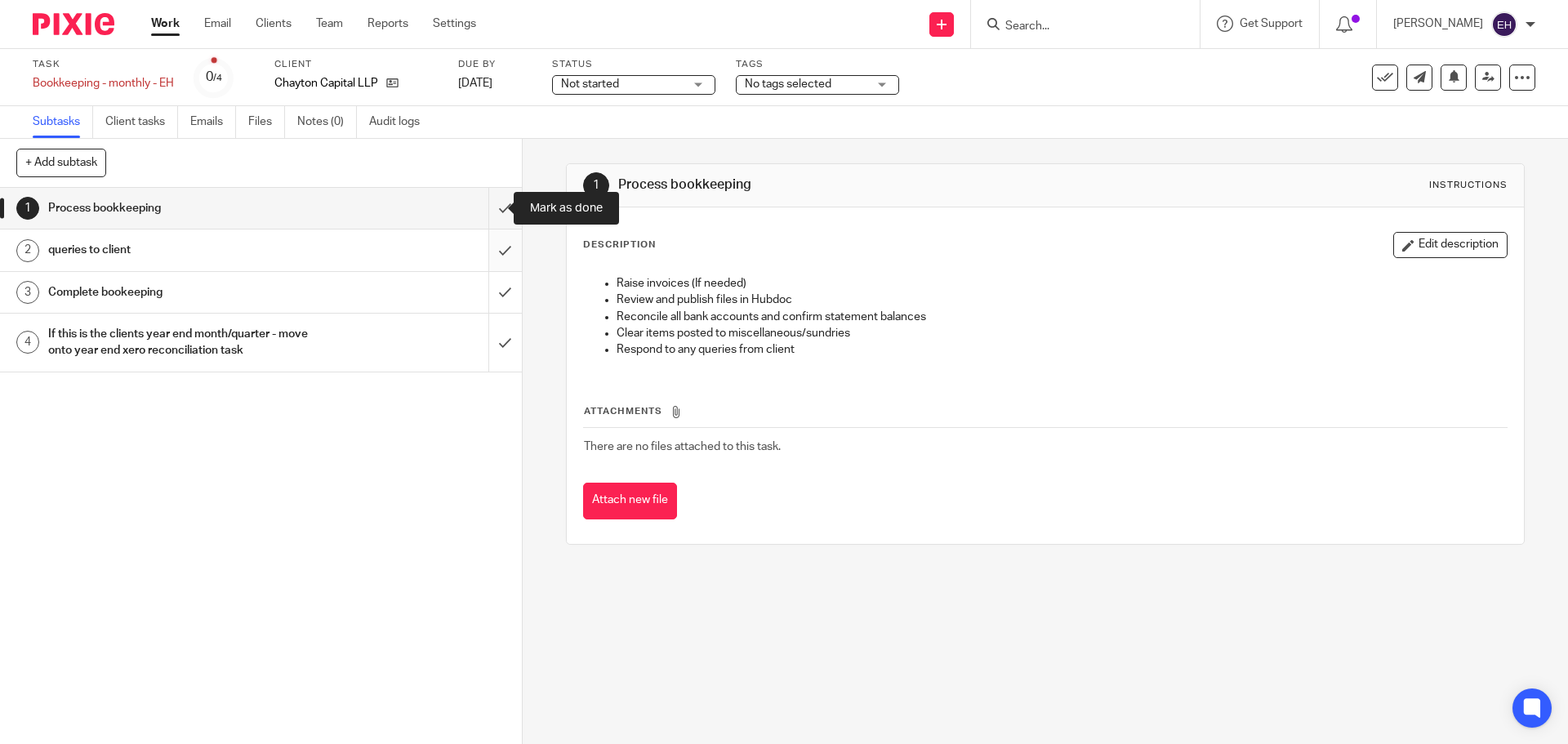 drag, startPoint x: 487, startPoint y: 211, endPoint x: 491, endPoint y: 240, distance: 29.274562 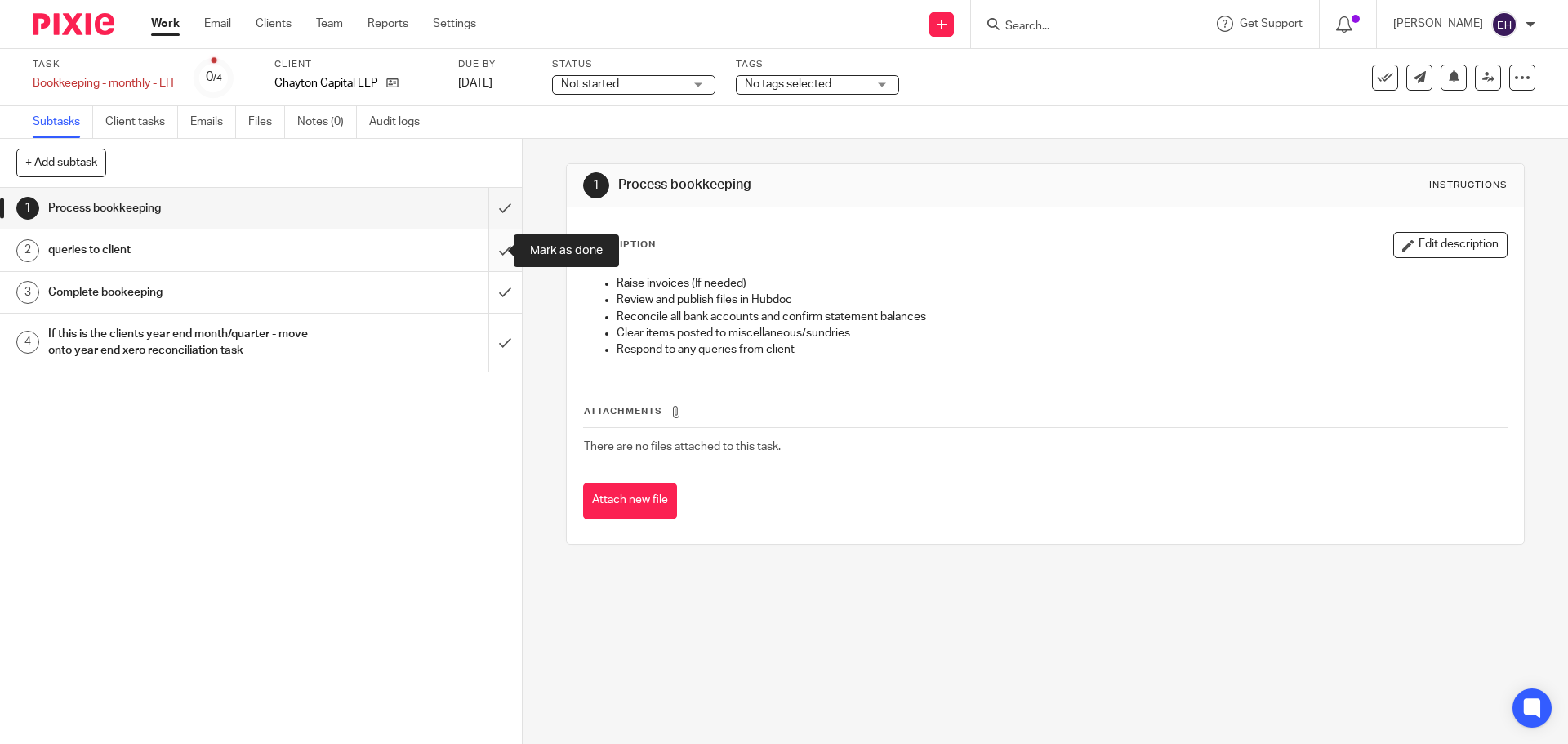 drag, startPoint x: 491, startPoint y: 241, endPoint x: 491, endPoint y: 268, distance: 27 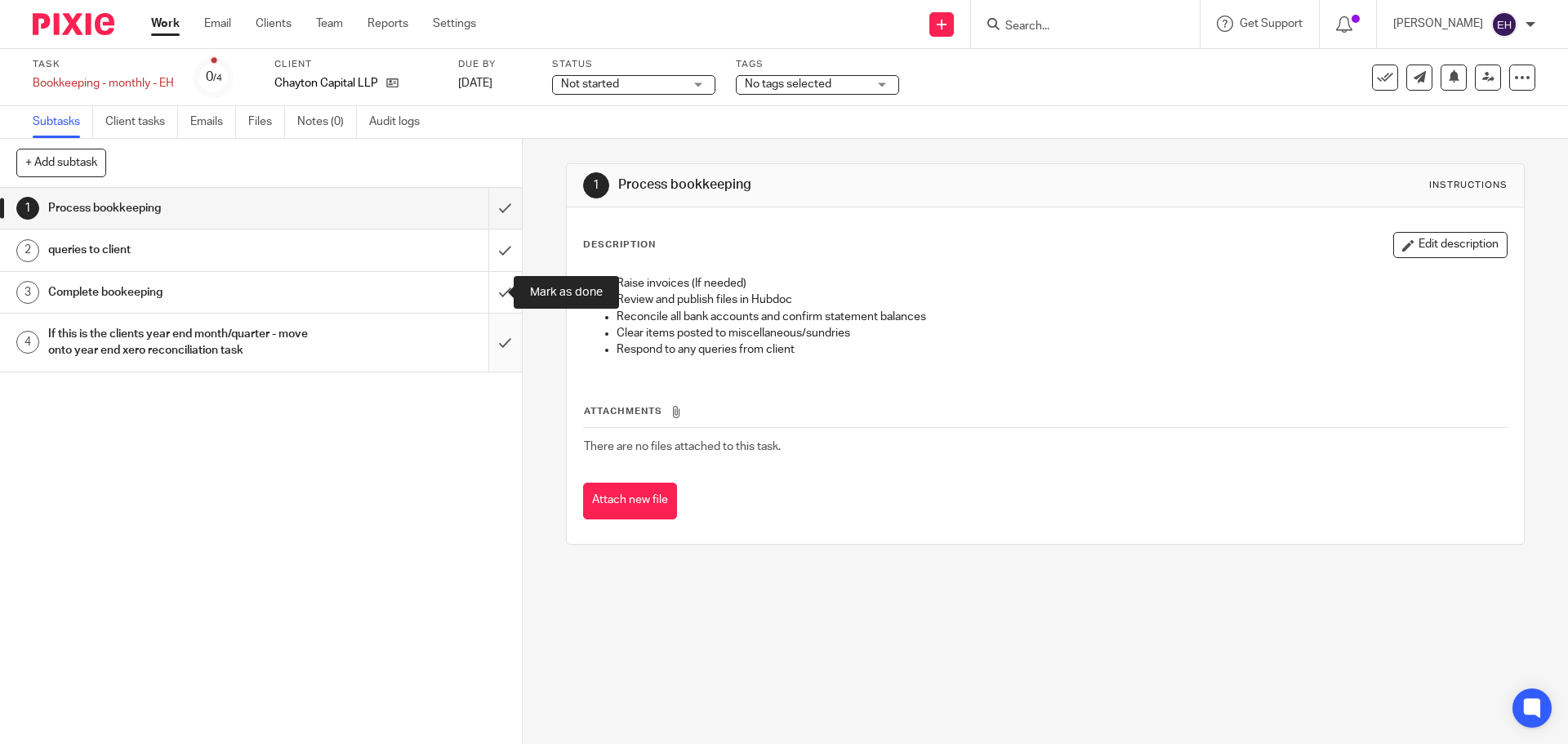 drag, startPoint x: 492, startPoint y: 287, endPoint x: 488, endPoint y: 319, distance: 32.249031 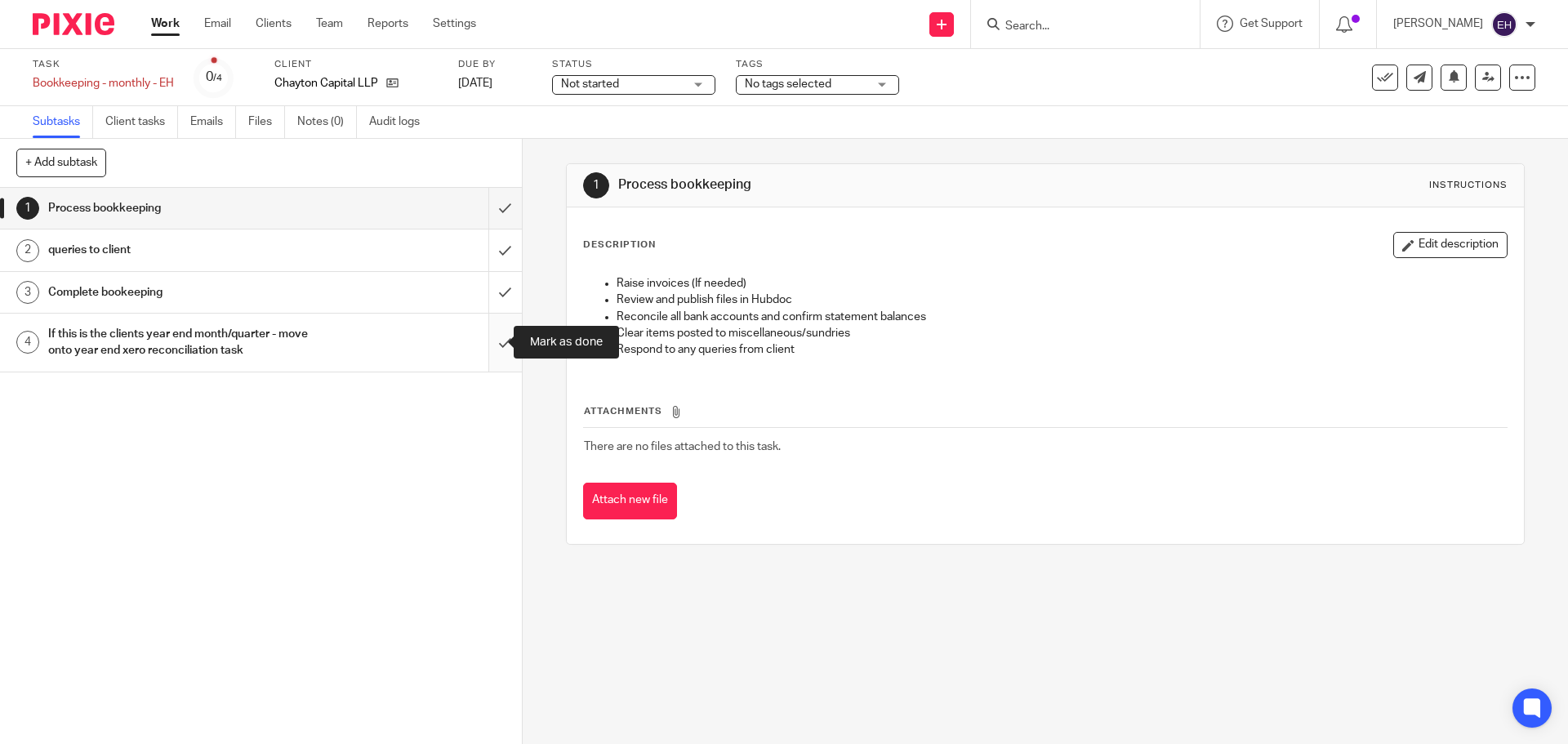 click at bounding box center [261, 342] 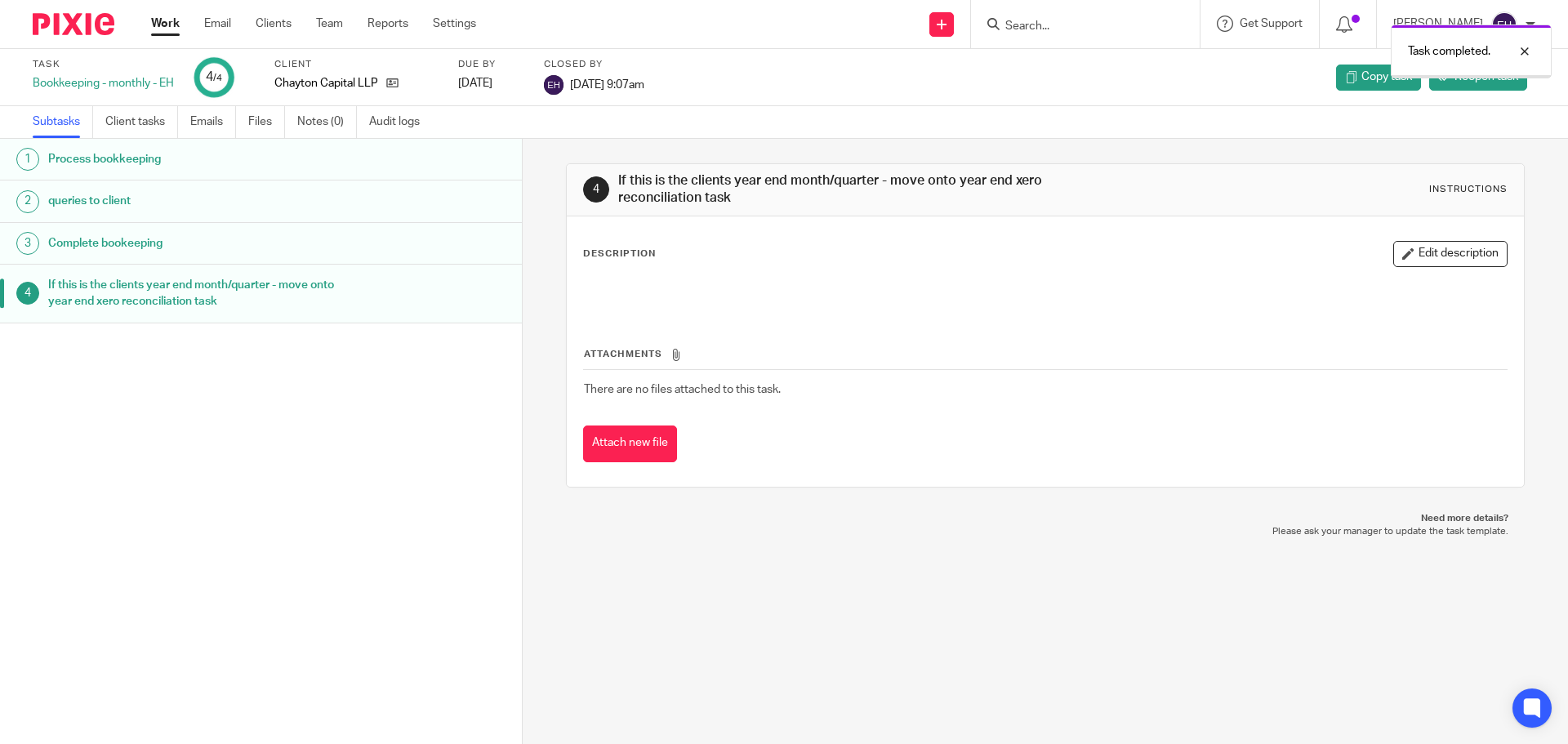 scroll, scrollTop: 0, scrollLeft: 0, axis: both 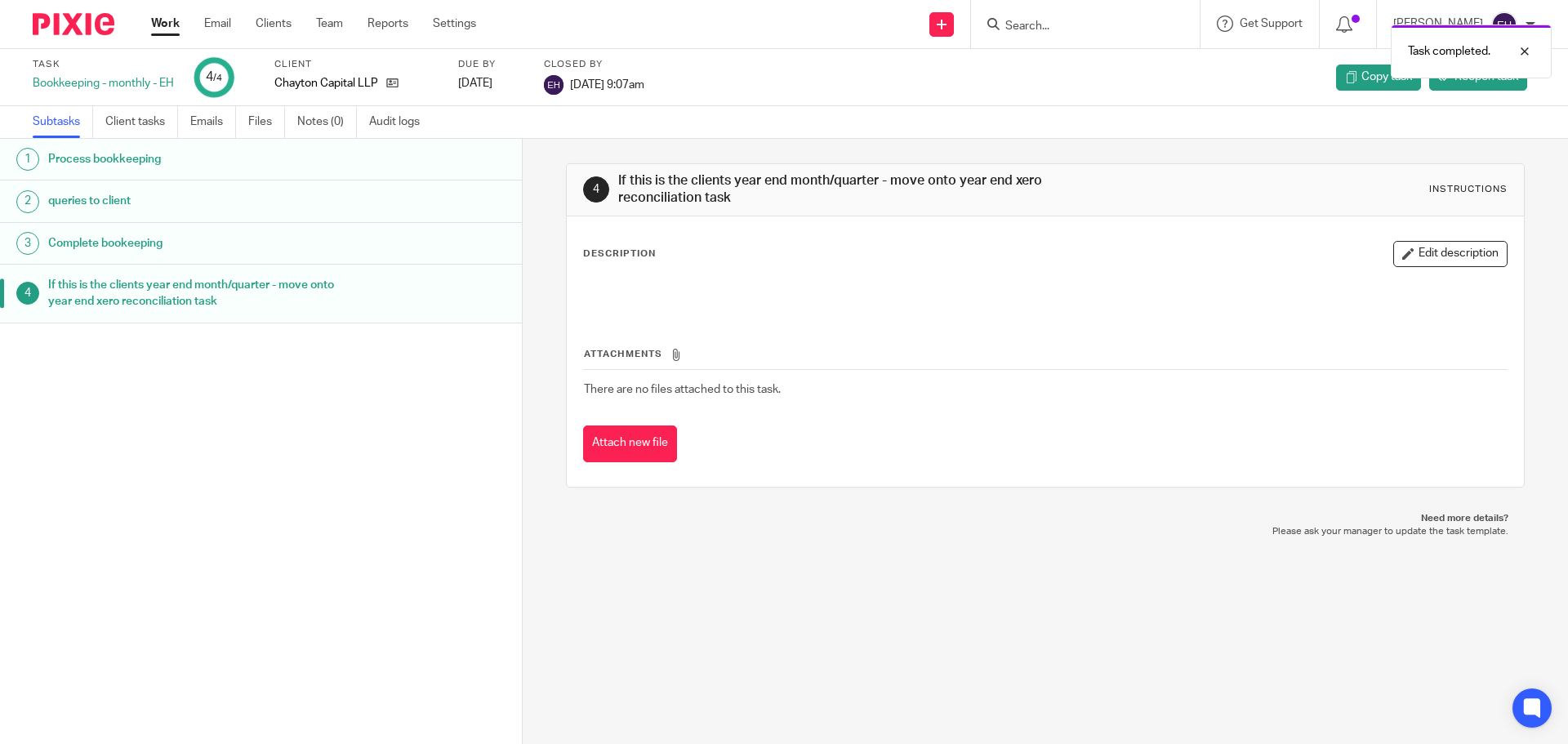 click on "Work" at bounding box center [165, 24] 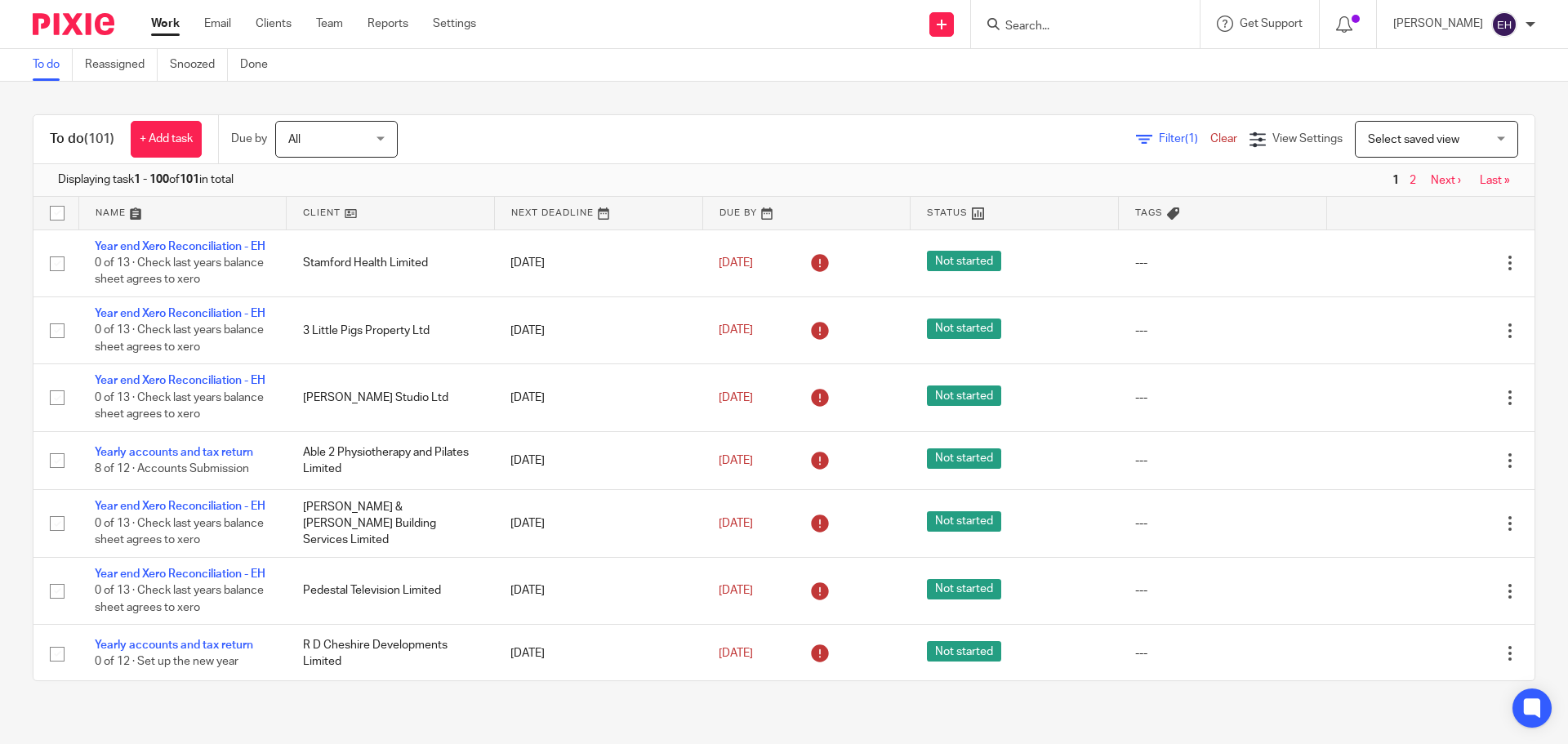 scroll, scrollTop: 0, scrollLeft: 0, axis: both 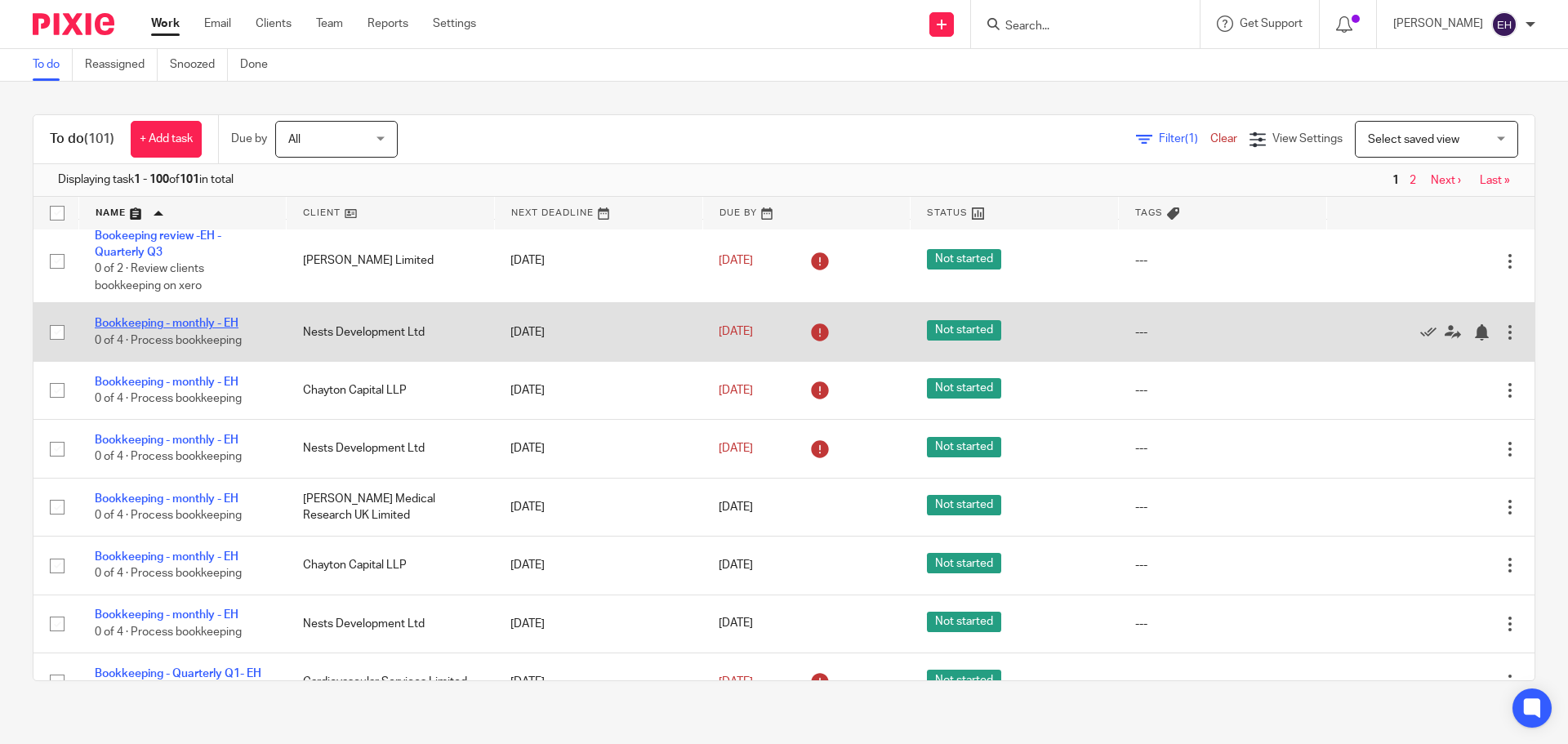 click on "Bookkeeping - monthly - EH" at bounding box center (167, 323) 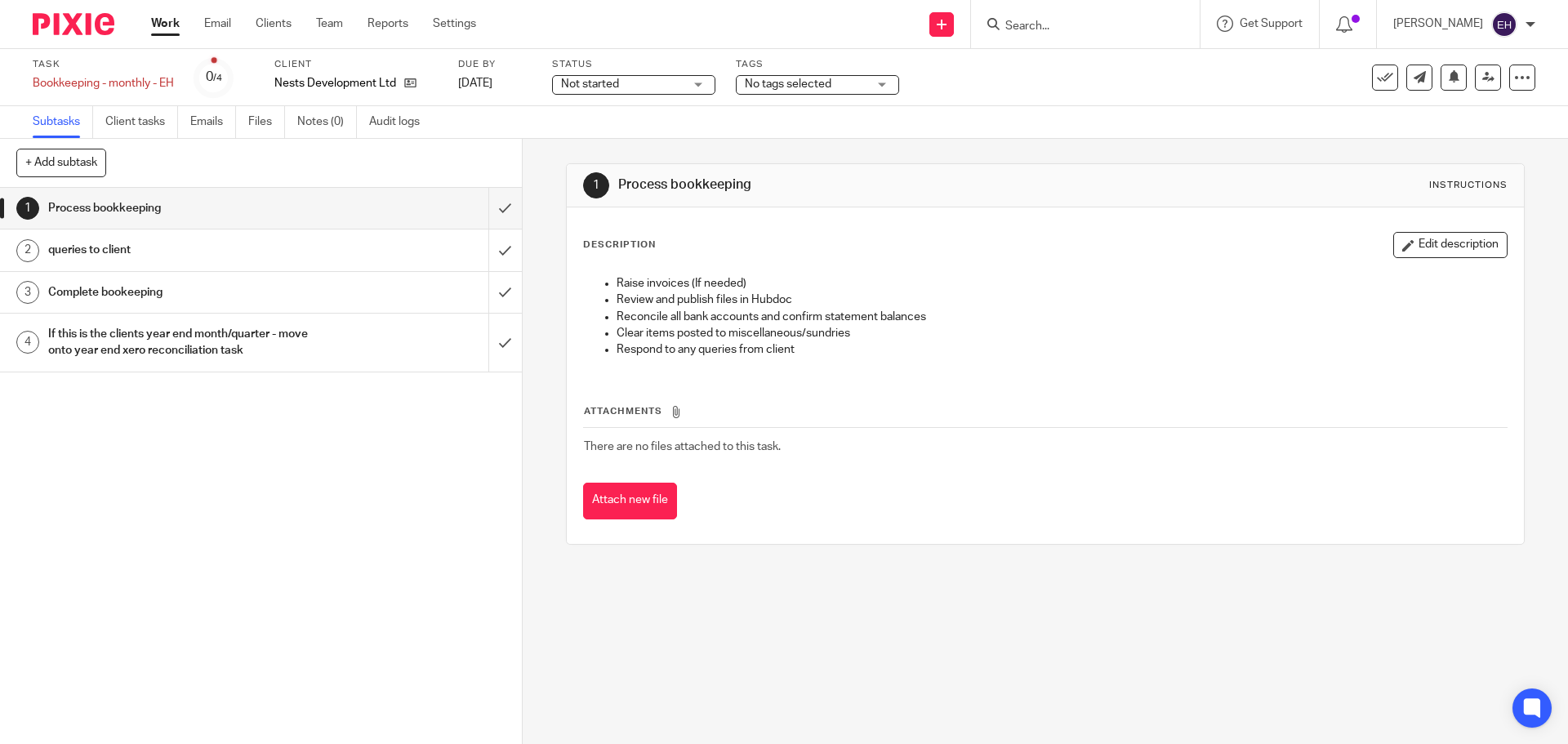 scroll, scrollTop: 0, scrollLeft: 0, axis: both 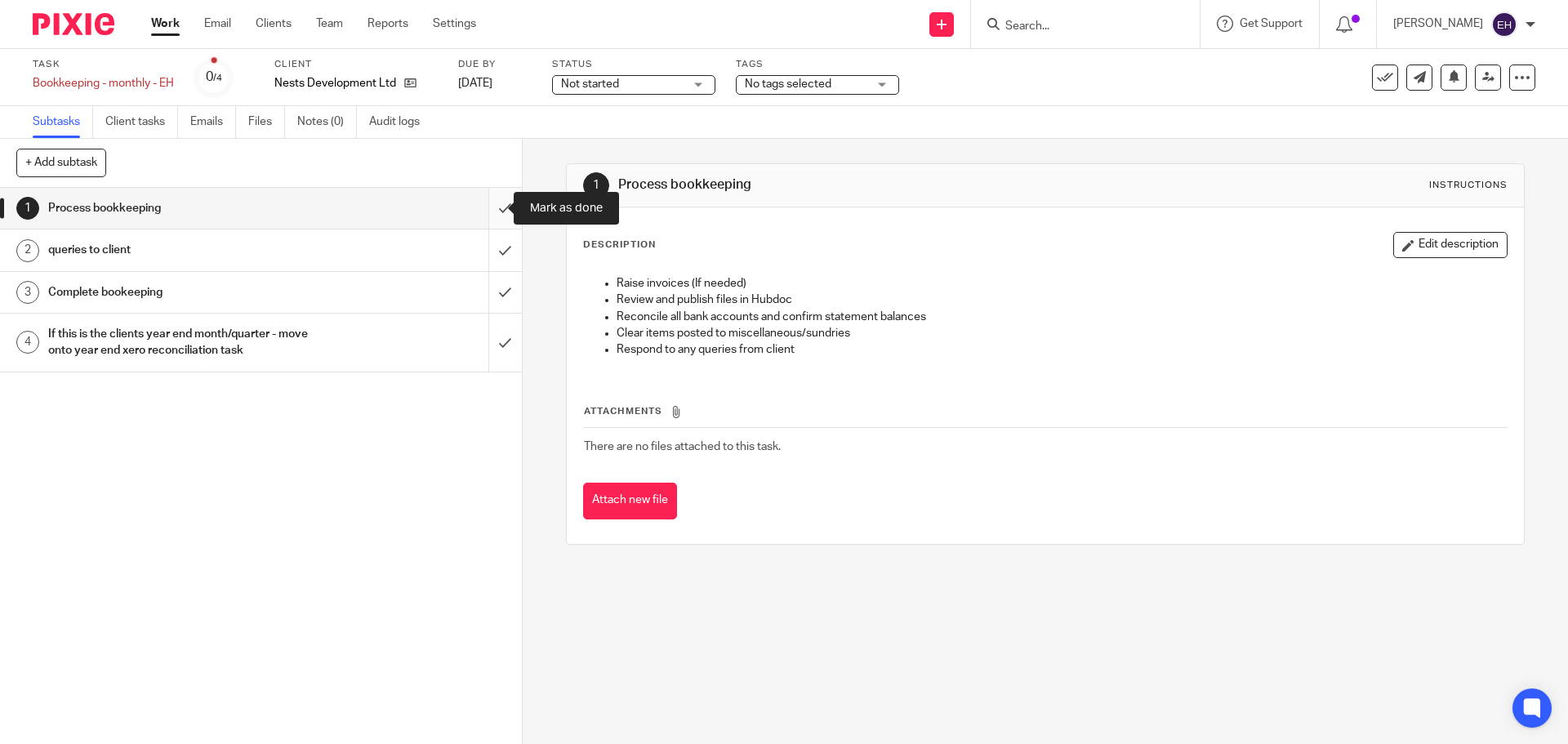 click at bounding box center [261, 208] 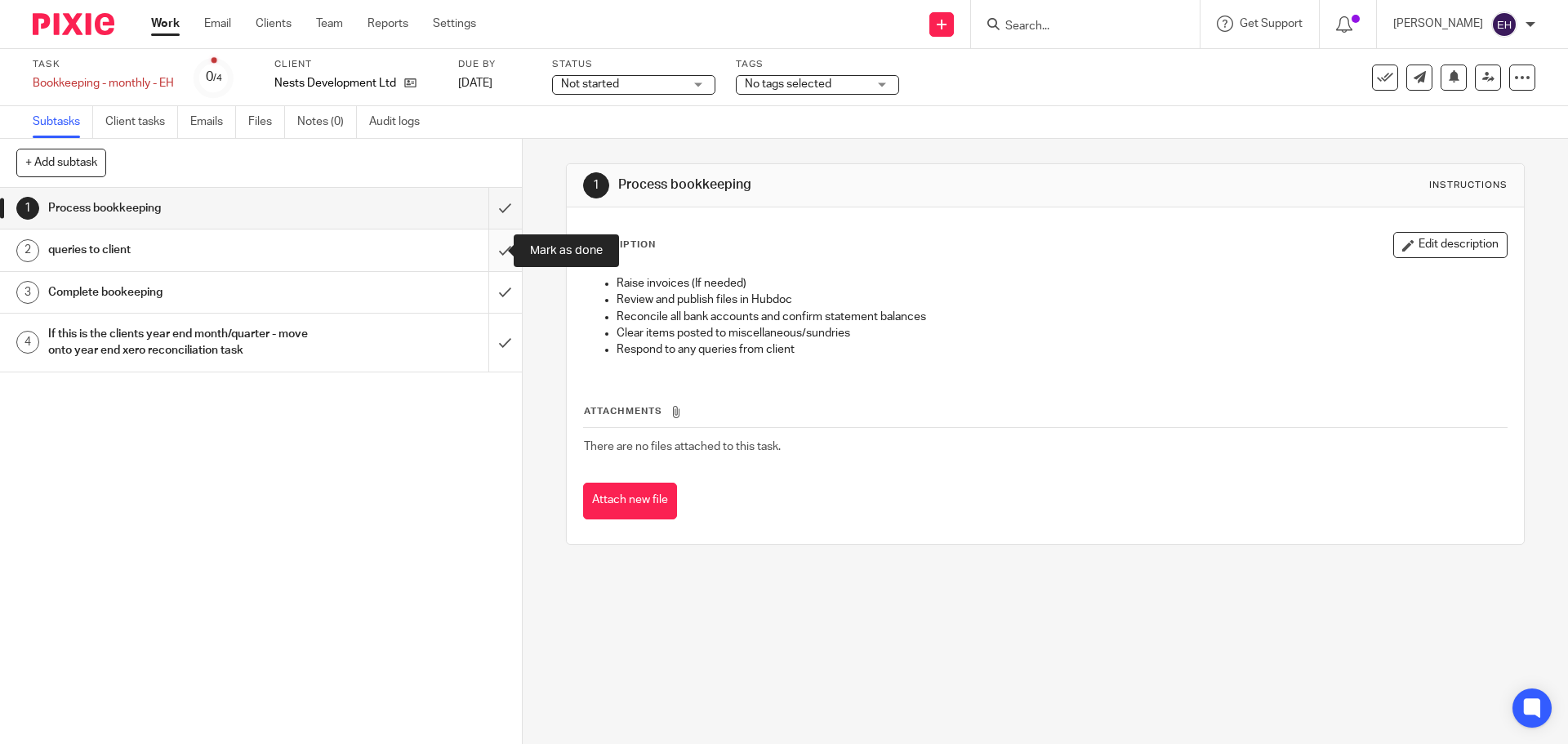 click at bounding box center [261, 250] 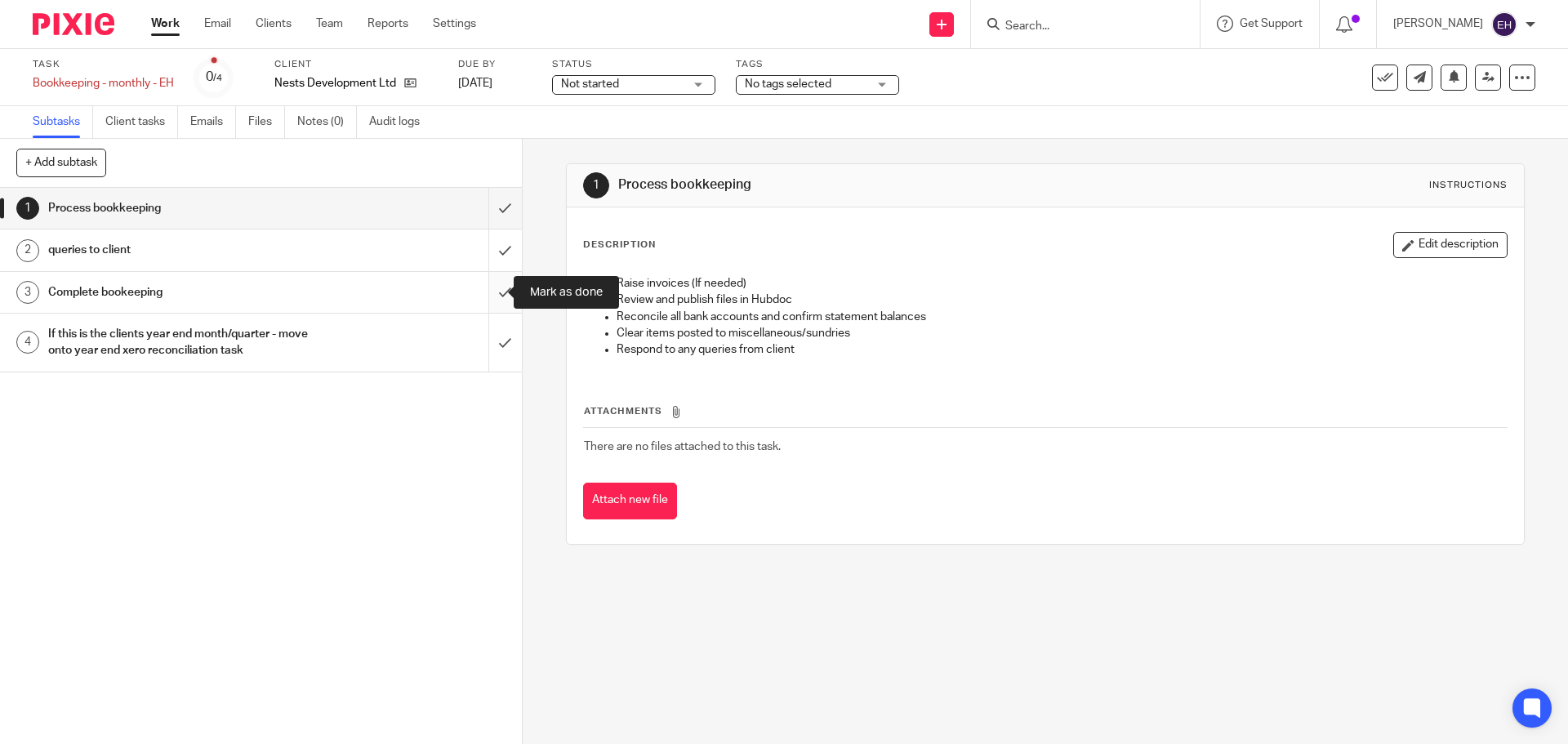 click at bounding box center [261, 292] 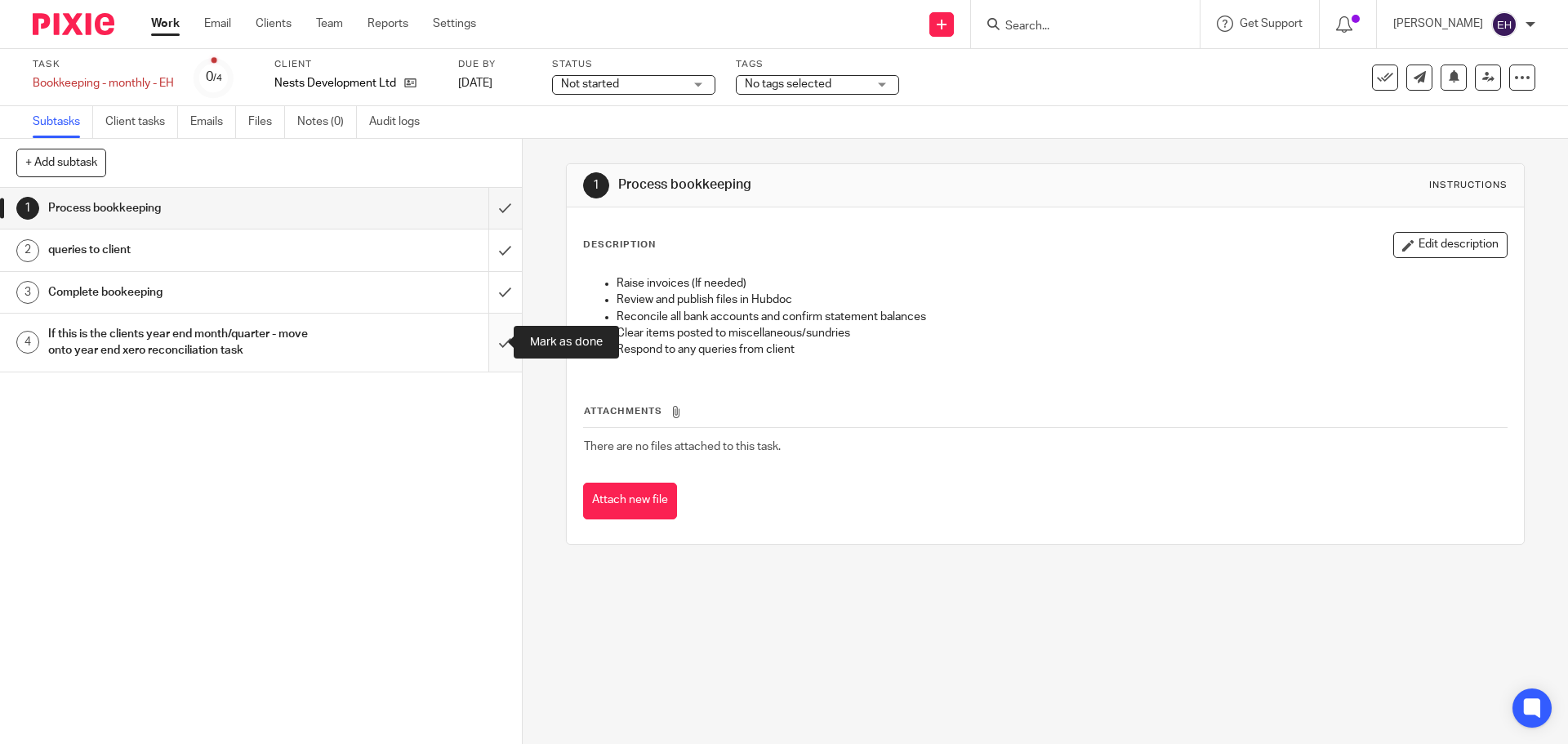 click at bounding box center [261, 342] 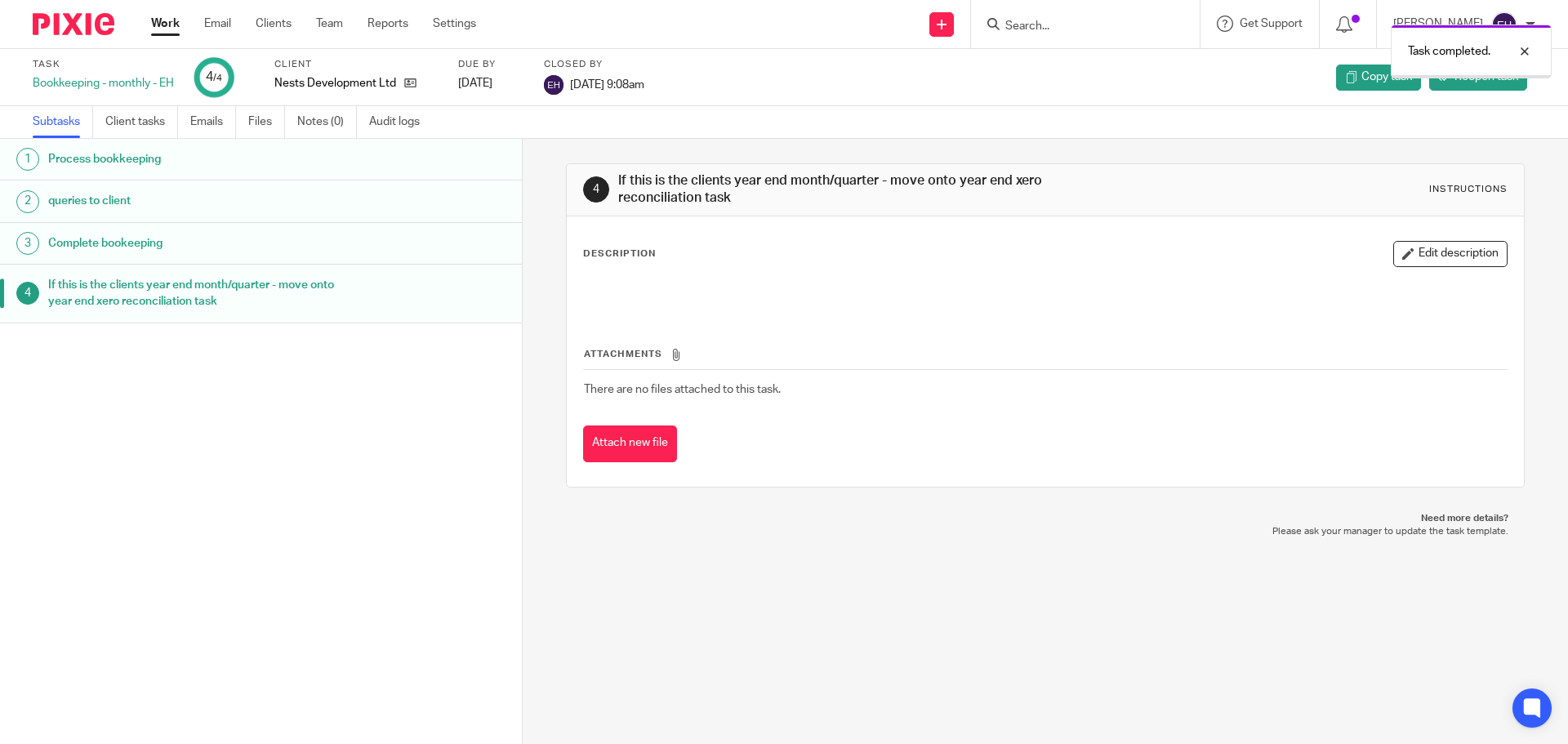 click on "Work" at bounding box center (165, 24) 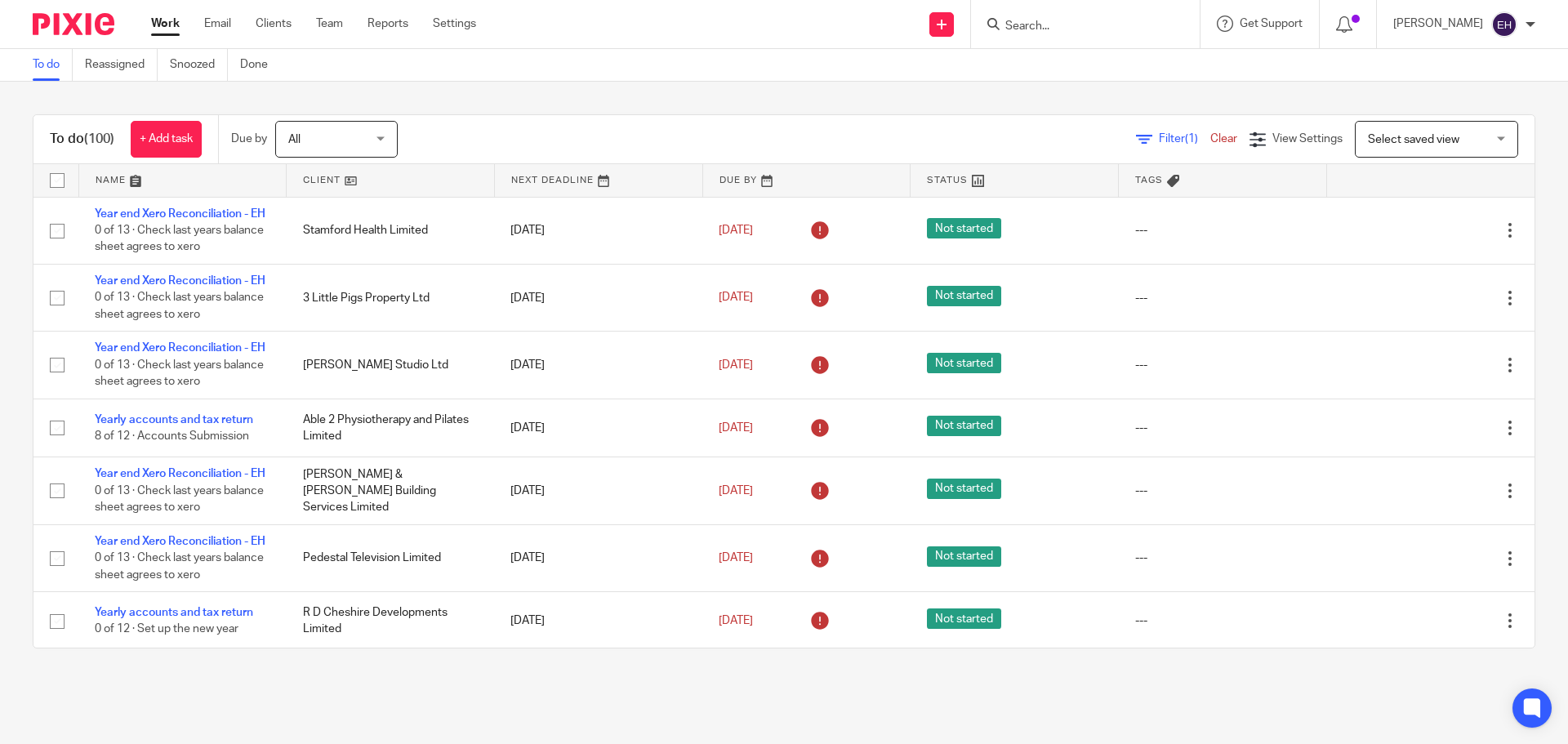scroll, scrollTop: 0, scrollLeft: 0, axis: both 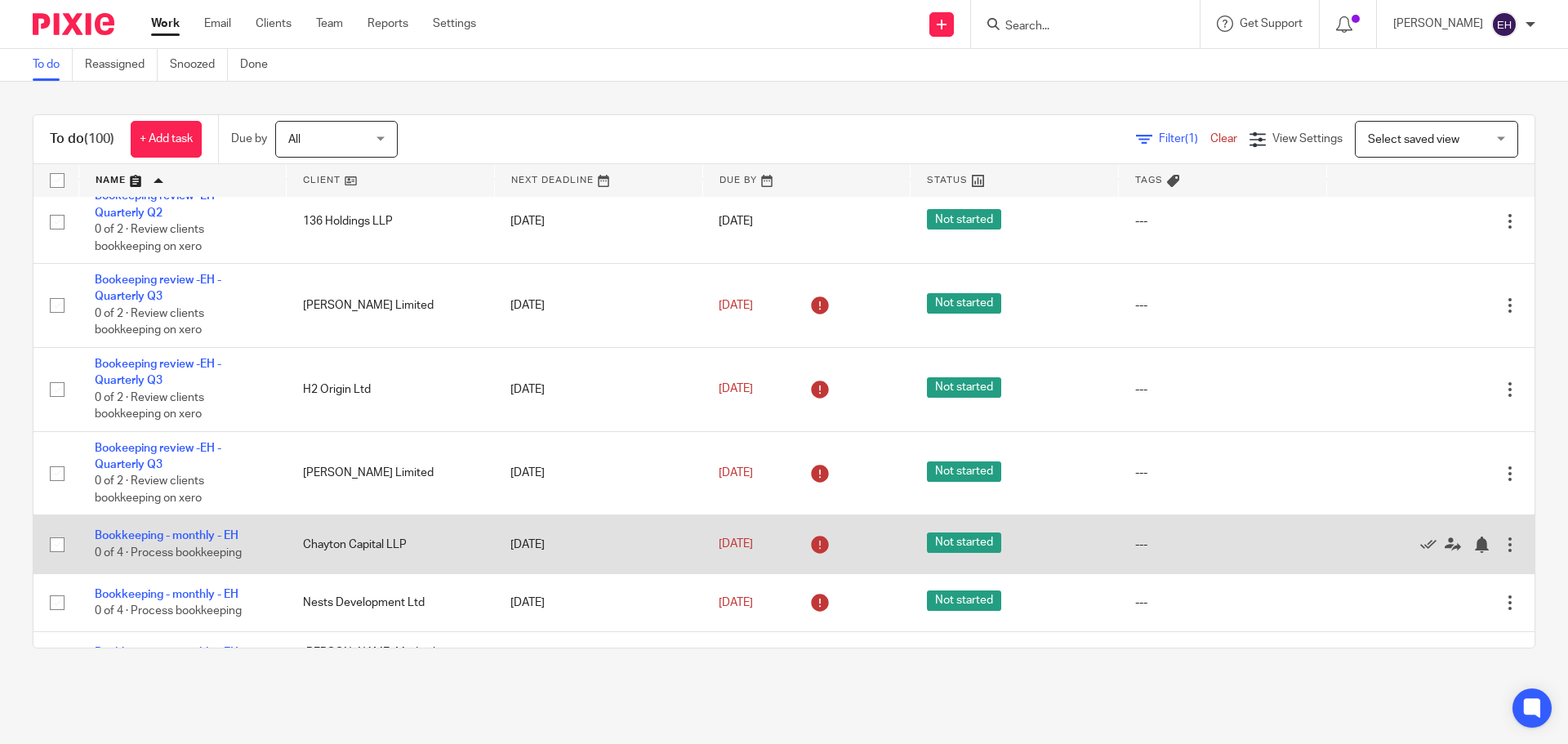 click on "Bookkeeping - monthly - EH
0
of
4 ·
Process bookkeeping" at bounding box center (182, 544) 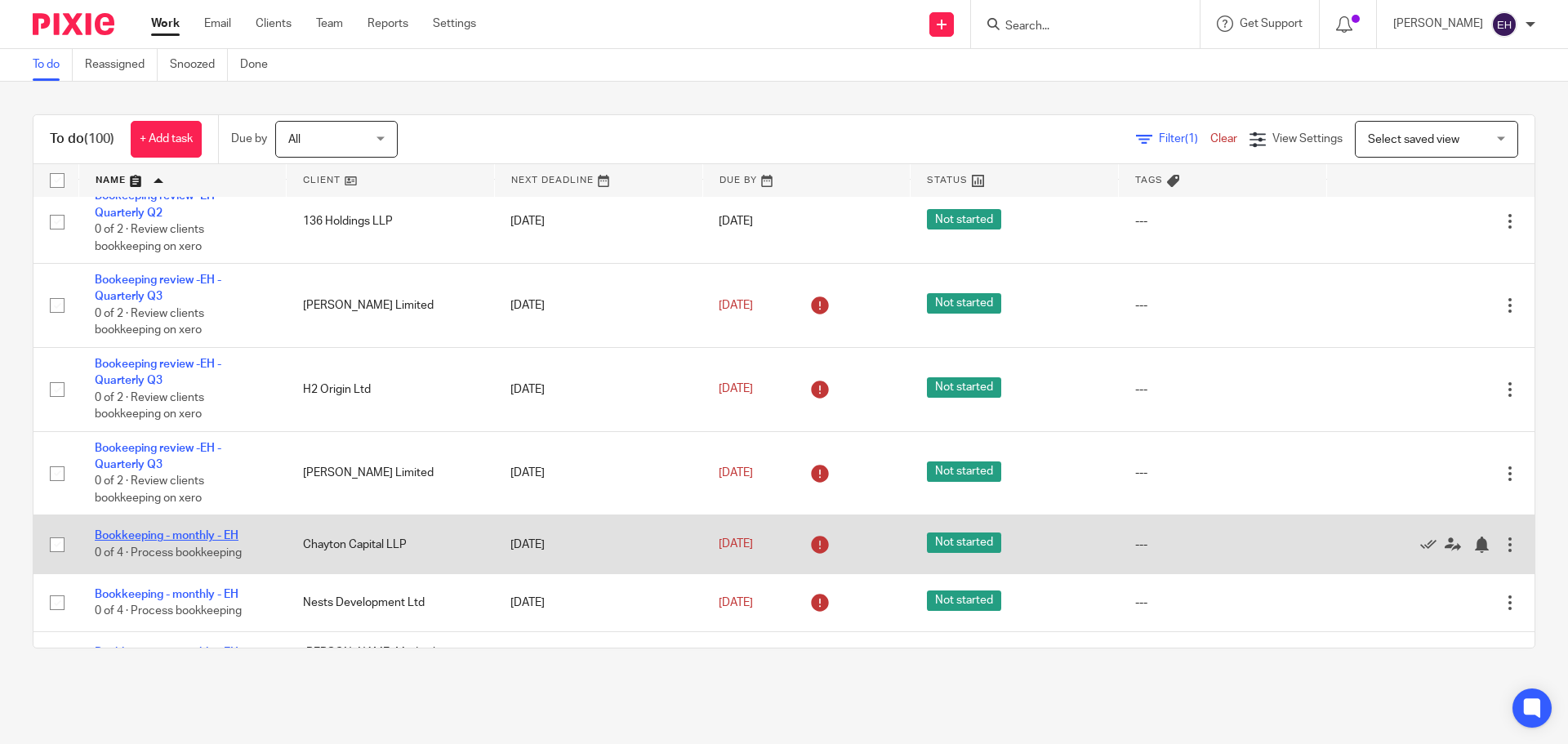 click on "Bookkeeping - monthly - EH" at bounding box center [167, 536] 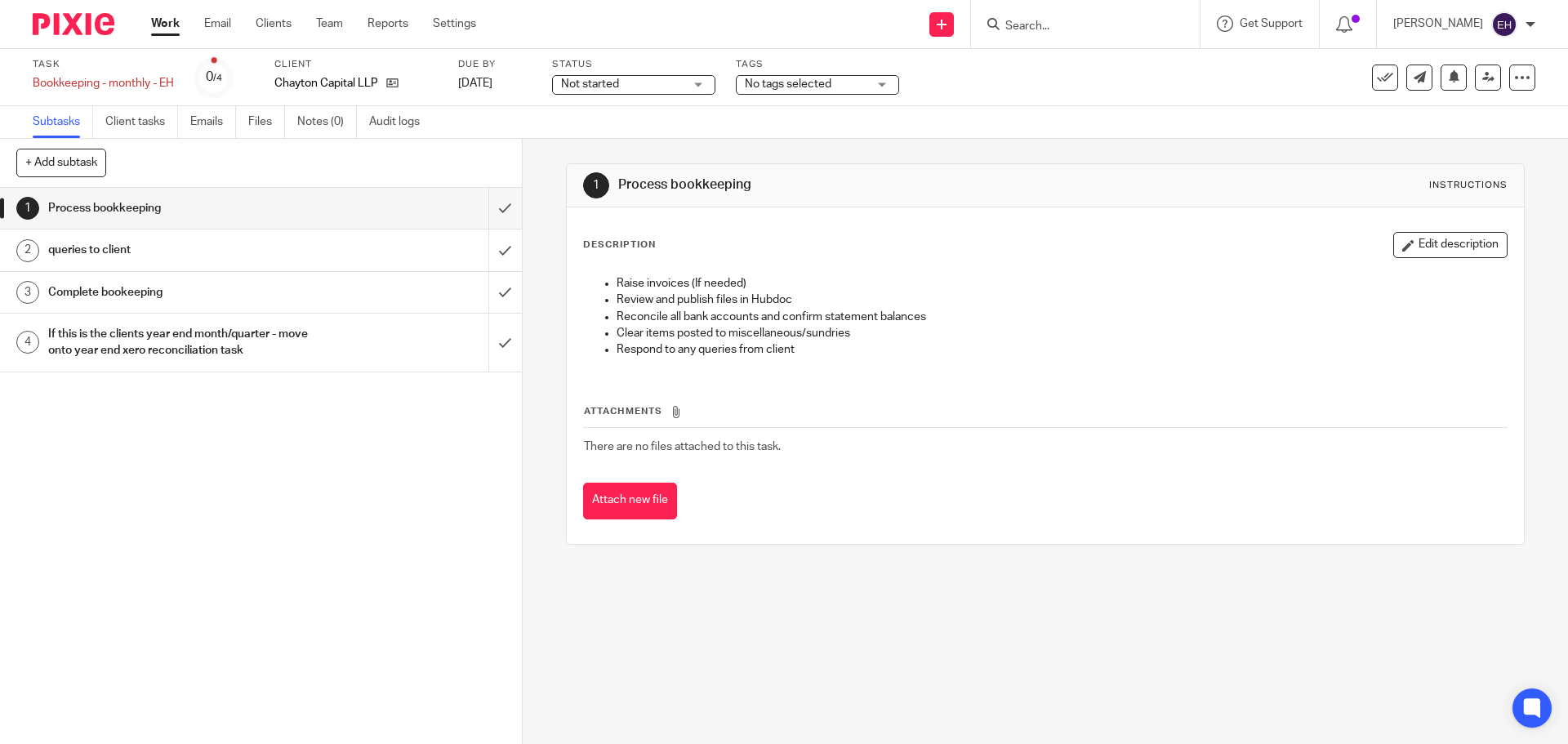 scroll, scrollTop: 0, scrollLeft: 0, axis: both 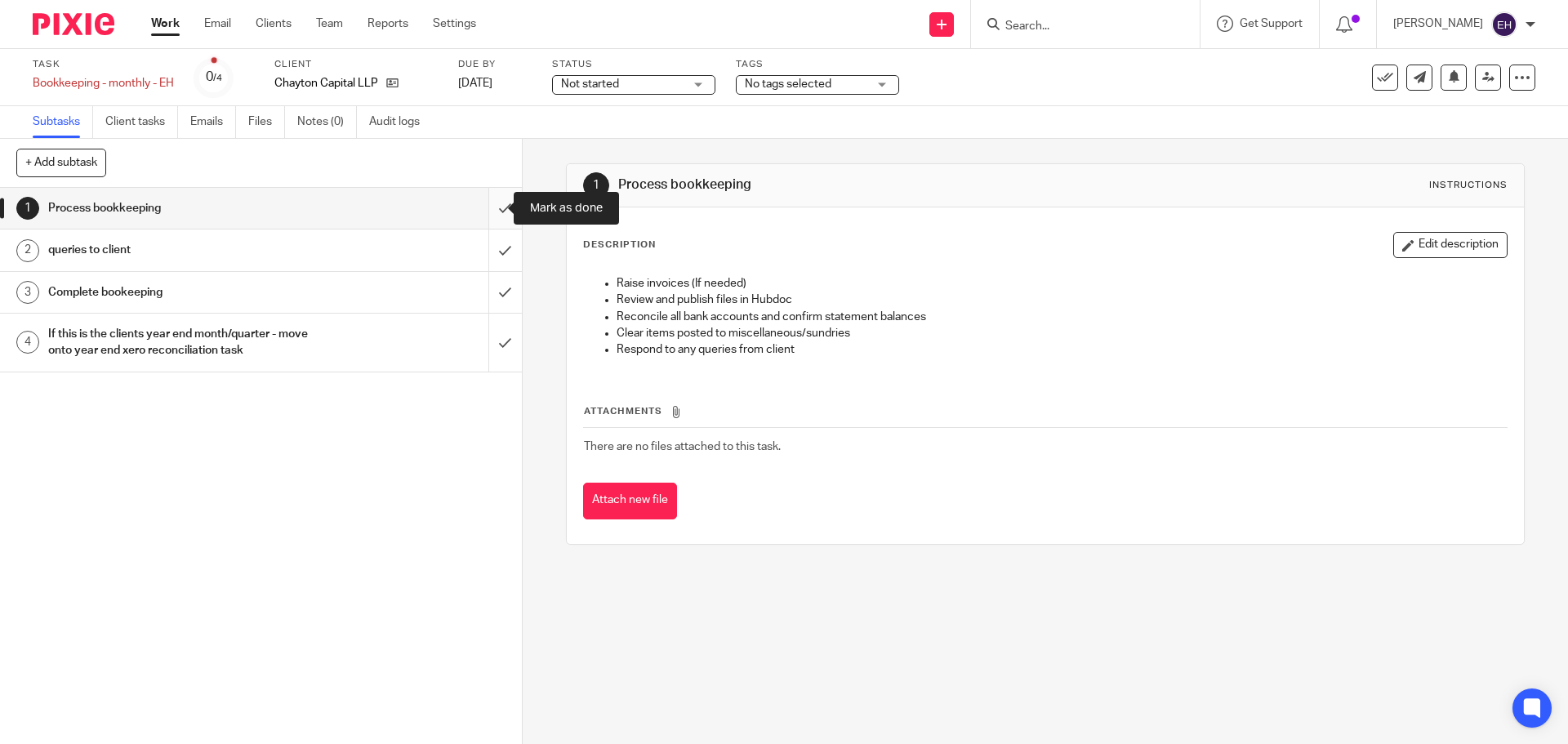 click at bounding box center (261, 208) 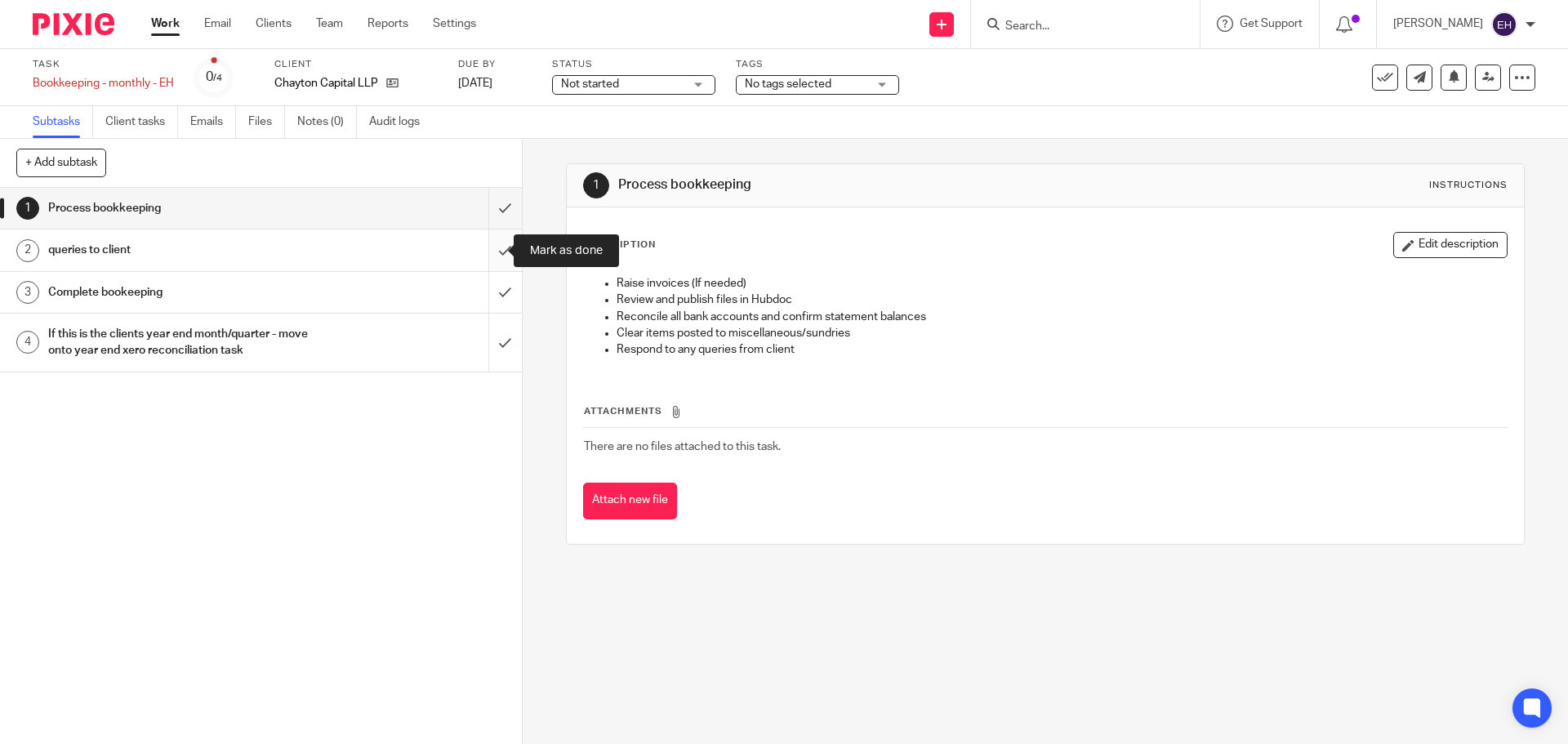 click at bounding box center (261, 250) 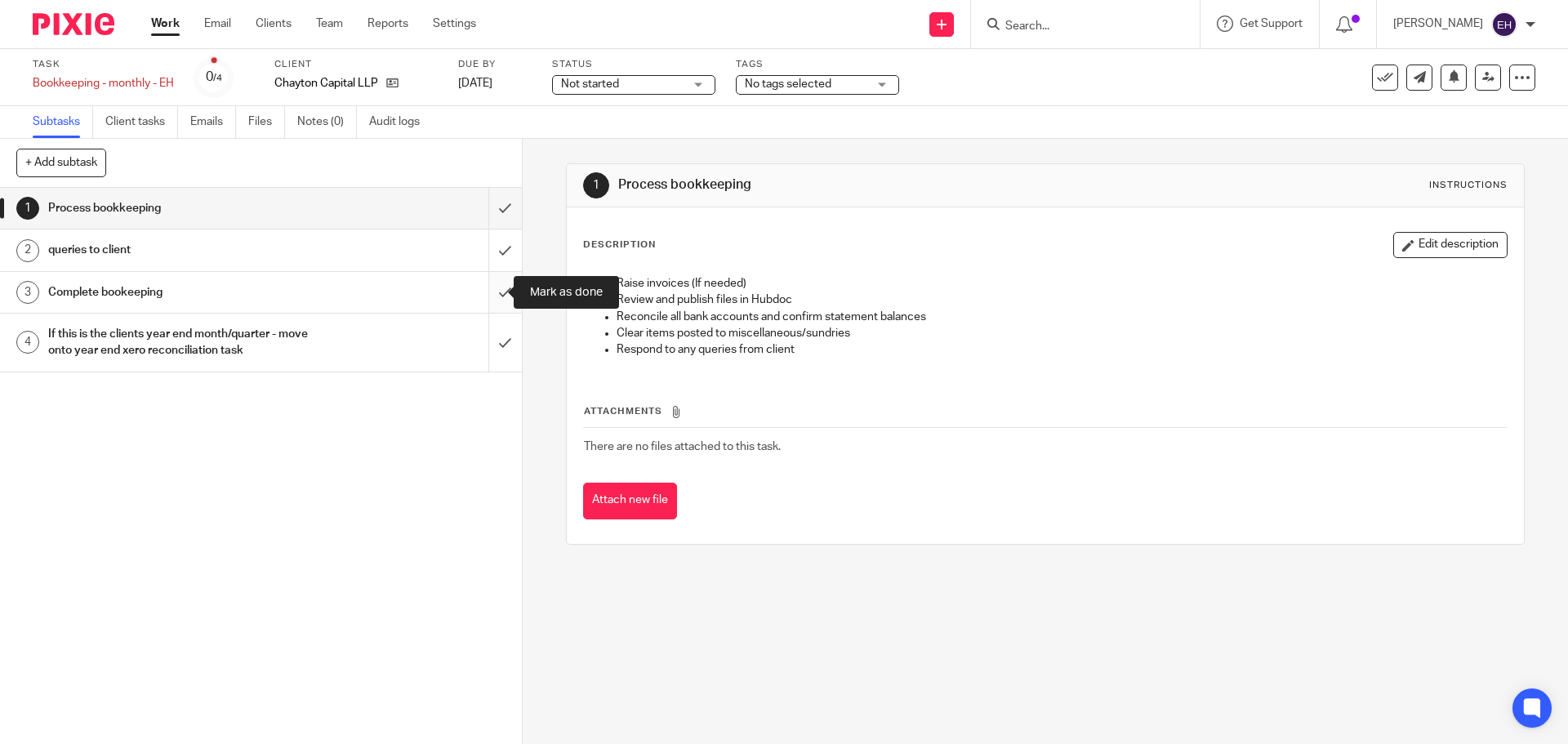 click at bounding box center (261, 292) 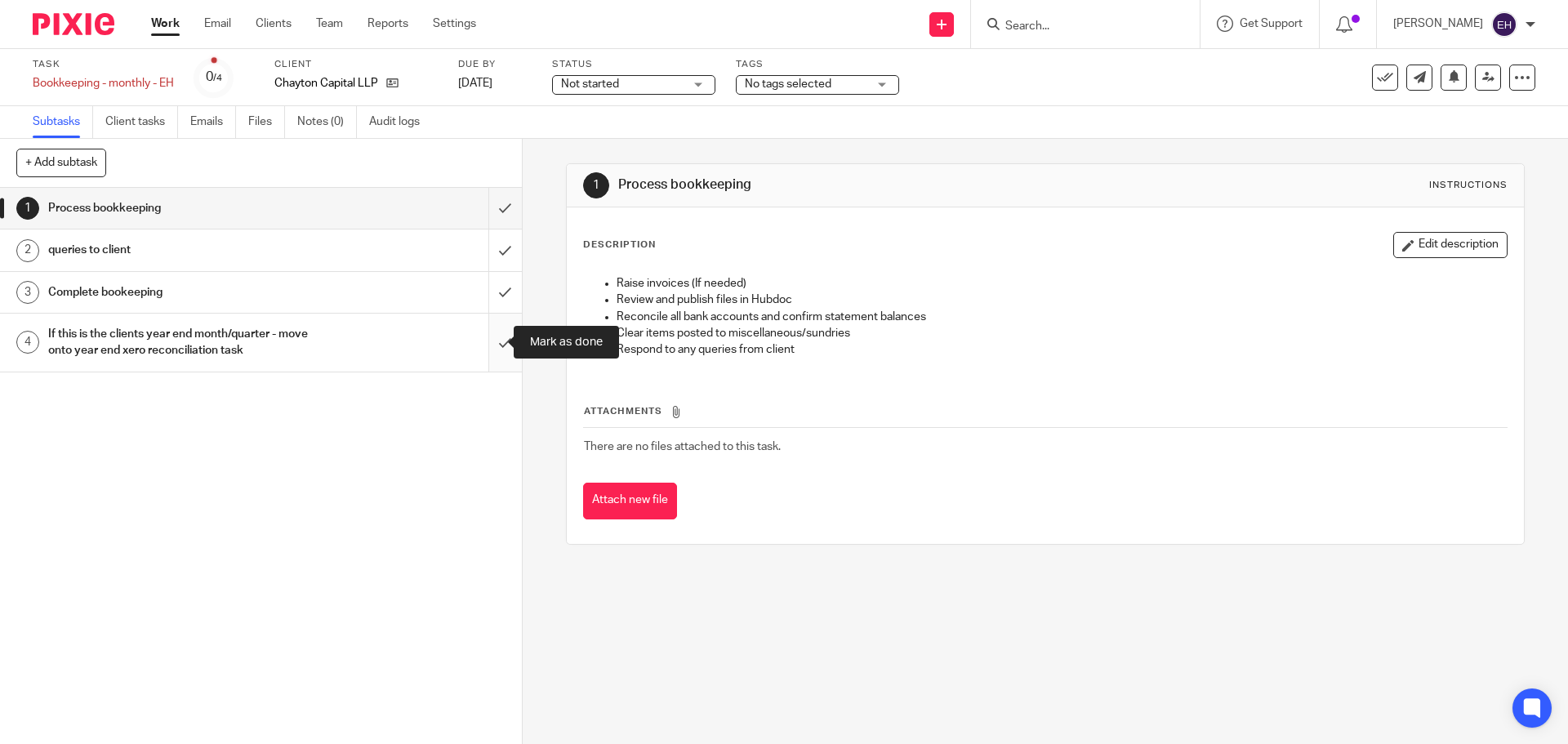 click at bounding box center [261, 342] 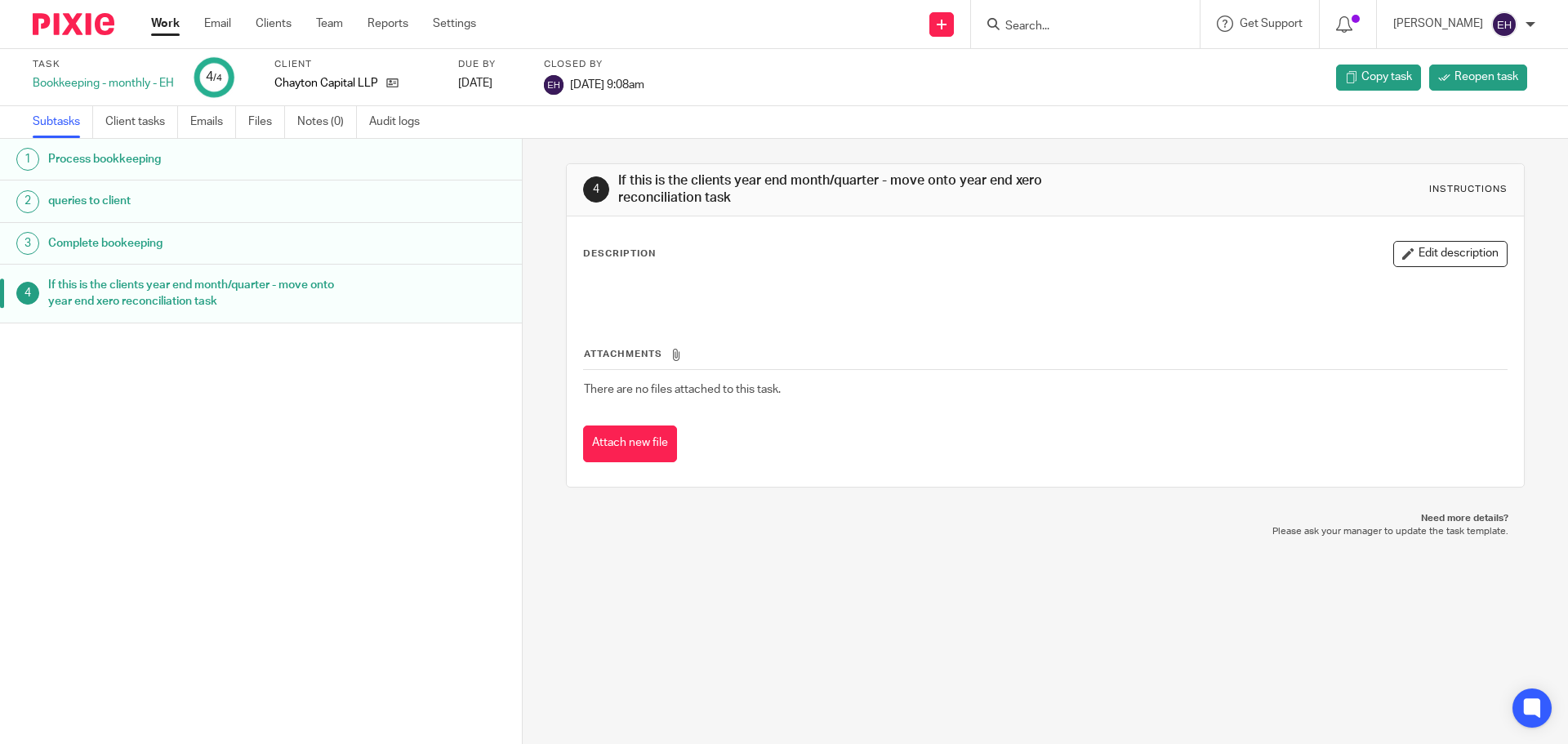 scroll, scrollTop: 0, scrollLeft: 0, axis: both 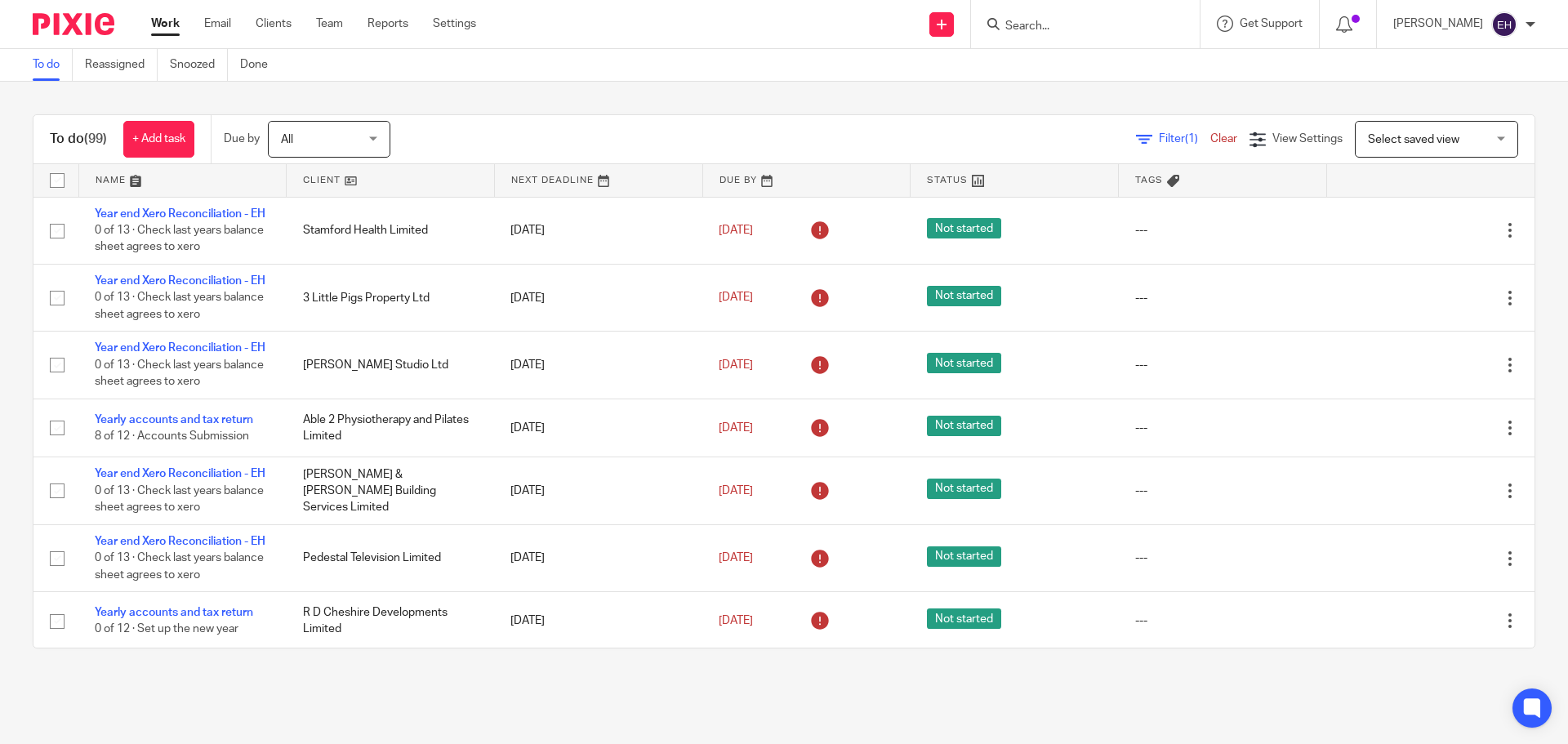 click at bounding box center [183, 180] 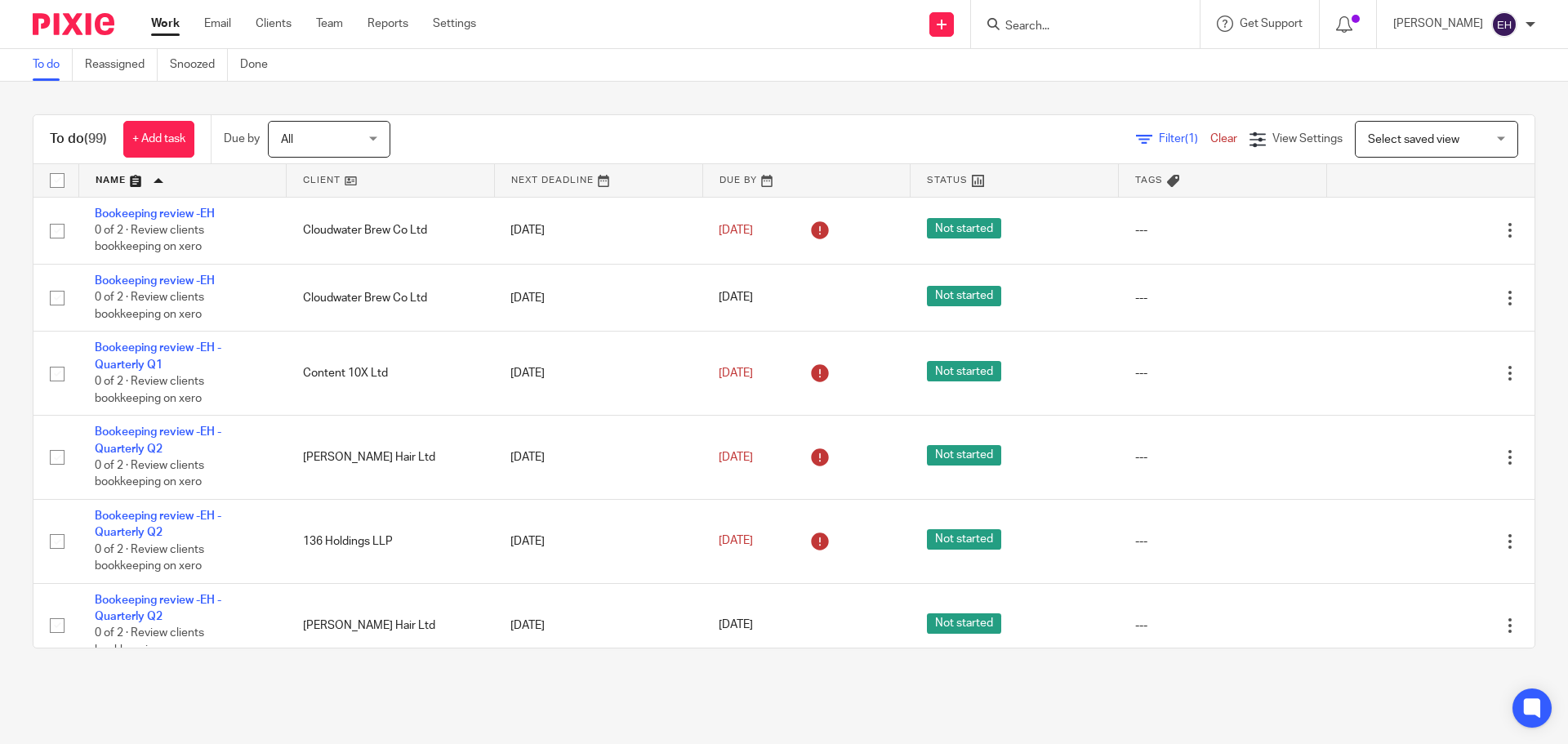 scroll, scrollTop: 0, scrollLeft: 0, axis: both 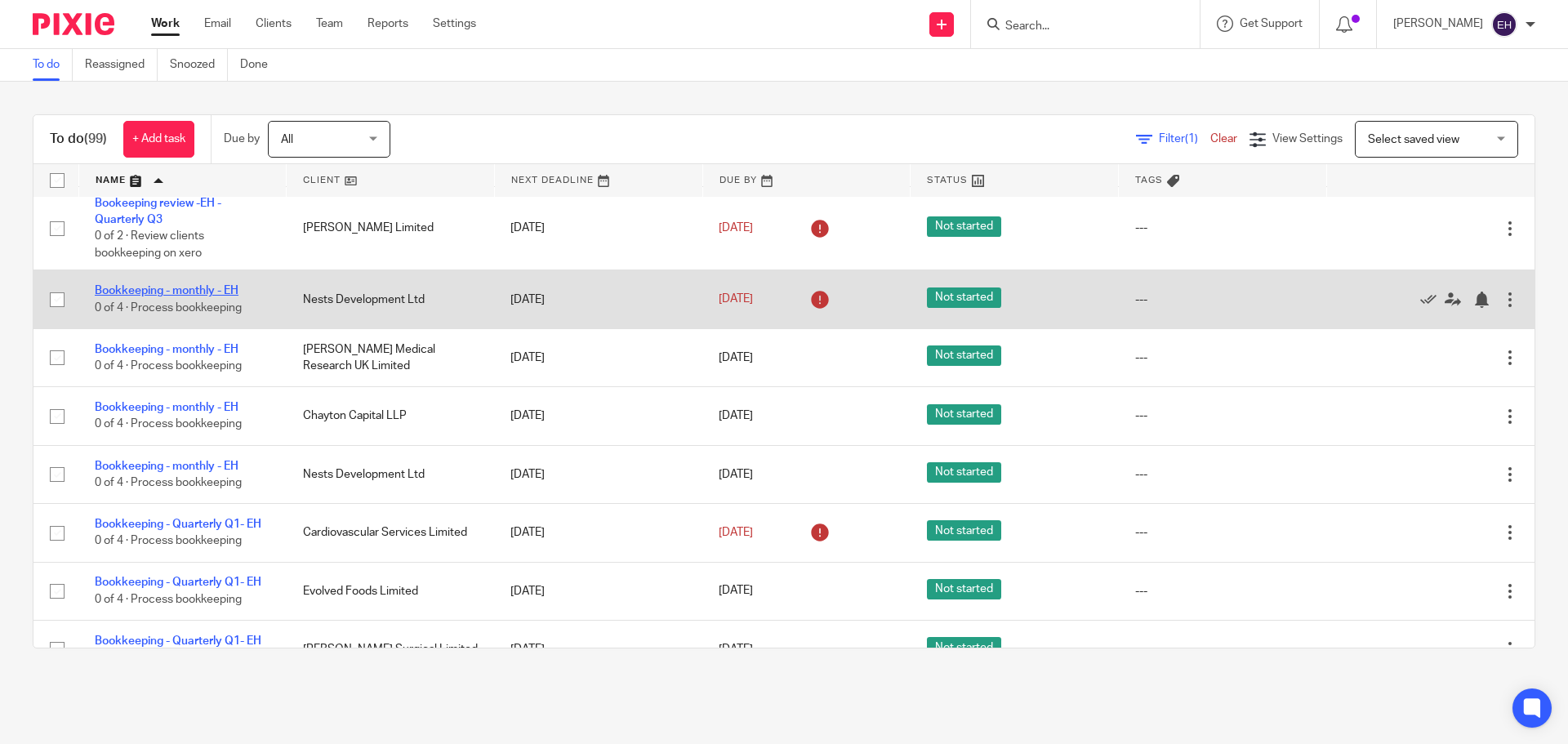 click on "Bookkeeping - monthly - EH" at bounding box center [167, 291] 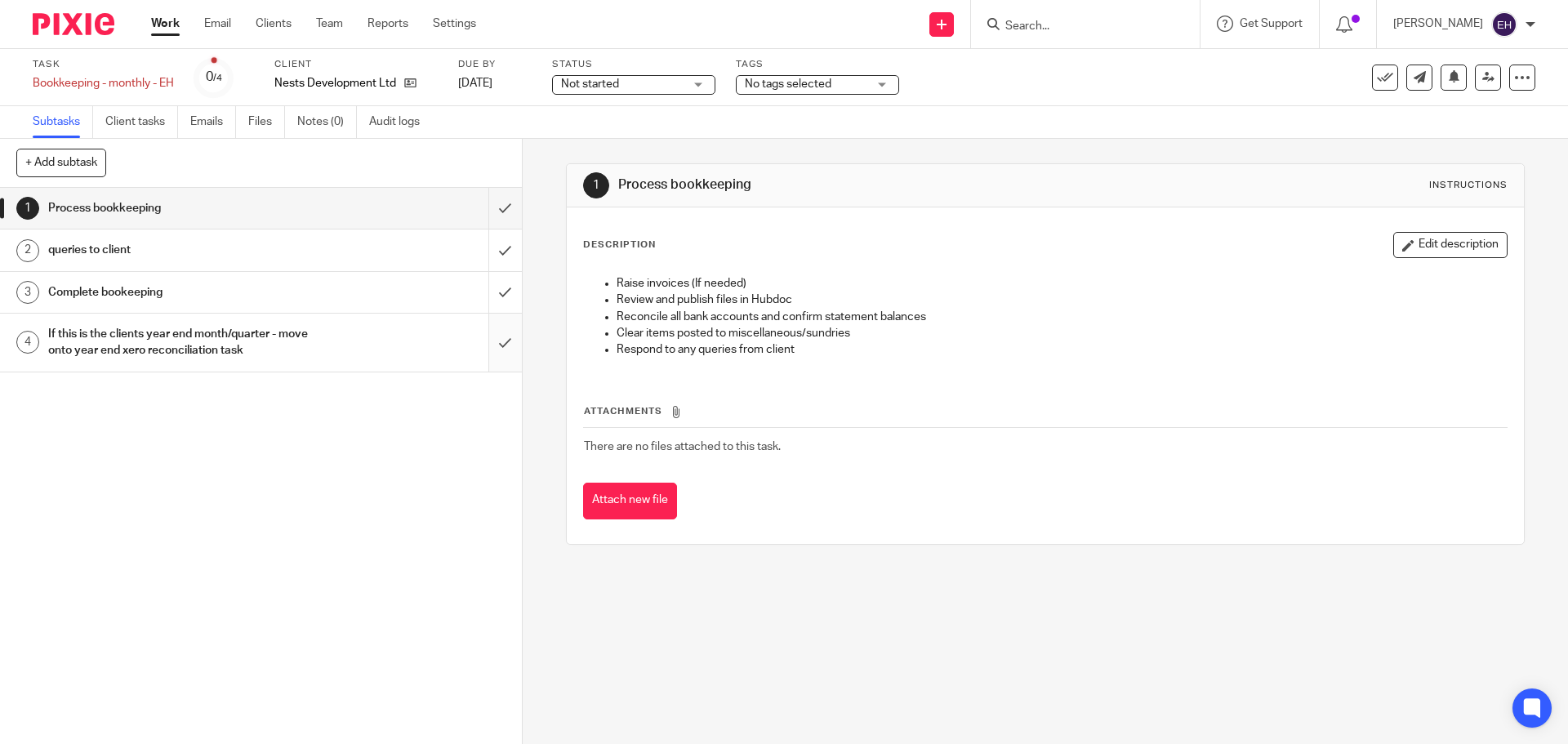 scroll, scrollTop: 0, scrollLeft: 0, axis: both 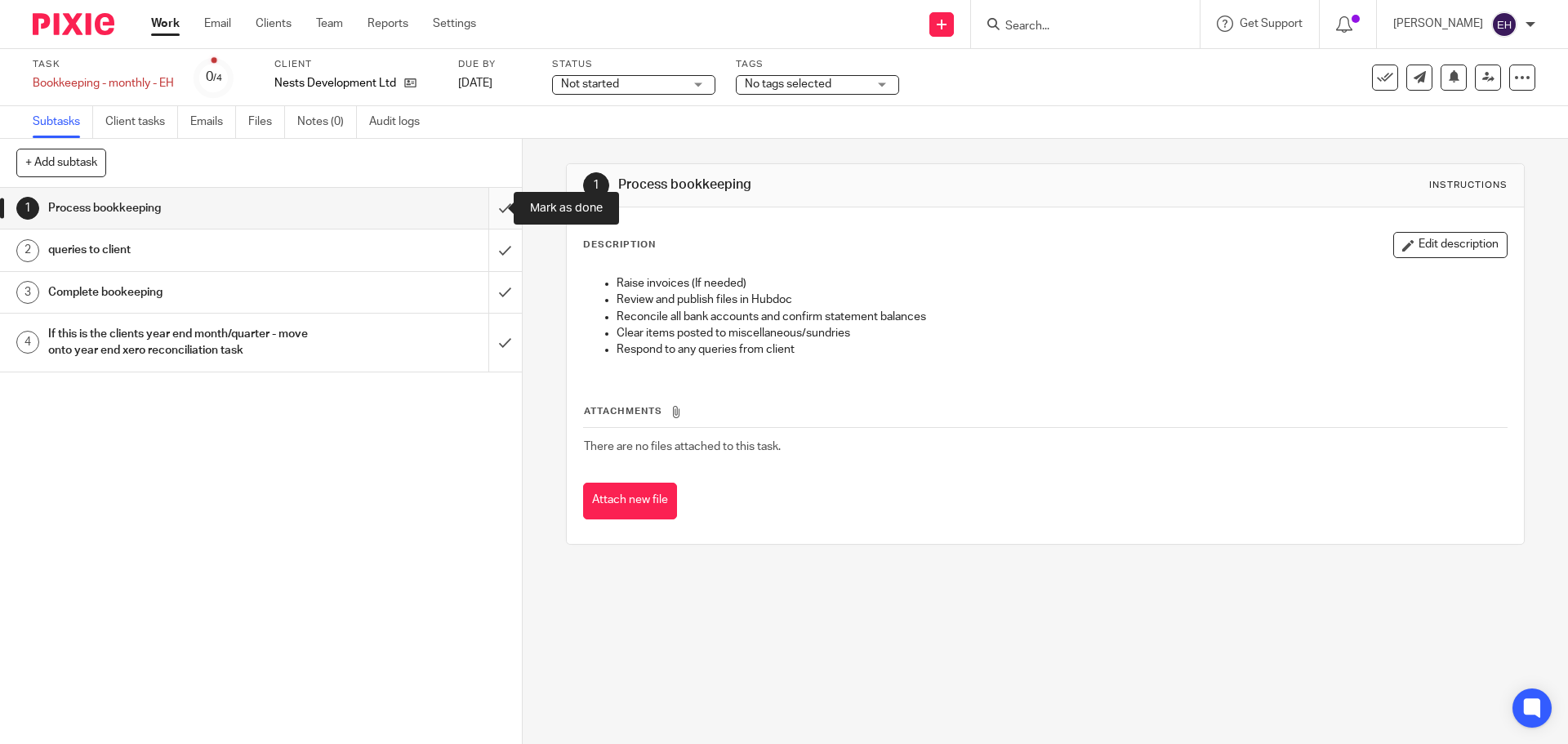 click at bounding box center [261, 208] 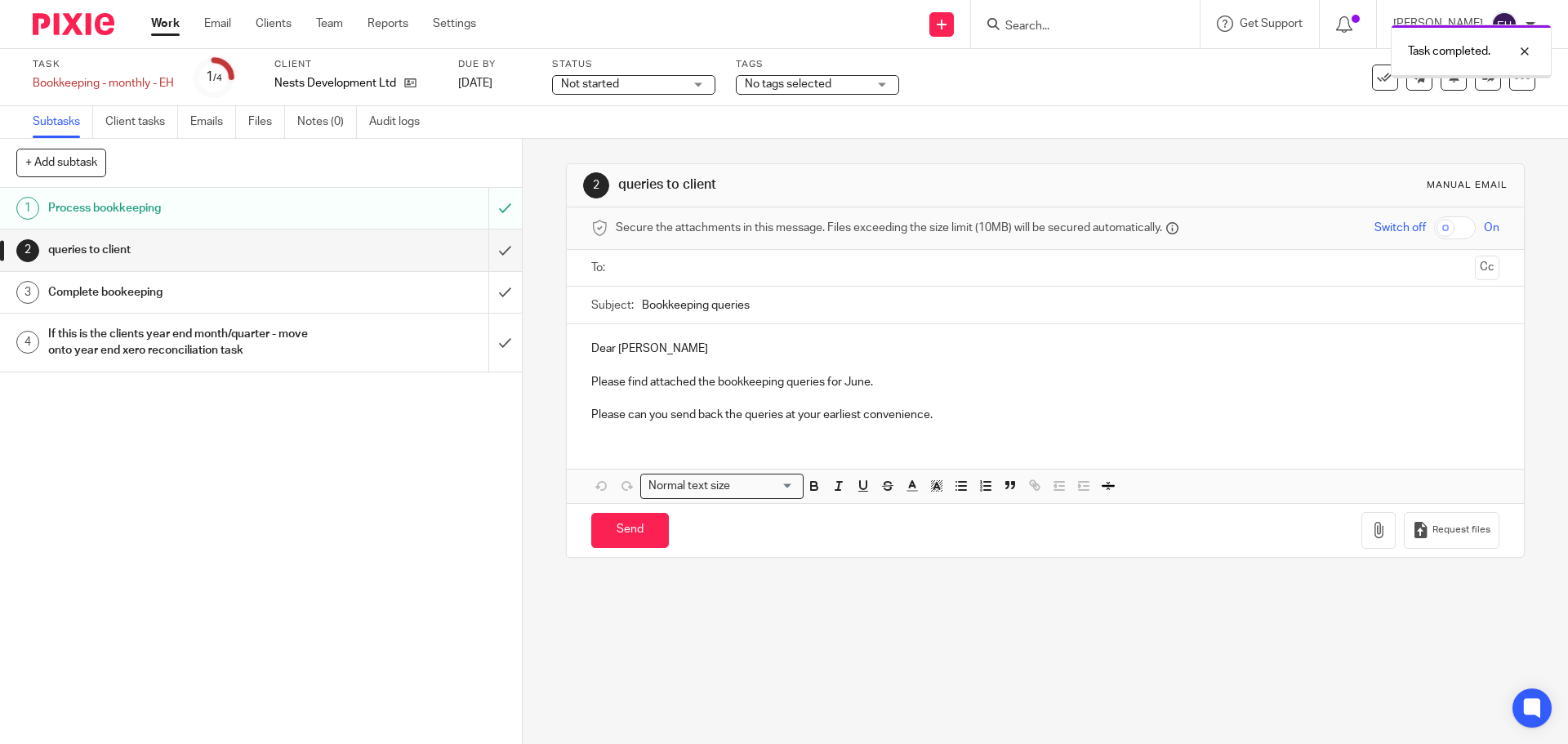 scroll, scrollTop: 0, scrollLeft: 0, axis: both 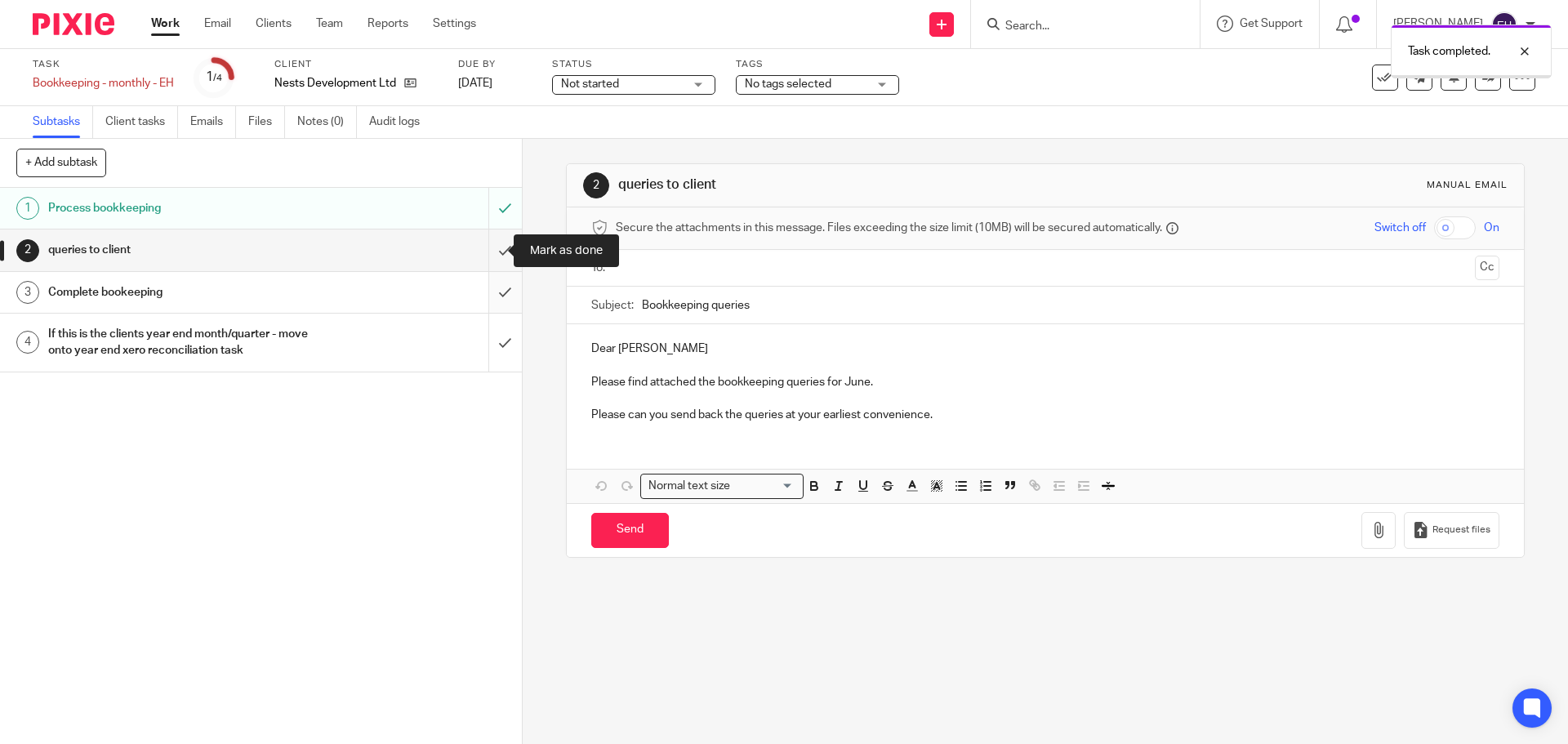 drag, startPoint x: 485, startPoint y: 256, endPoint x: 491, endPoint y: 297, distance: 41.4367 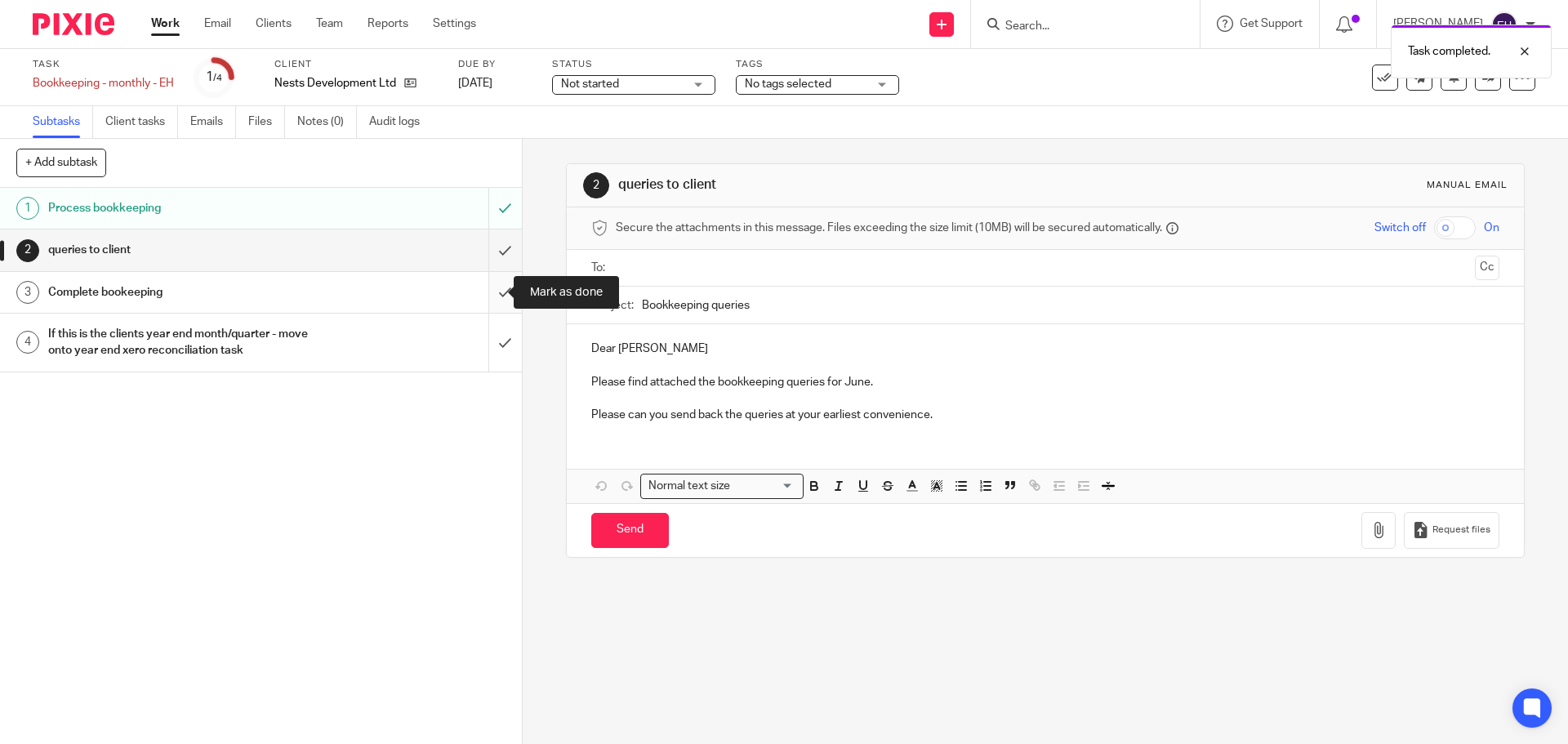 click at bounding box center (261, 292) 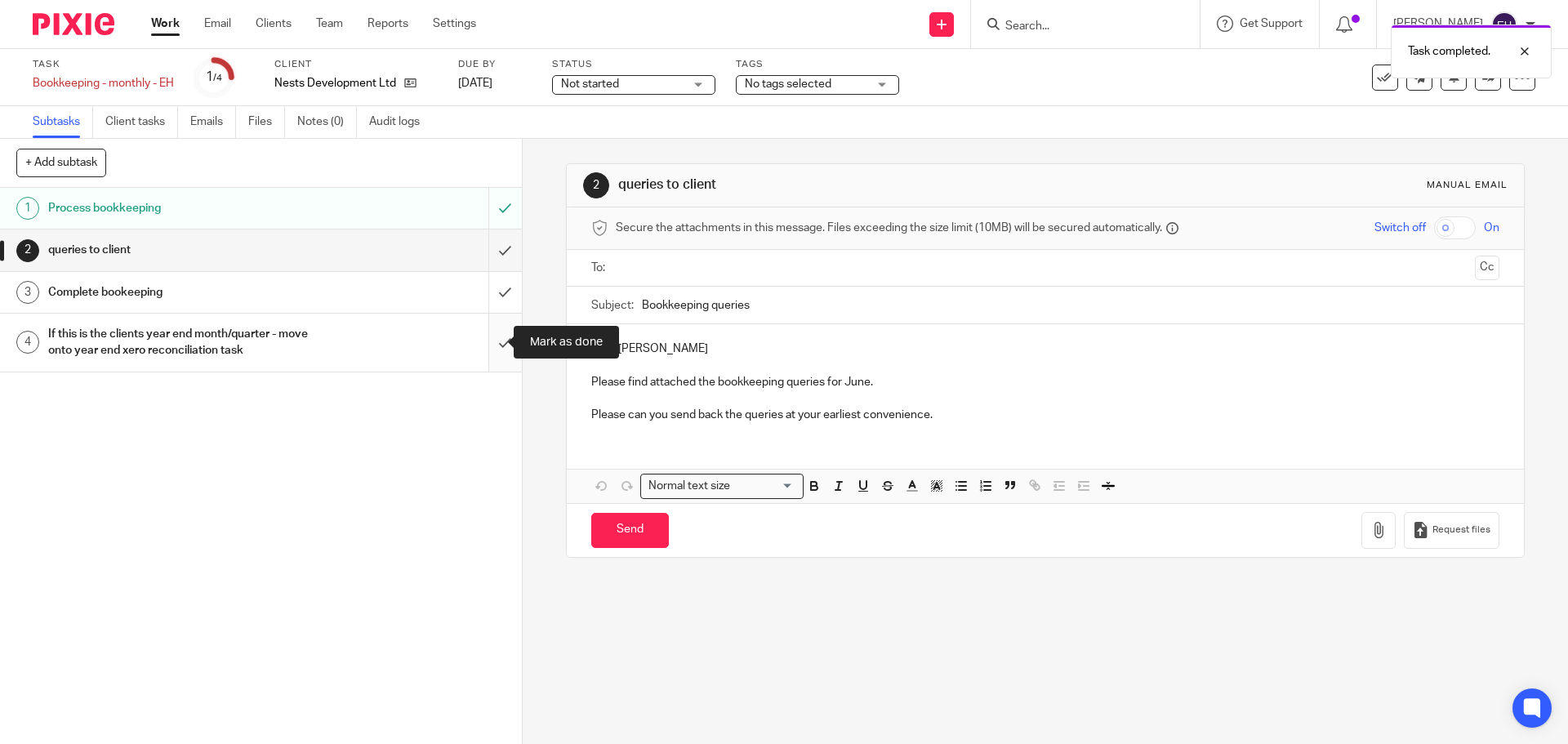 click at bounding box center (261, 342) 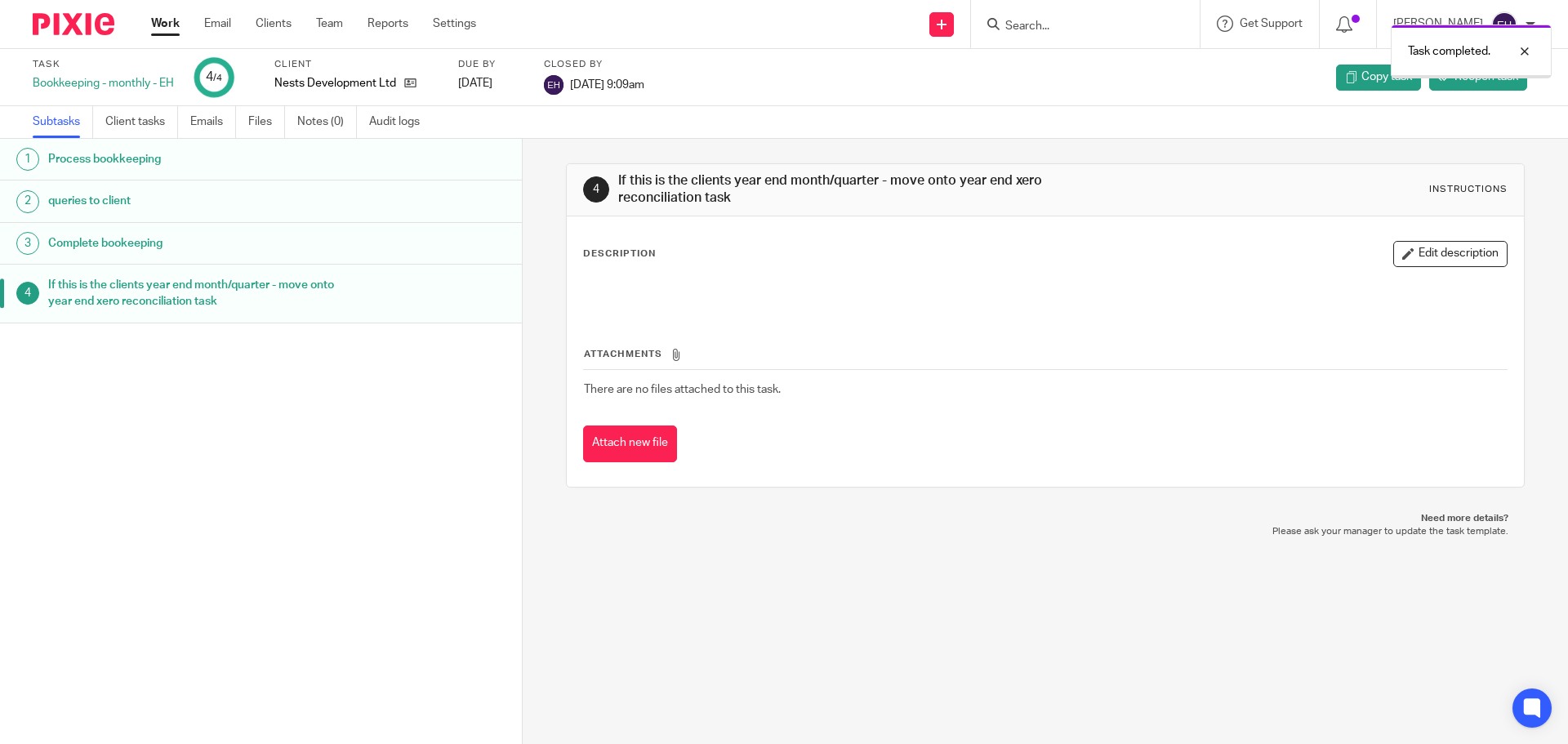 scroll, scrollTop: 0, scrollLeft: 0, axis: both 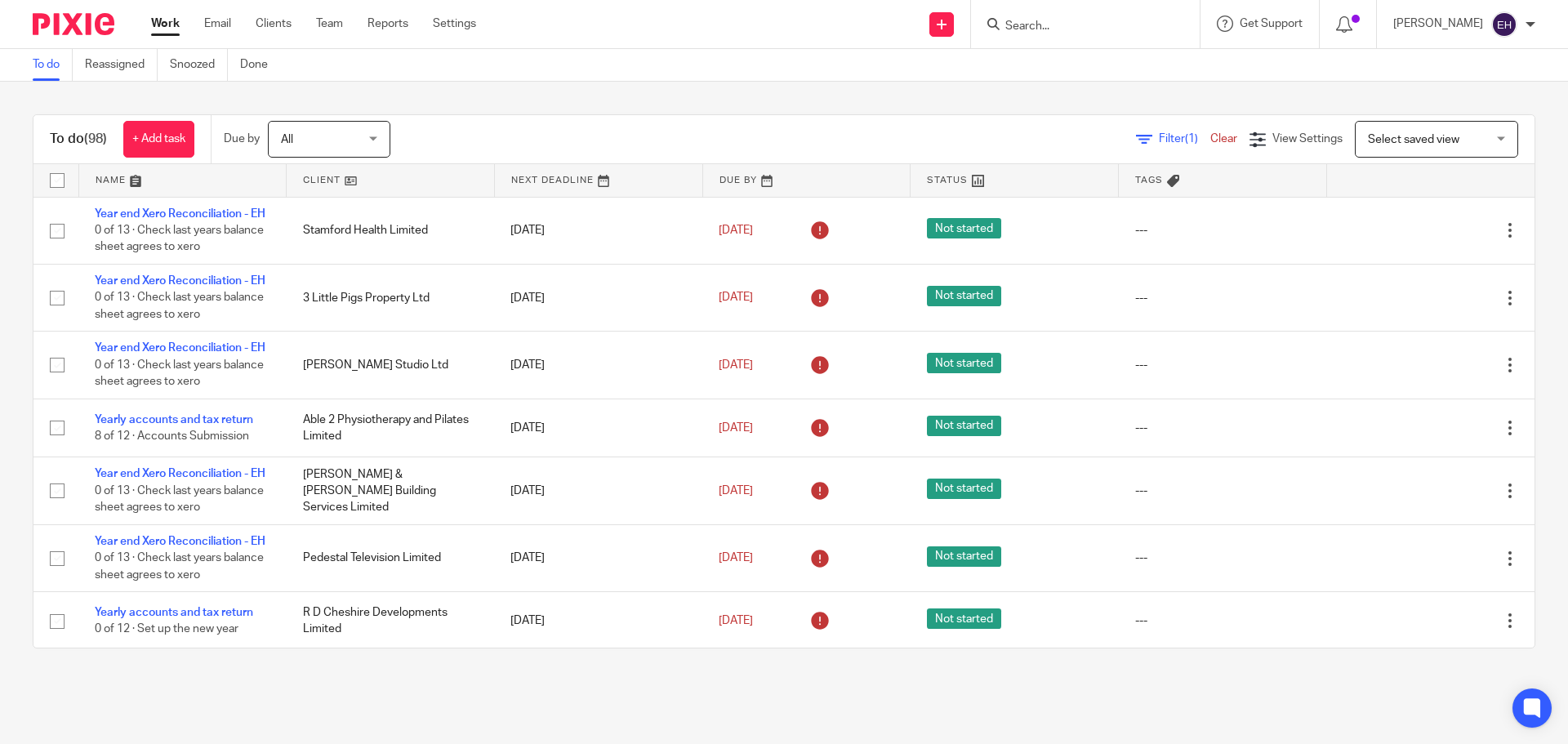 click at bounding box center [183, 180] 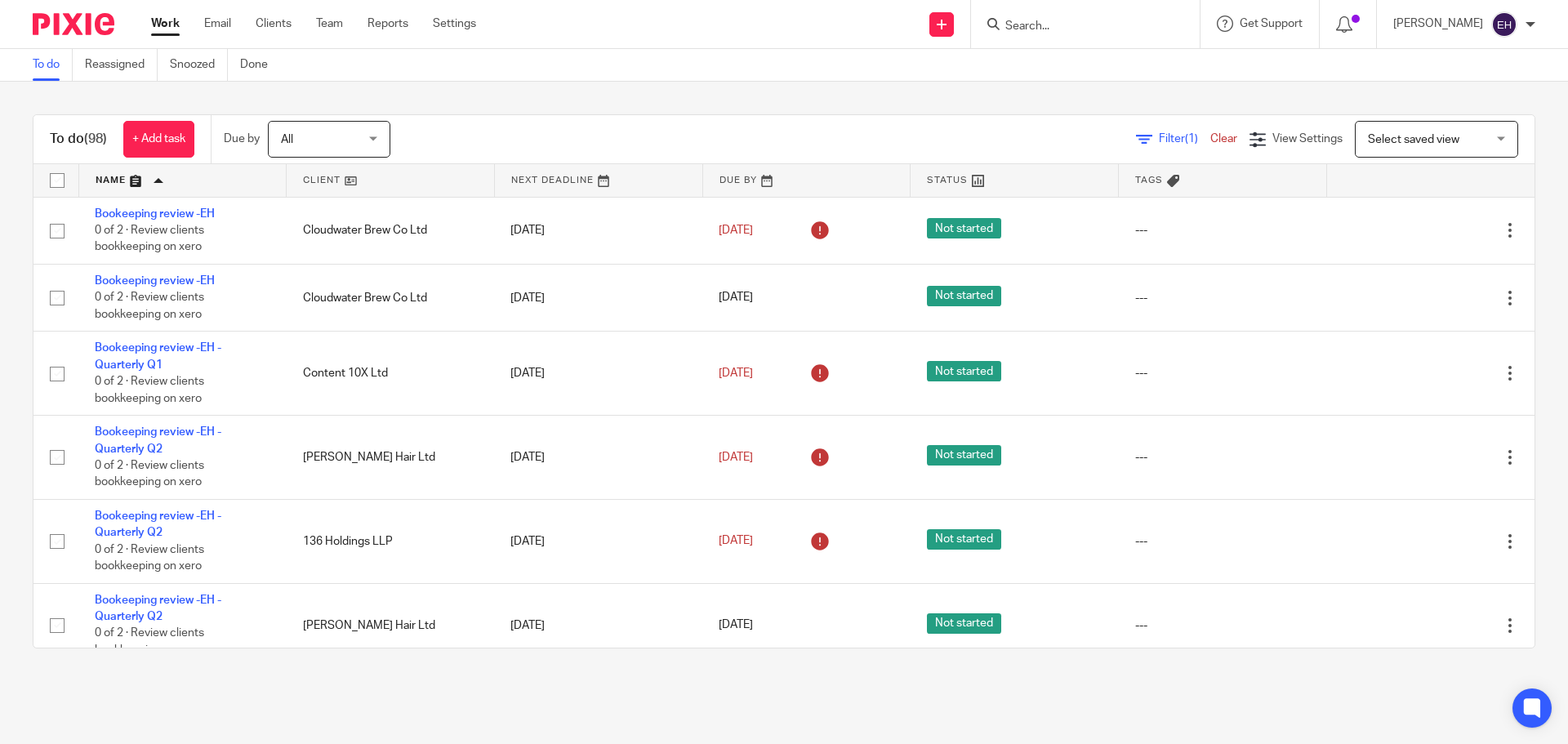 scroll, scrollTop: 0, scrollLeft: 0, axis: both 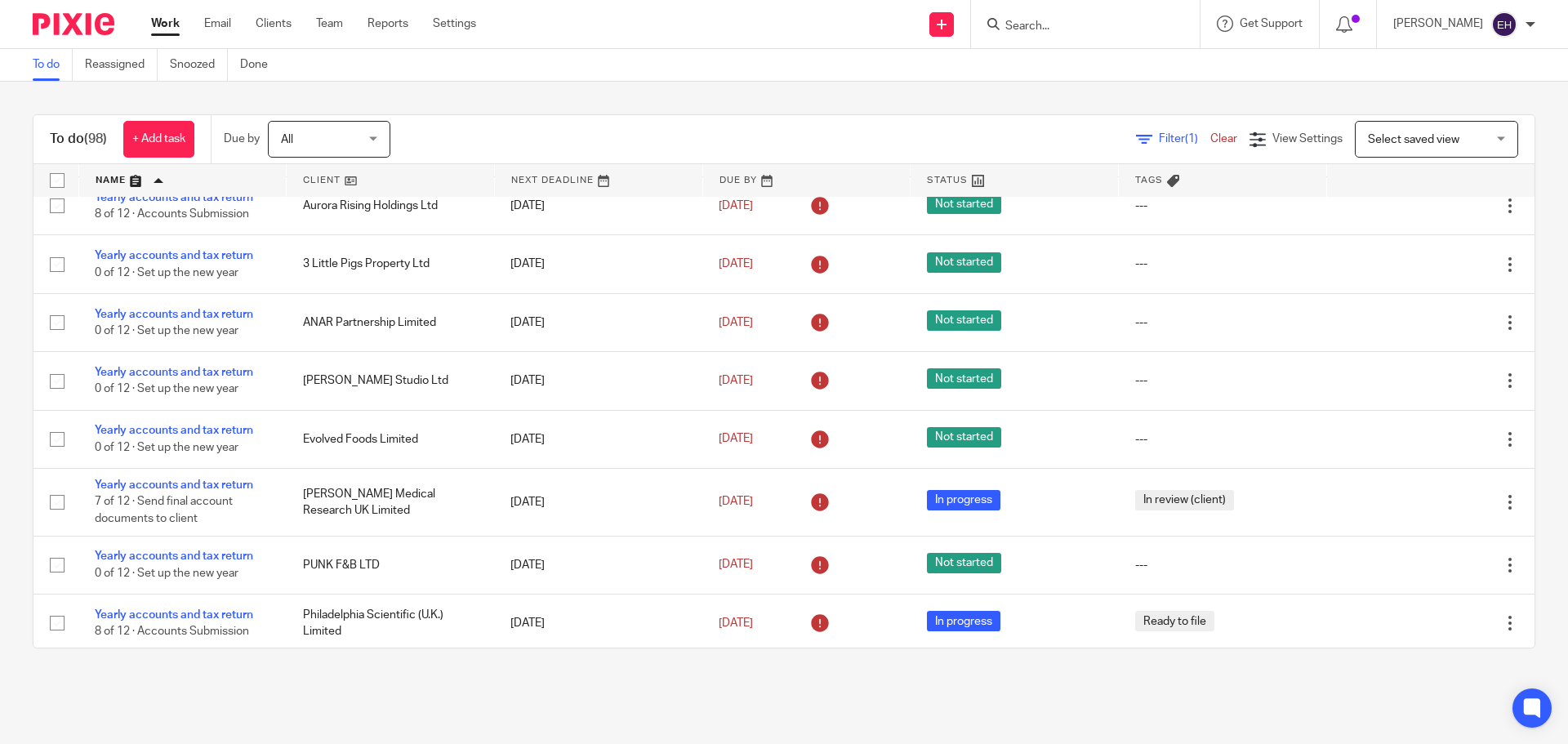 click on "Yearly accounts and tax return
8
of
12 ·
Accounts Submission" 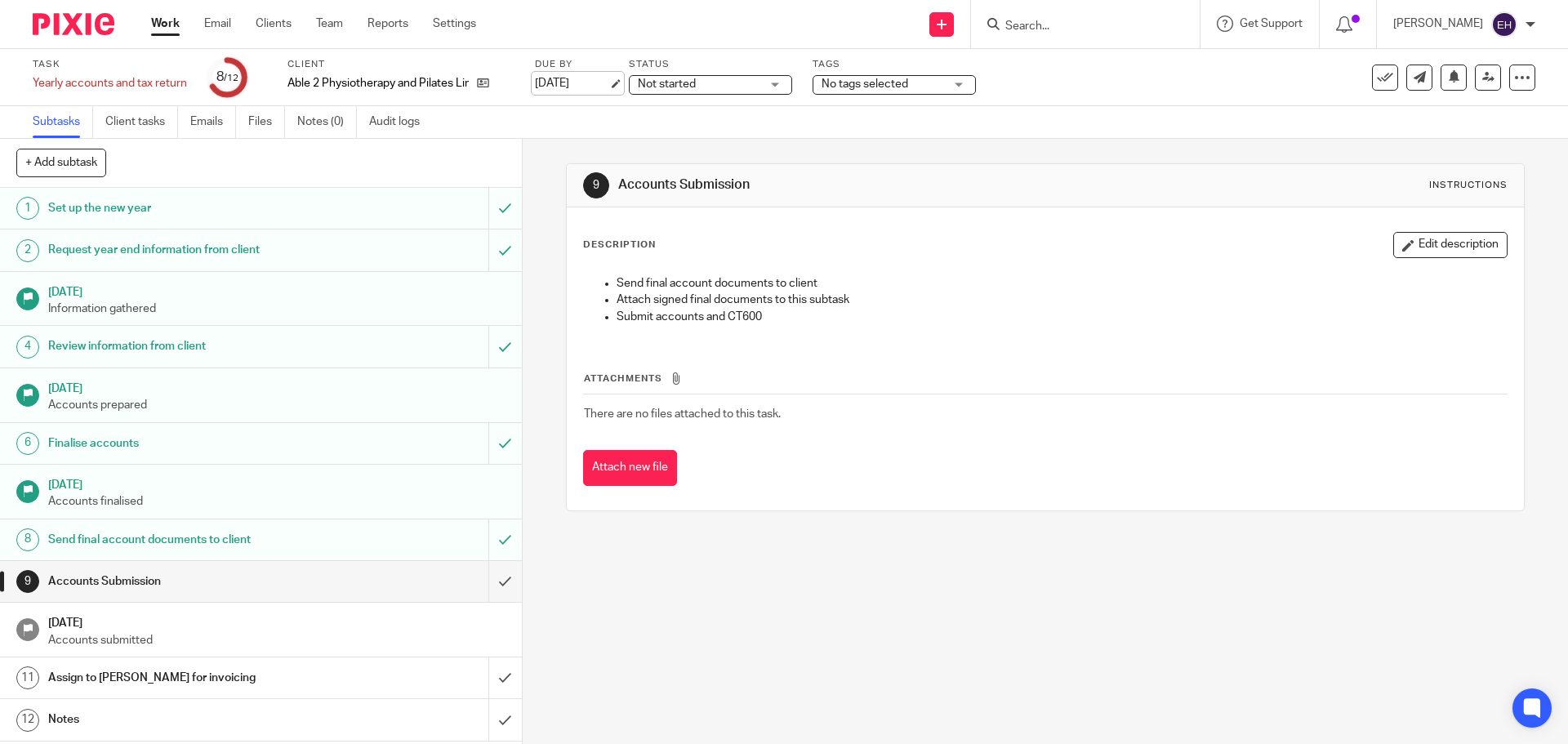scroll, scrollTop: 0, scrollLeft: 0, axis: both 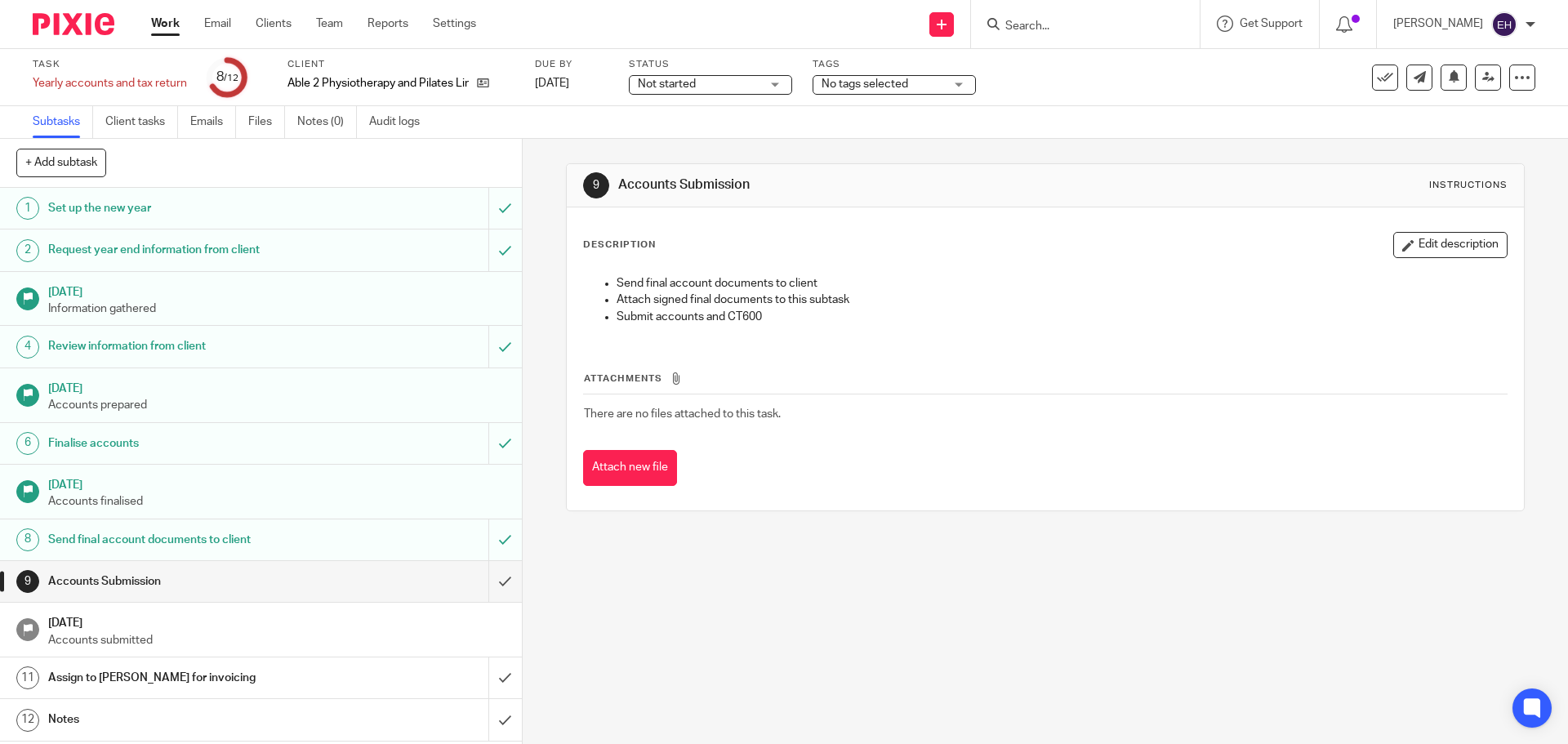 click on "Not started
Not started" at bounding box center (710, 85) 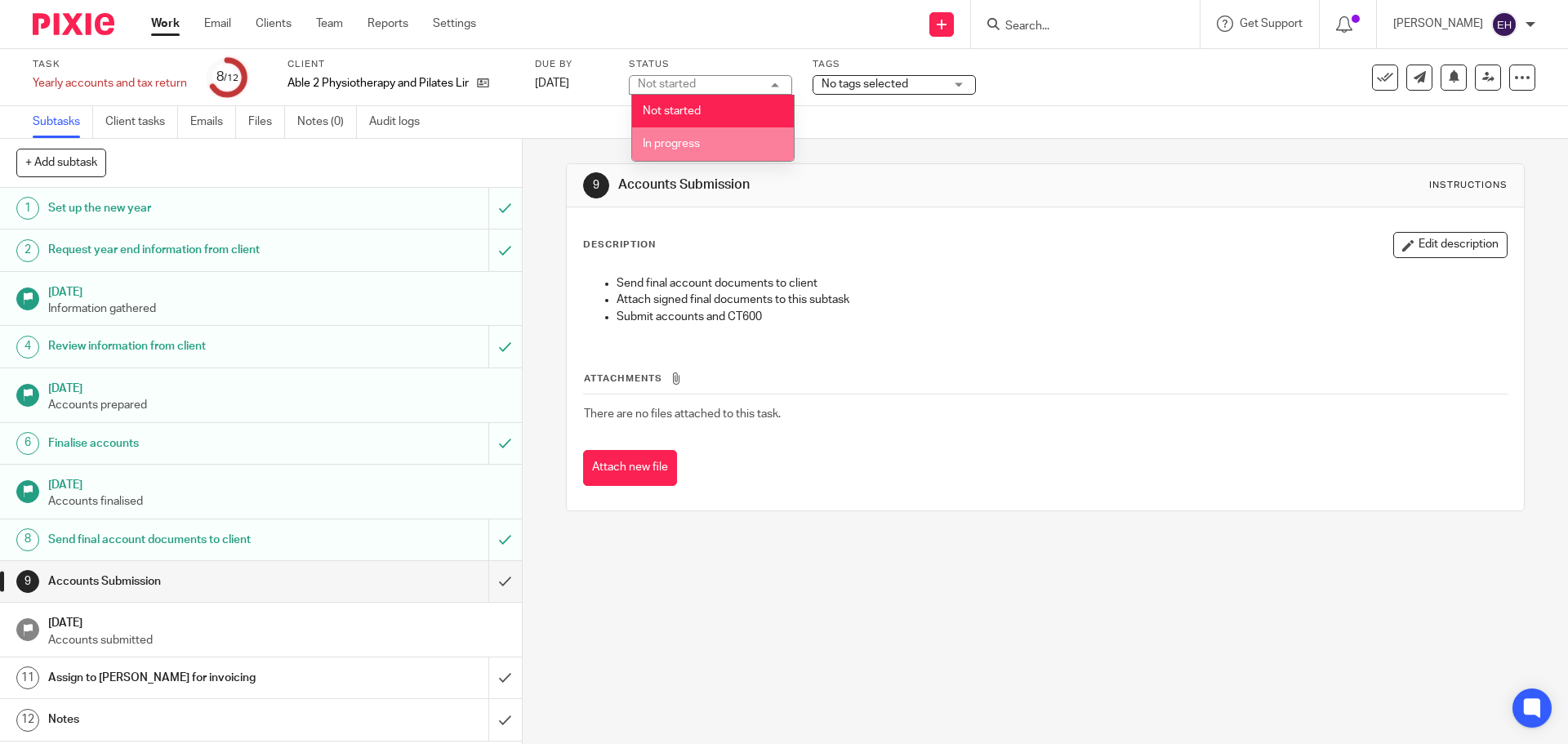 click on "In progress" at bounding box center [713, 144] 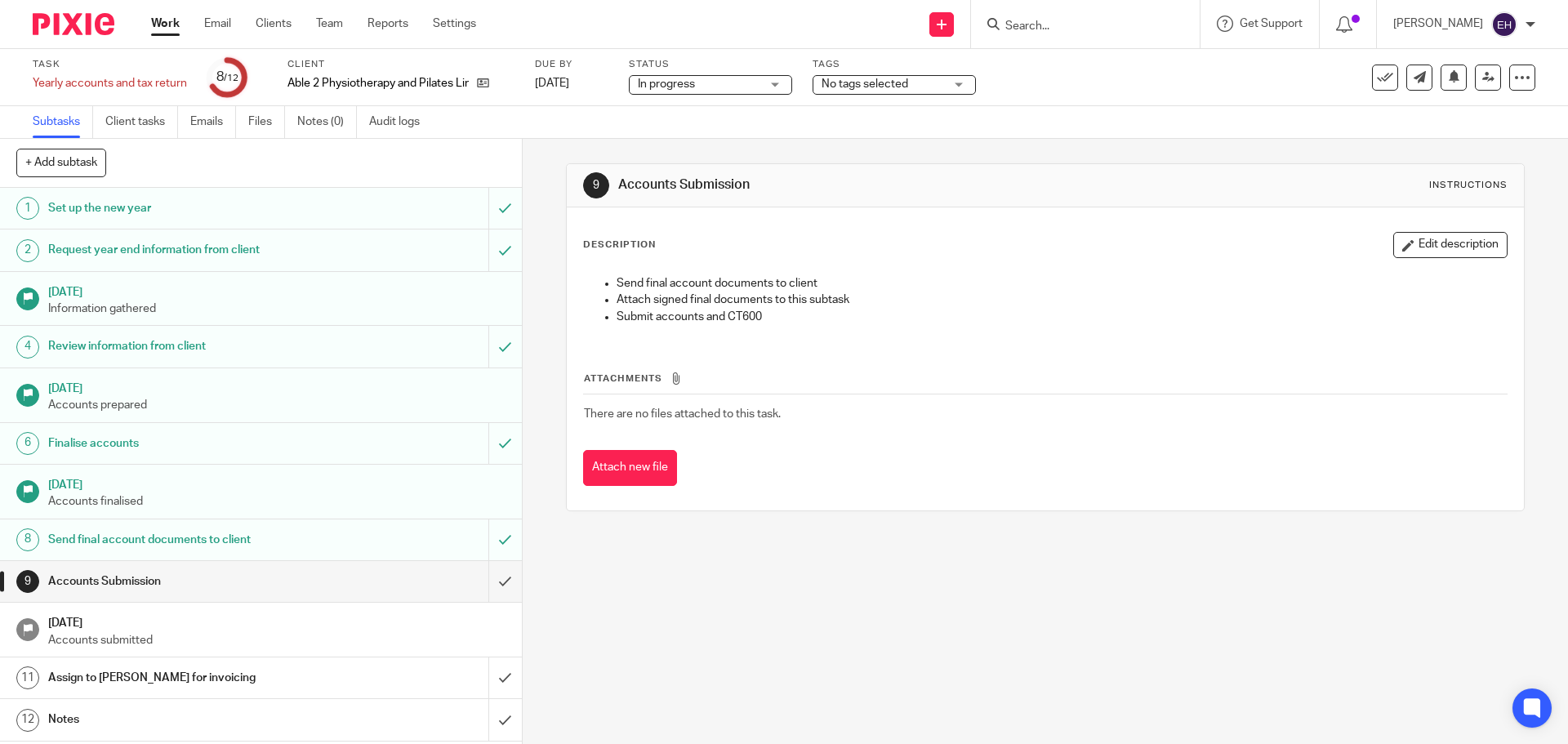 click on "No tags selected" at bounding box center (894, 85) 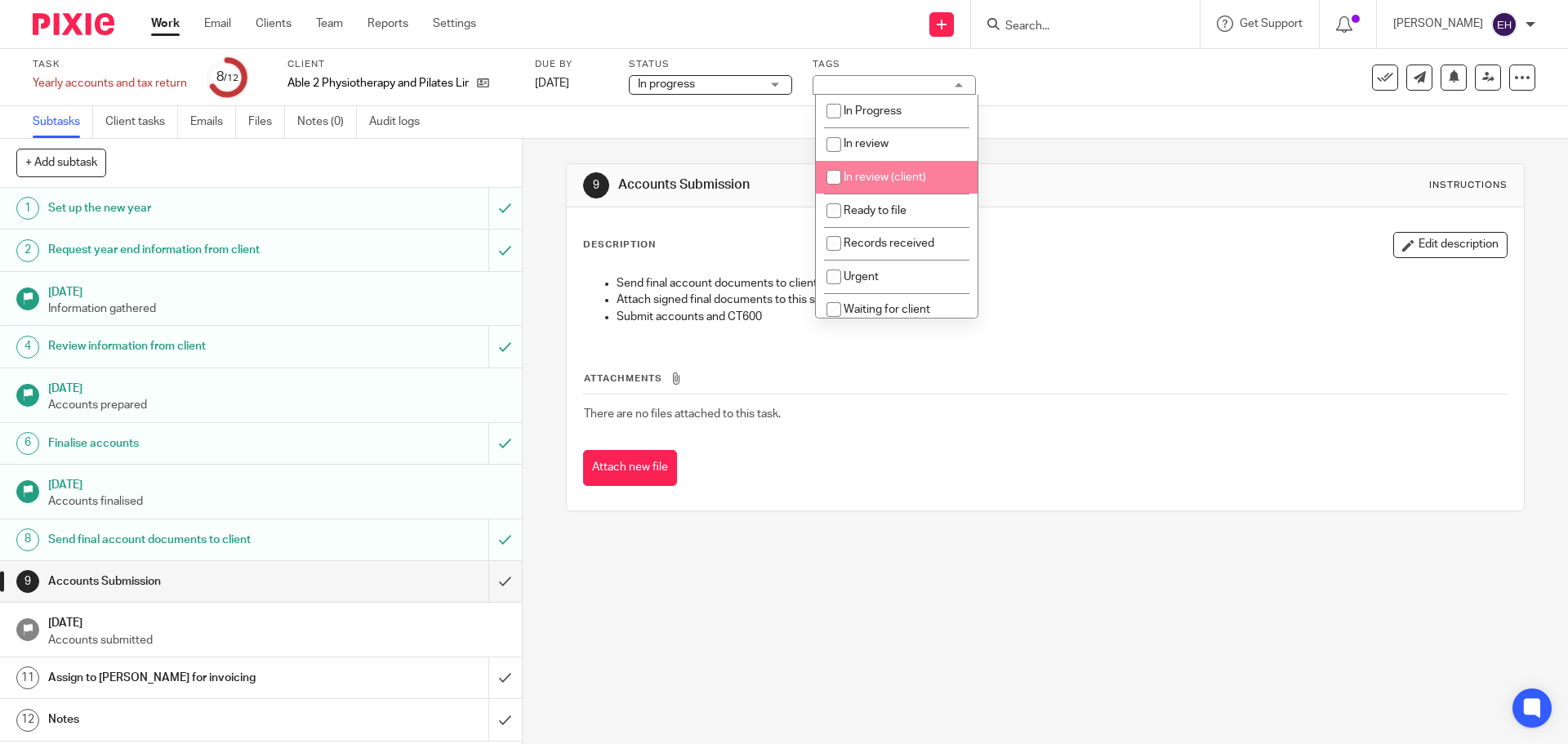 click on "In review (client)" at bounding box center [897, 177] 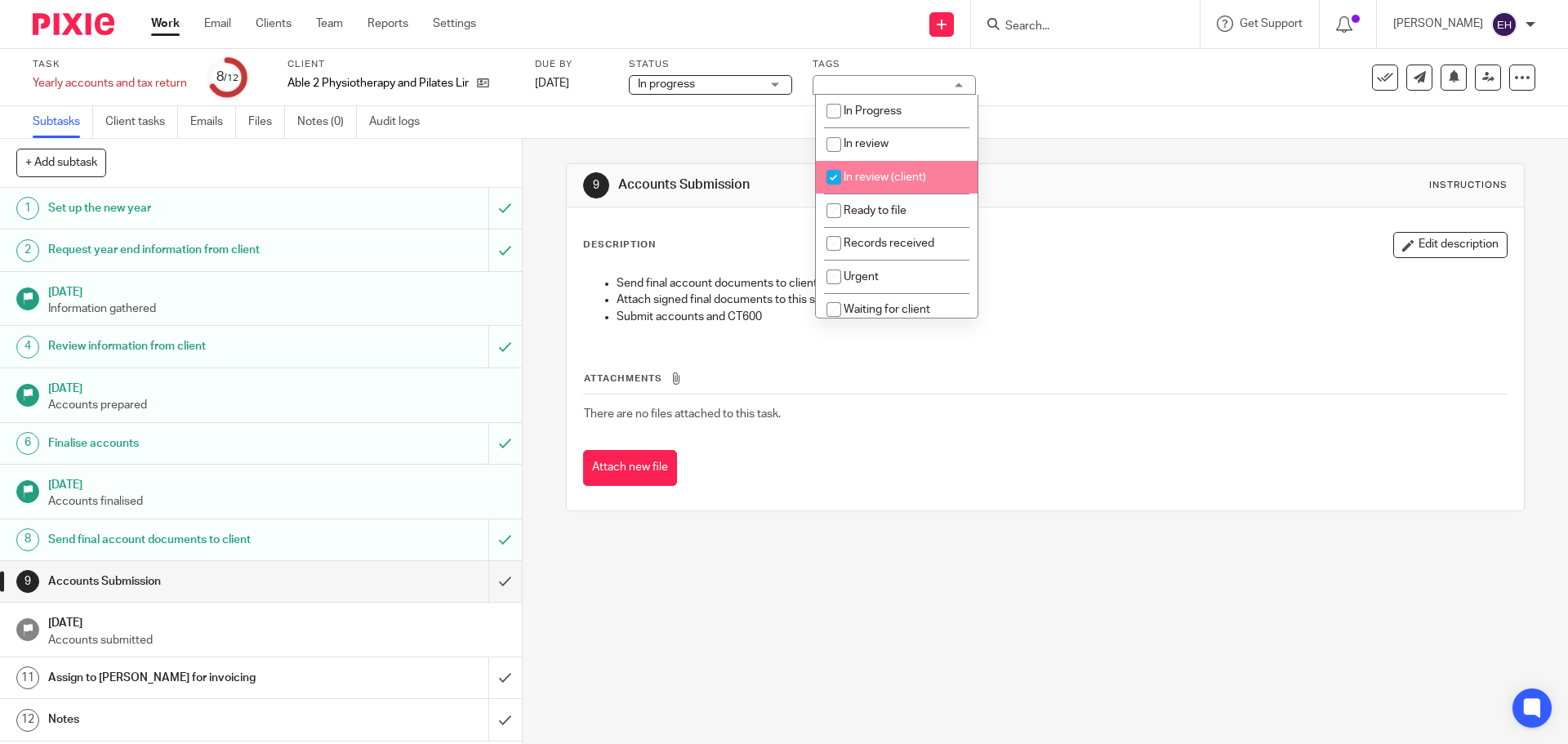 checkbox on "true" 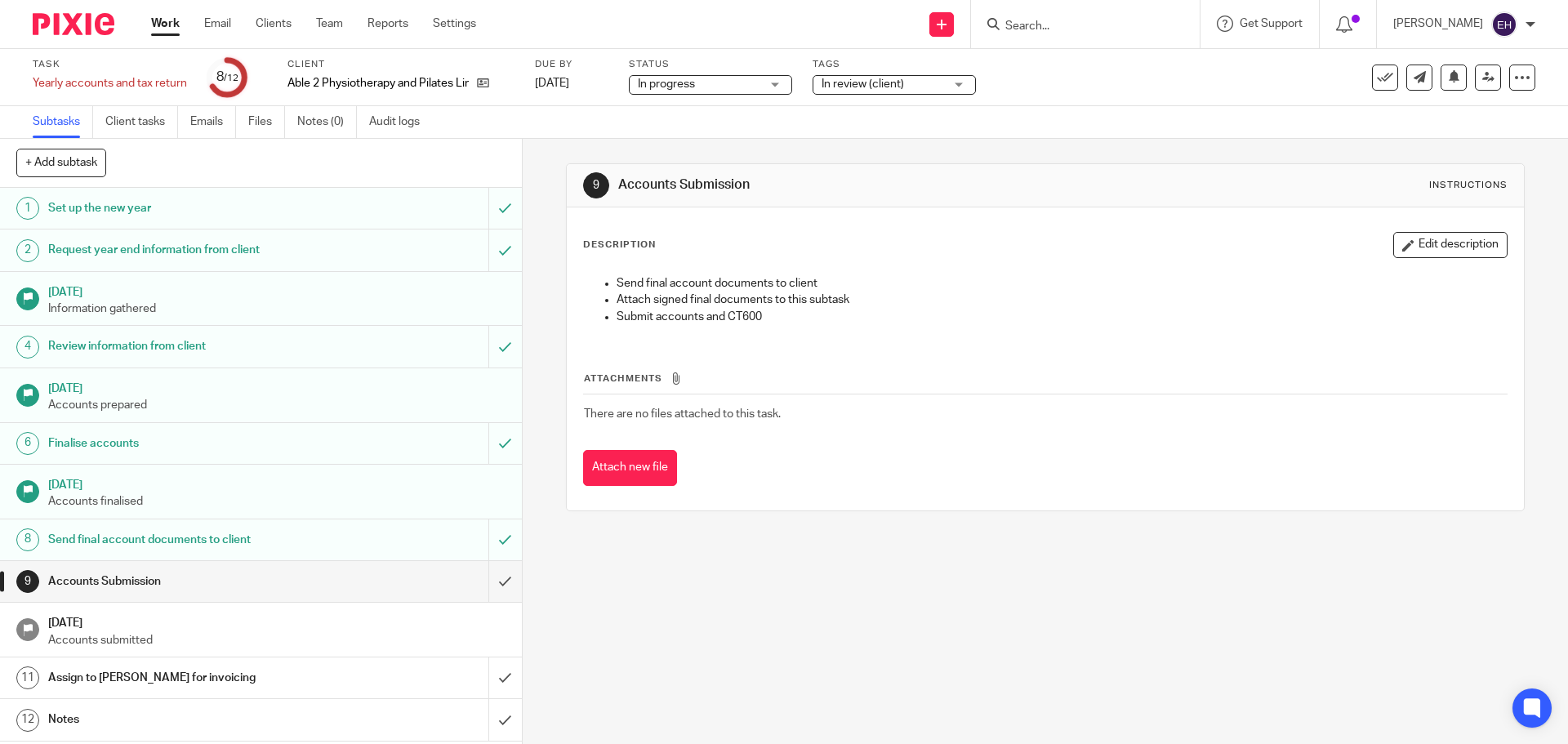 click on "Work" at bounding box center (165, 24) 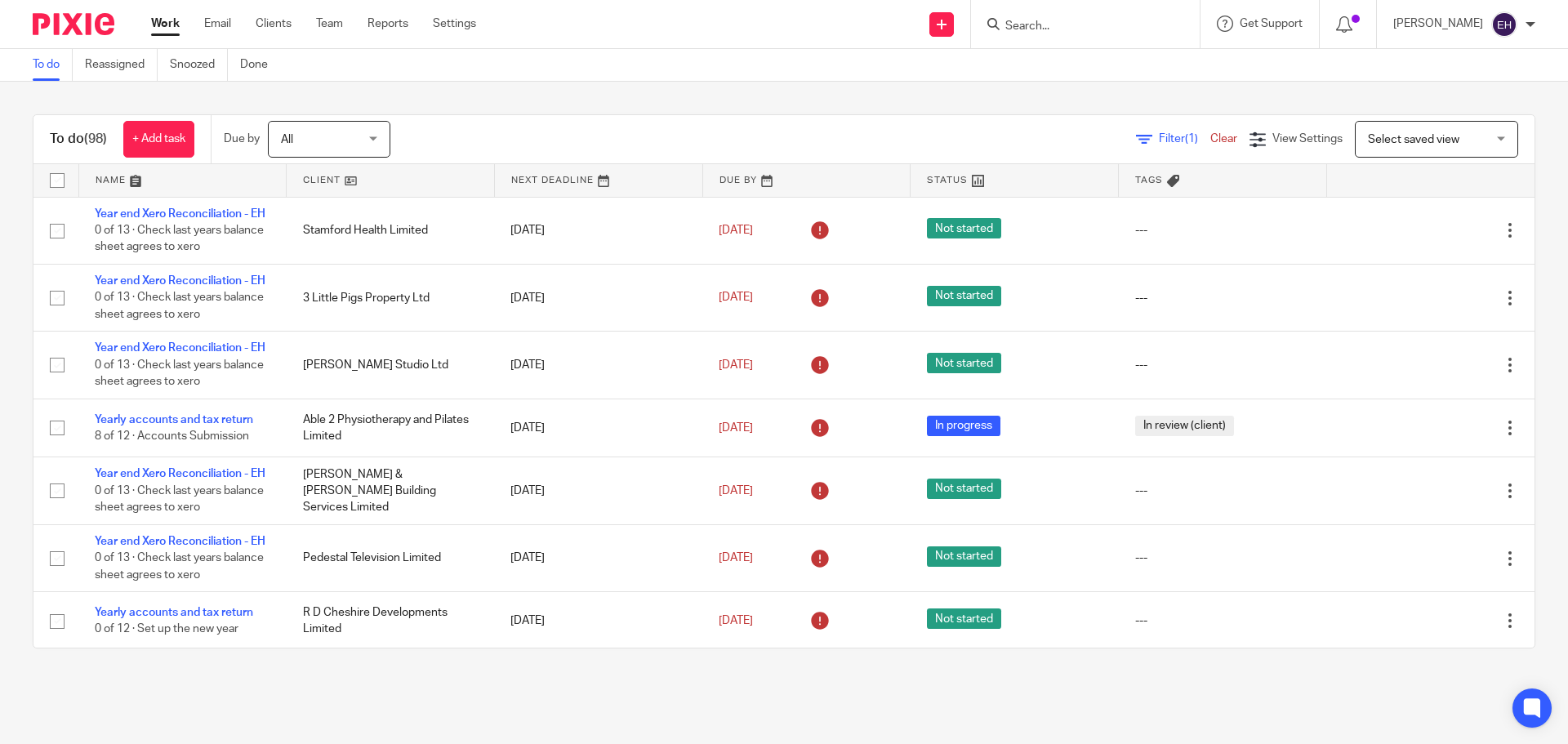 scroll, scrollTop: 0, scrollLeft: 0, axis: both 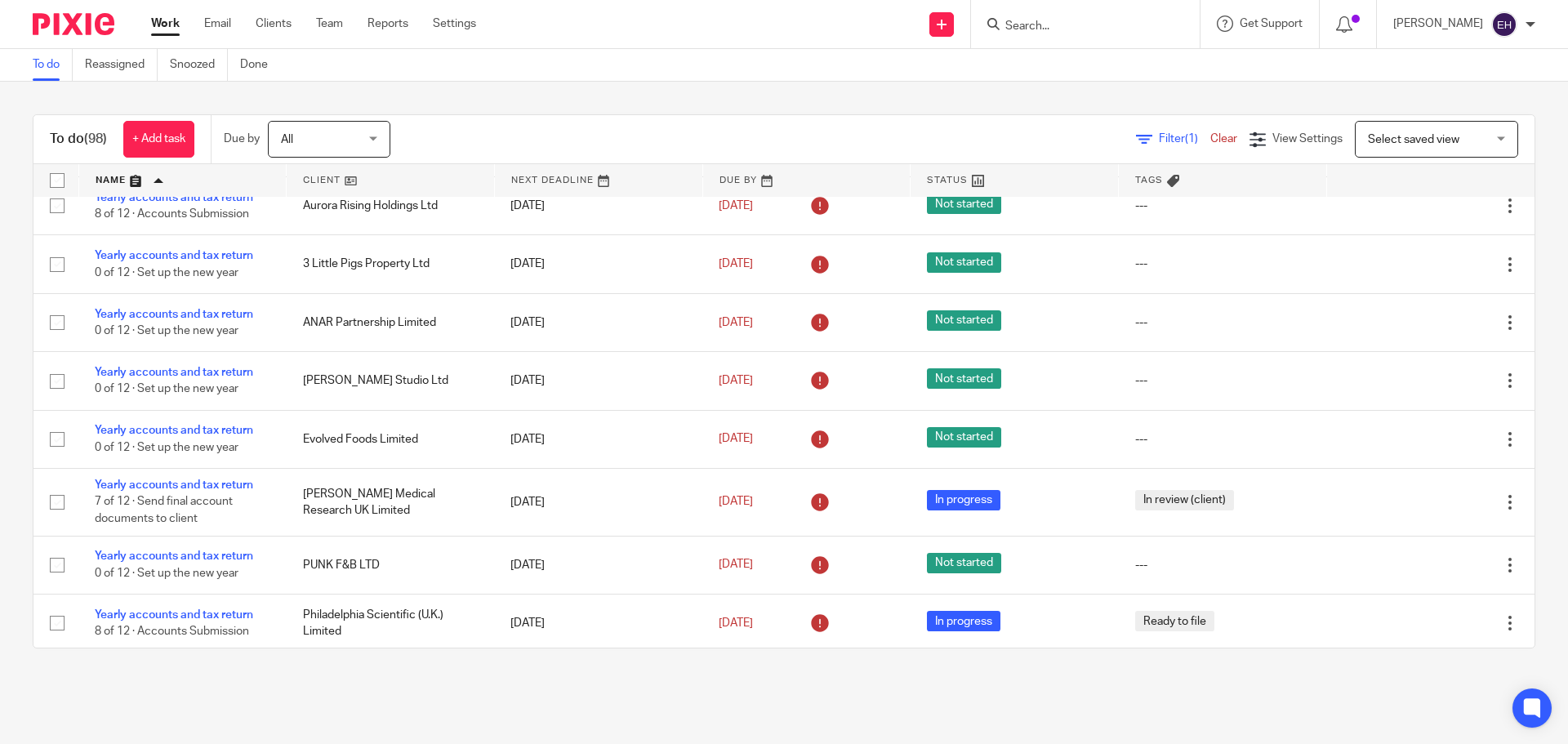 click on "Yearly accounts and tax return" 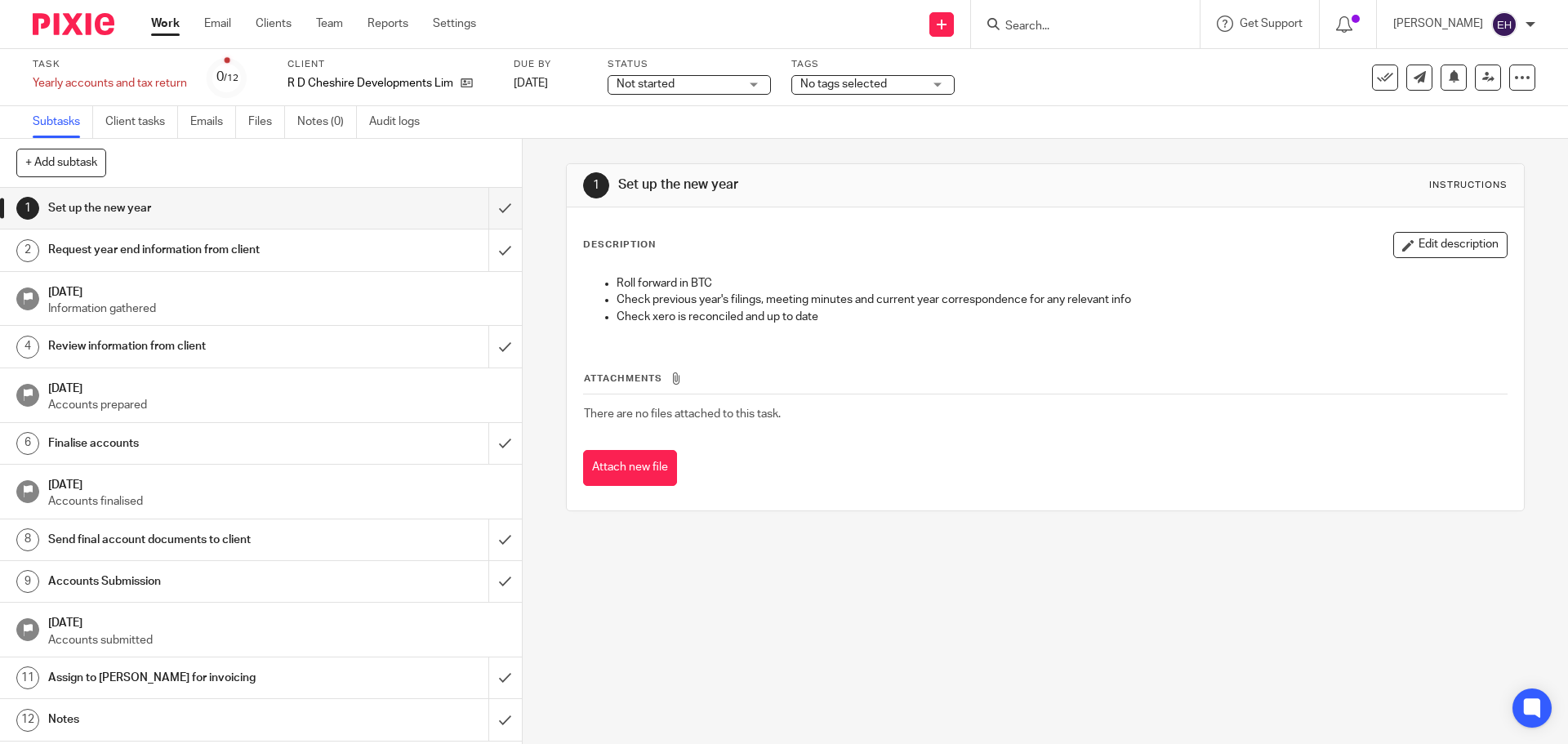 scroll, scrollTop: 0, scrollLeft: 0, axis: both 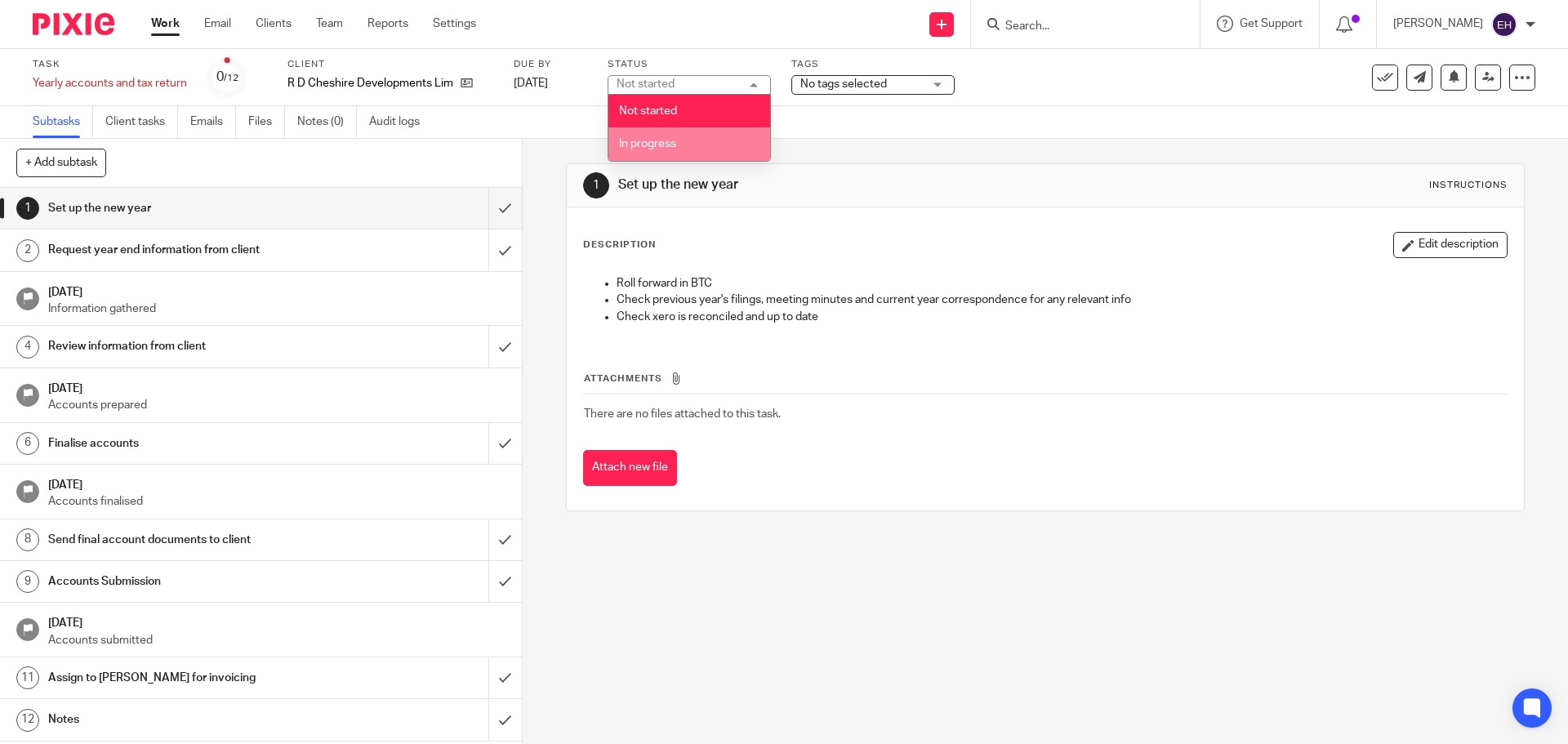 click on "In progress" at bounding box center [689, 144] 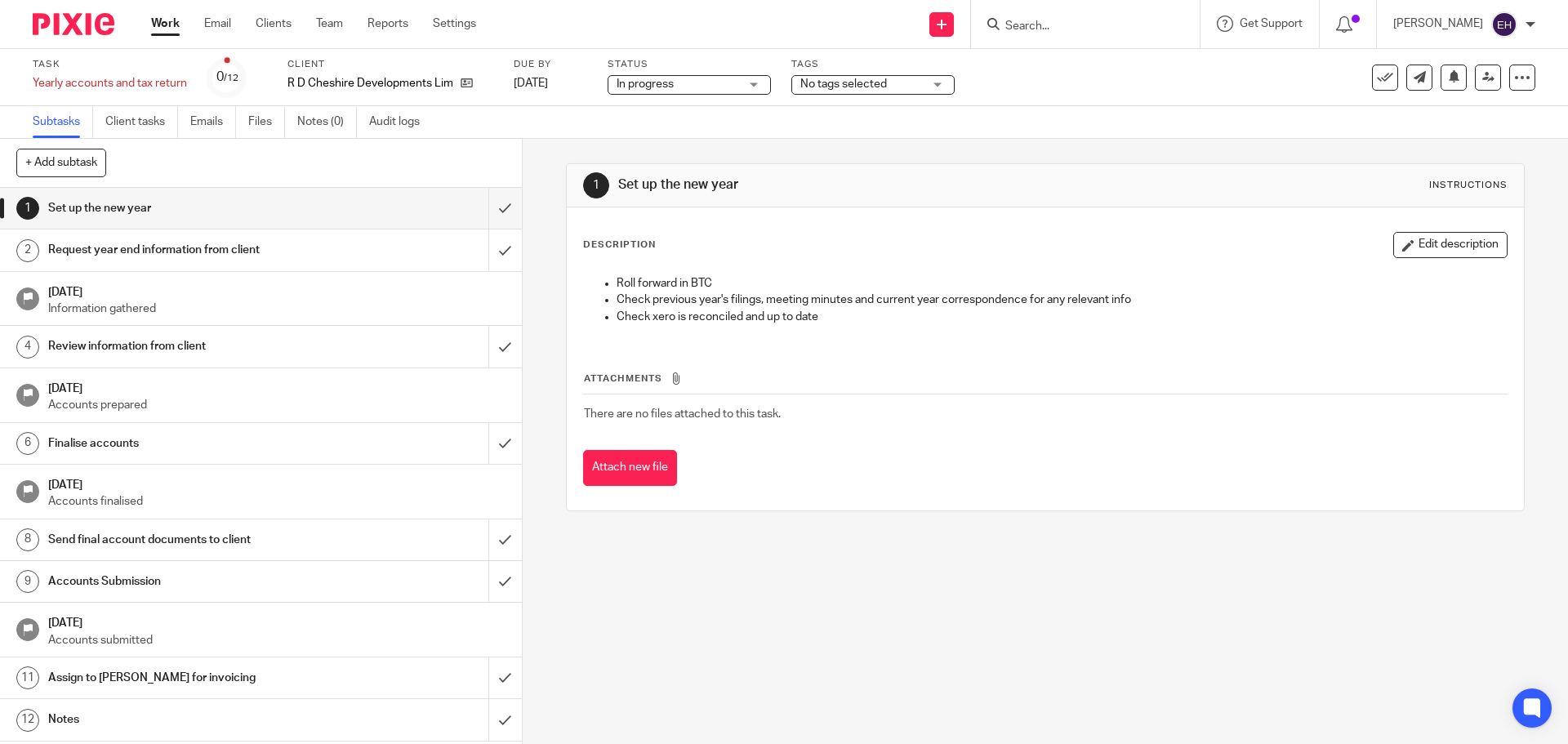 click on "No tags selected" at bounding box center [873, 85] 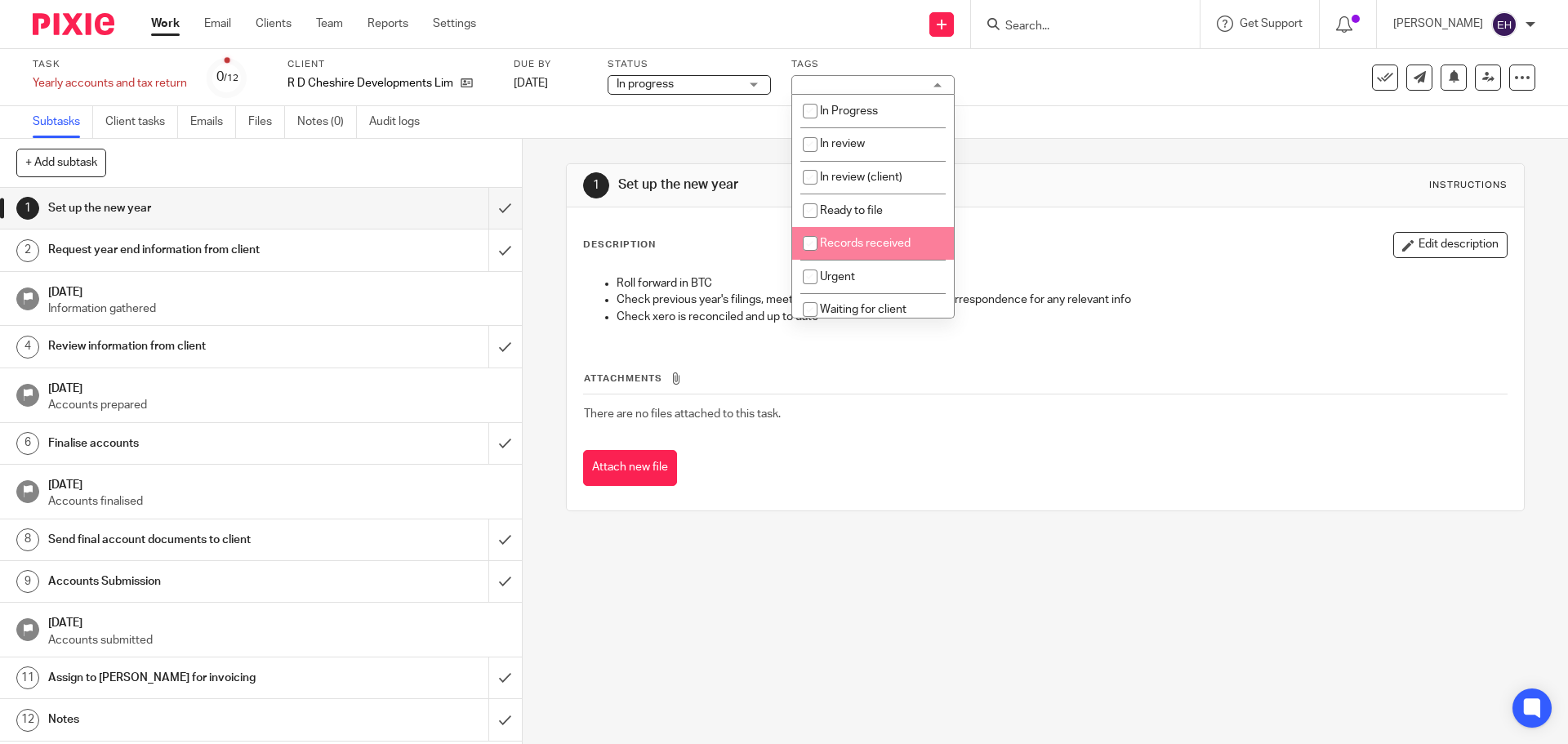 scroll, scrollTop: 9, scrollLeft: 0, axis: vertical 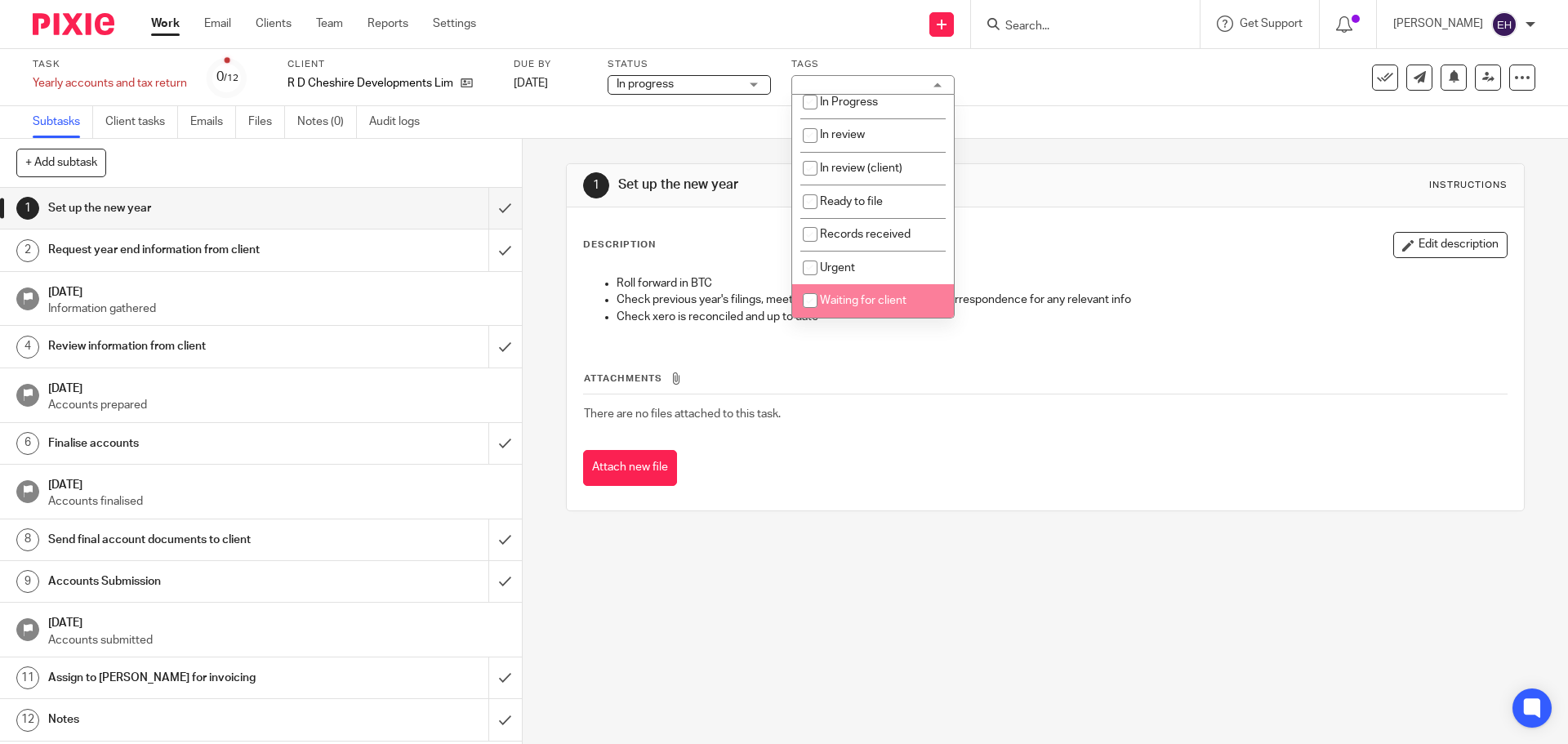 click on "Waiting for client" at bounding box center (863, 301) 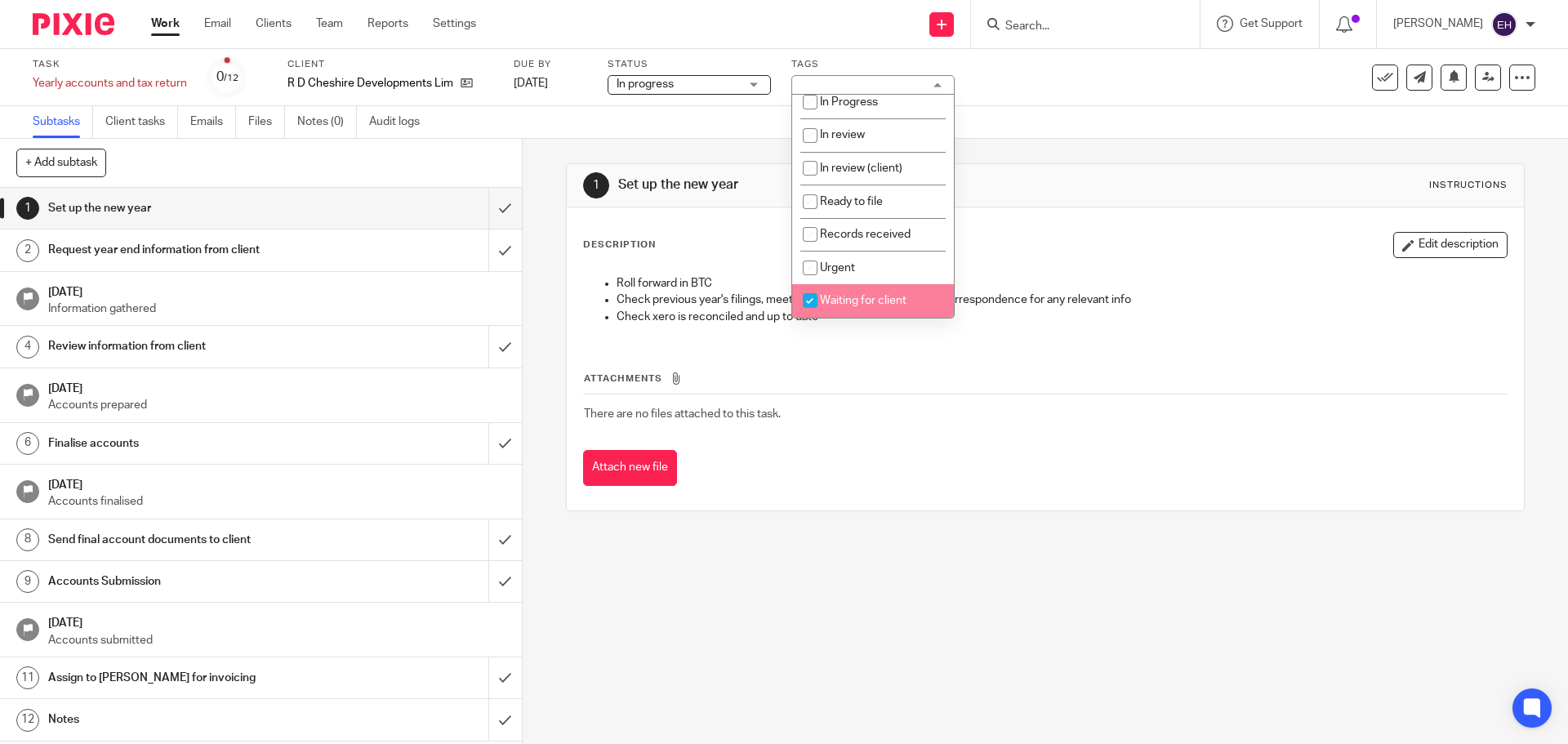 checkbox on "true" 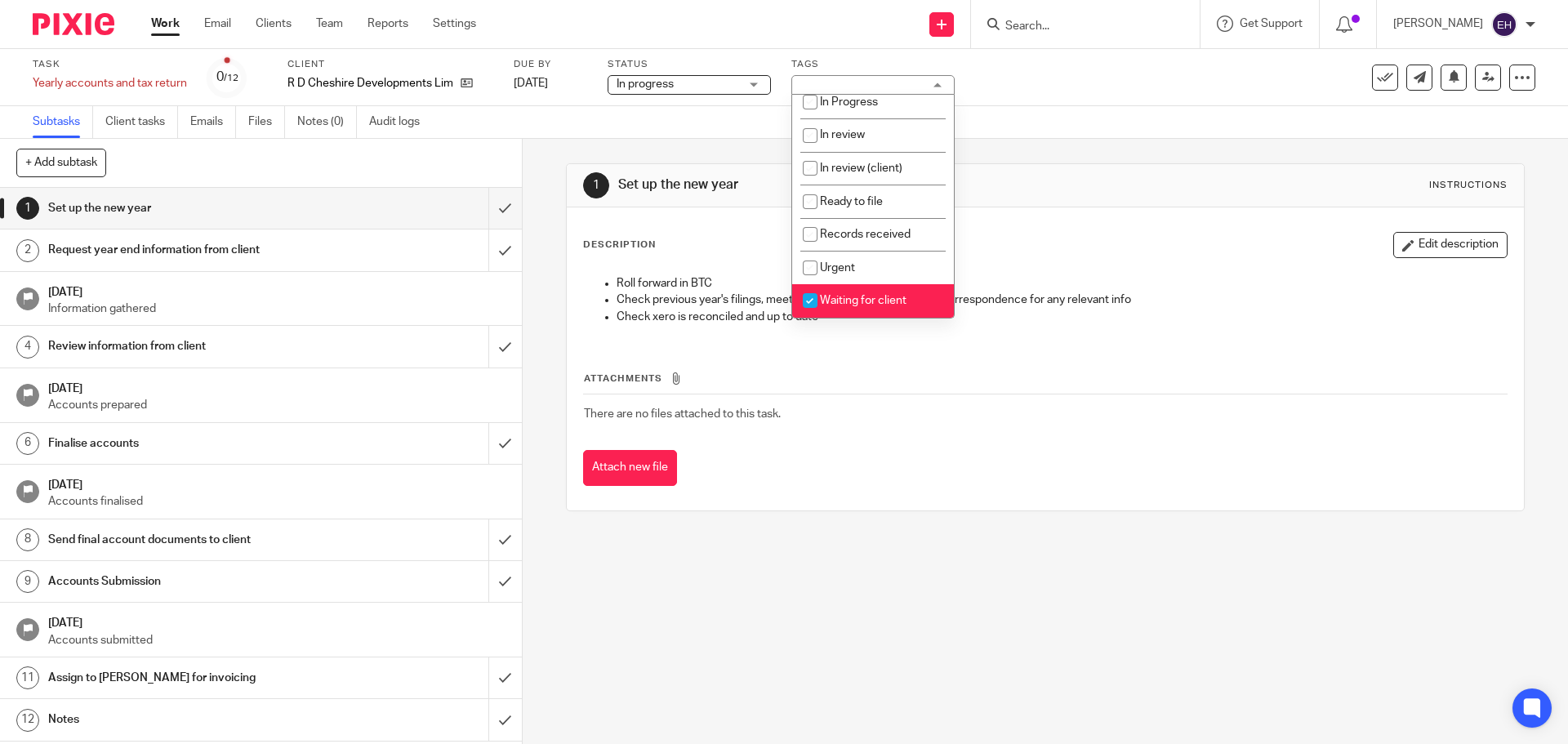 click on "Work" at bounding box center (165, 24) 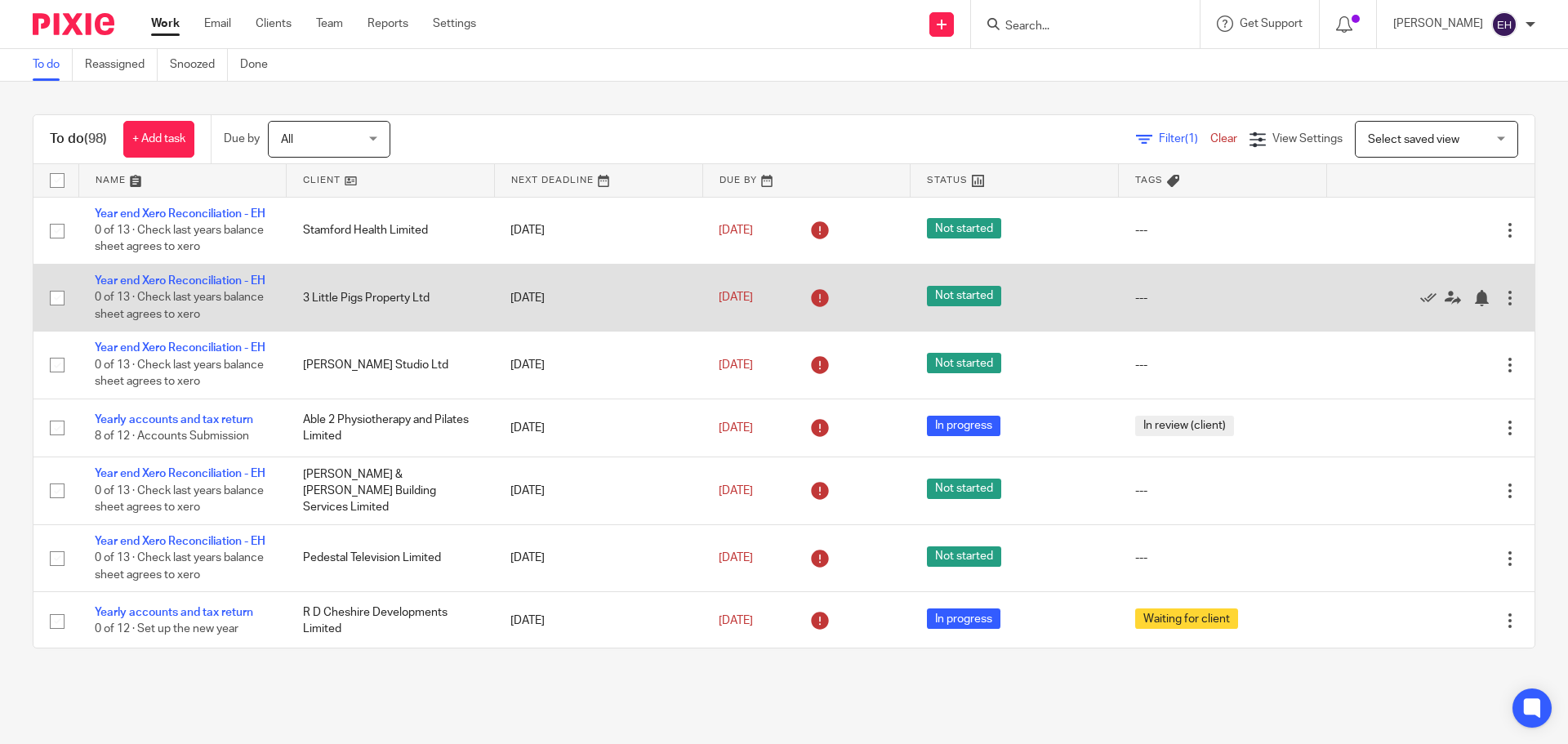 scroll, scrollTop: 0, scrollLeft: 0, axis: both 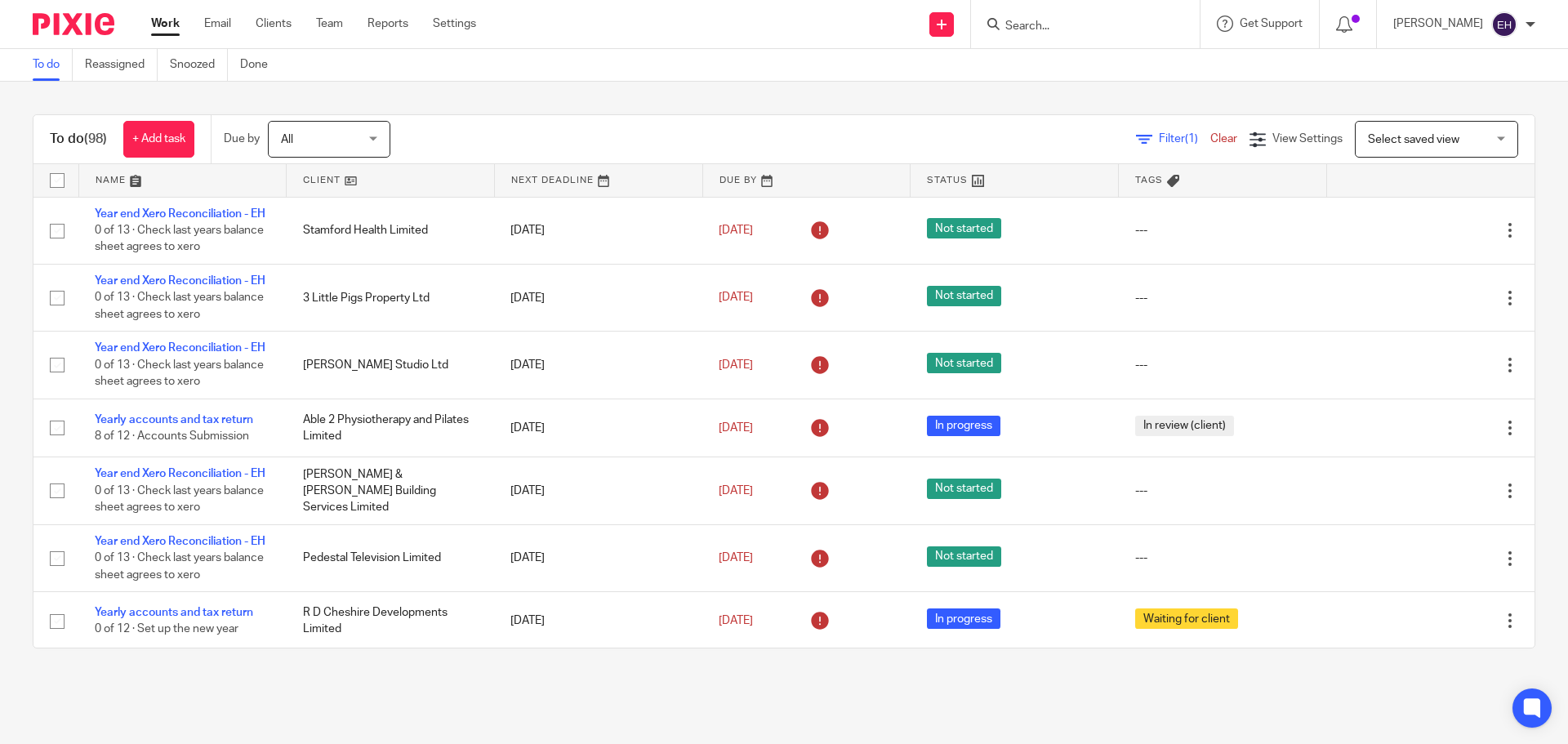 click at bounding box center (183, 180) 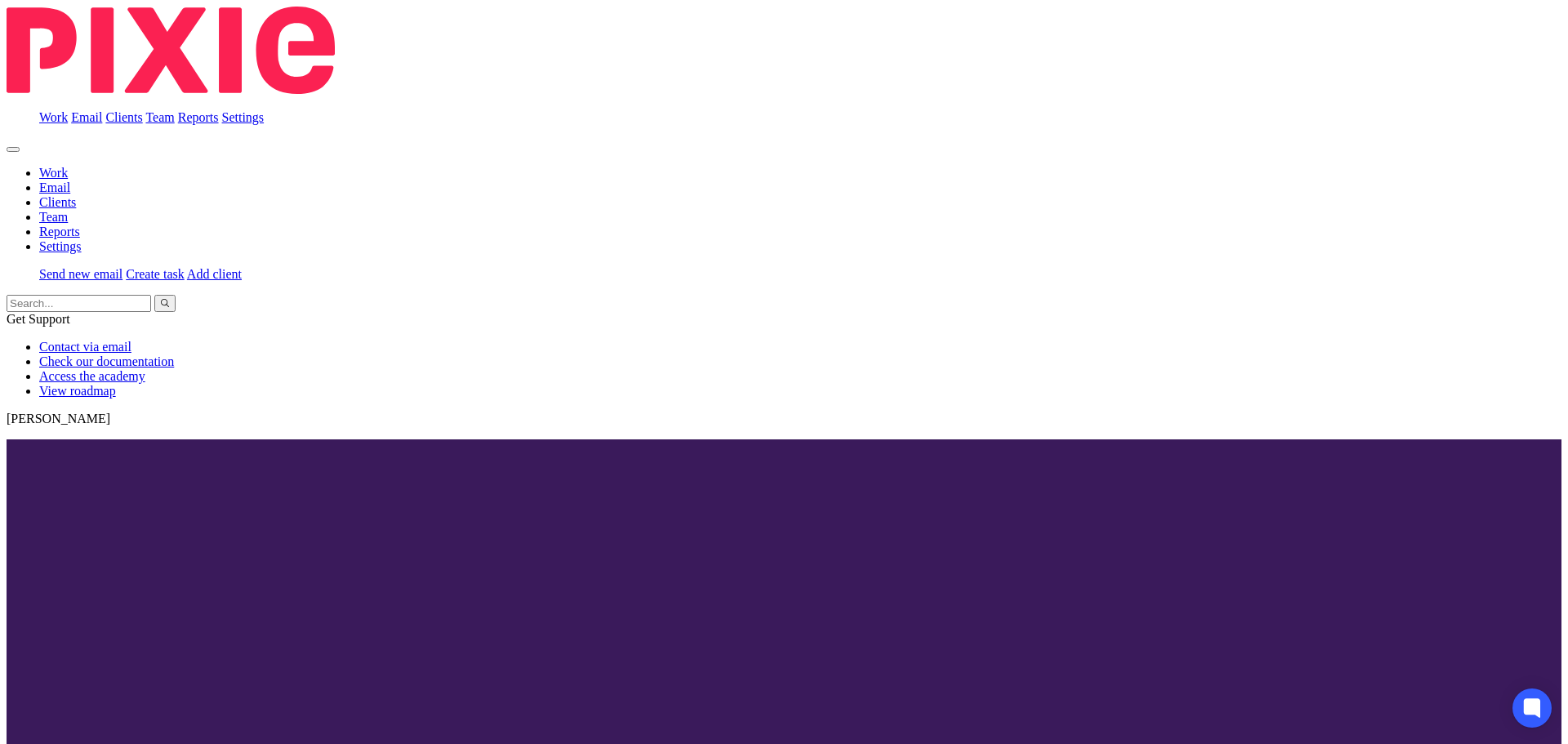 scroll, scrollTop: 0, scrollLeft: 0, axis: both 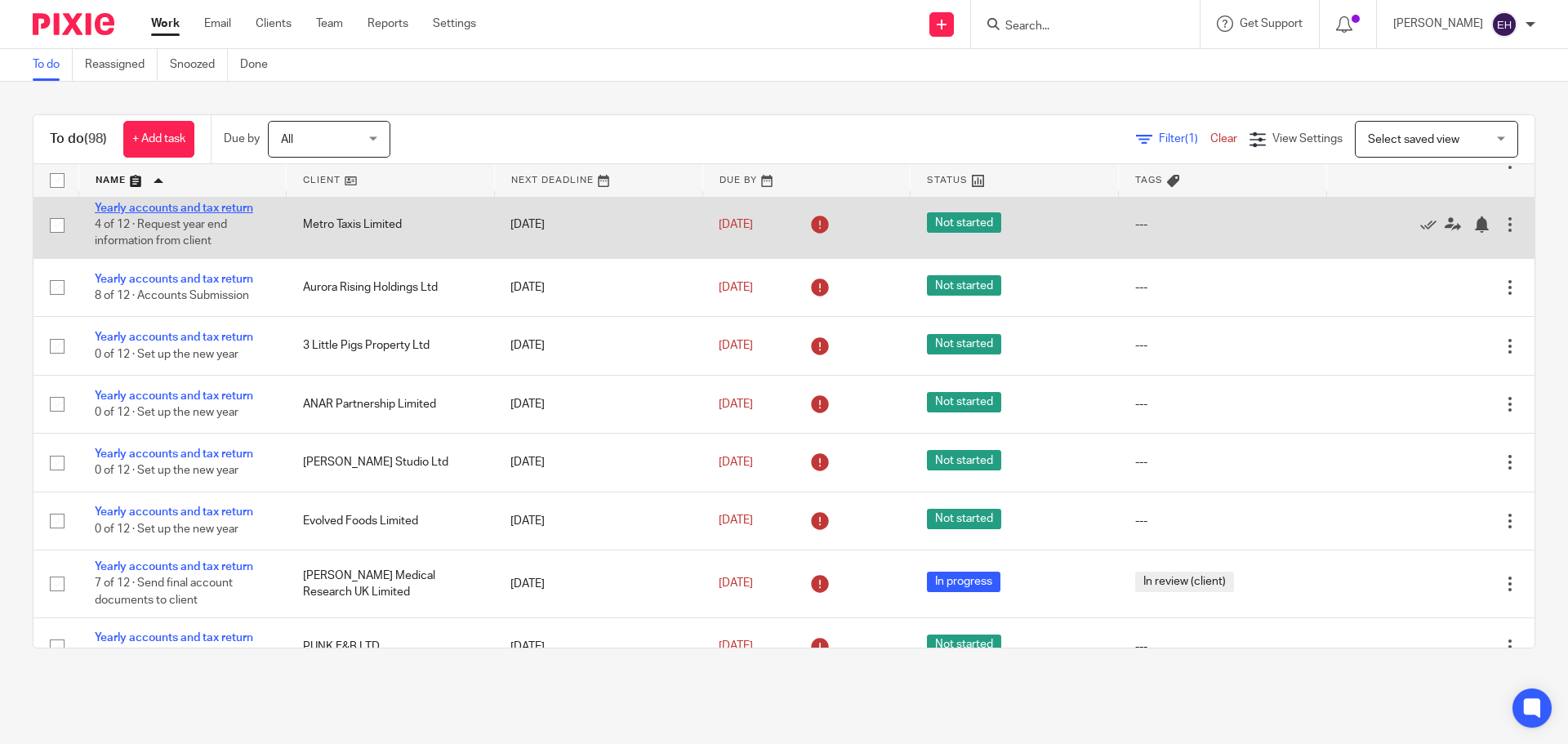 click on "Yearly accounts and tax return" 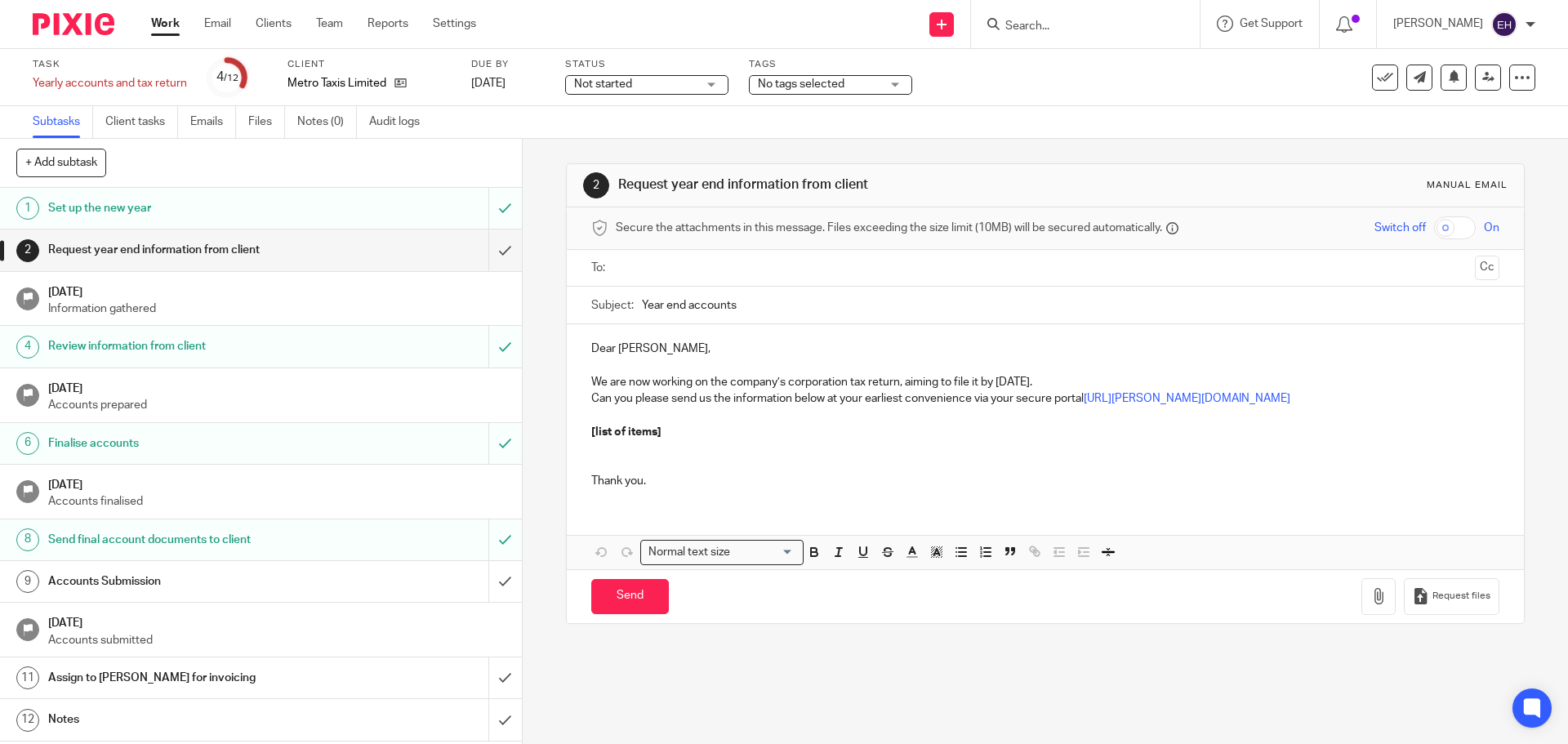 scroll, scrollTop: 0, scrollLeft: 0, axis: both 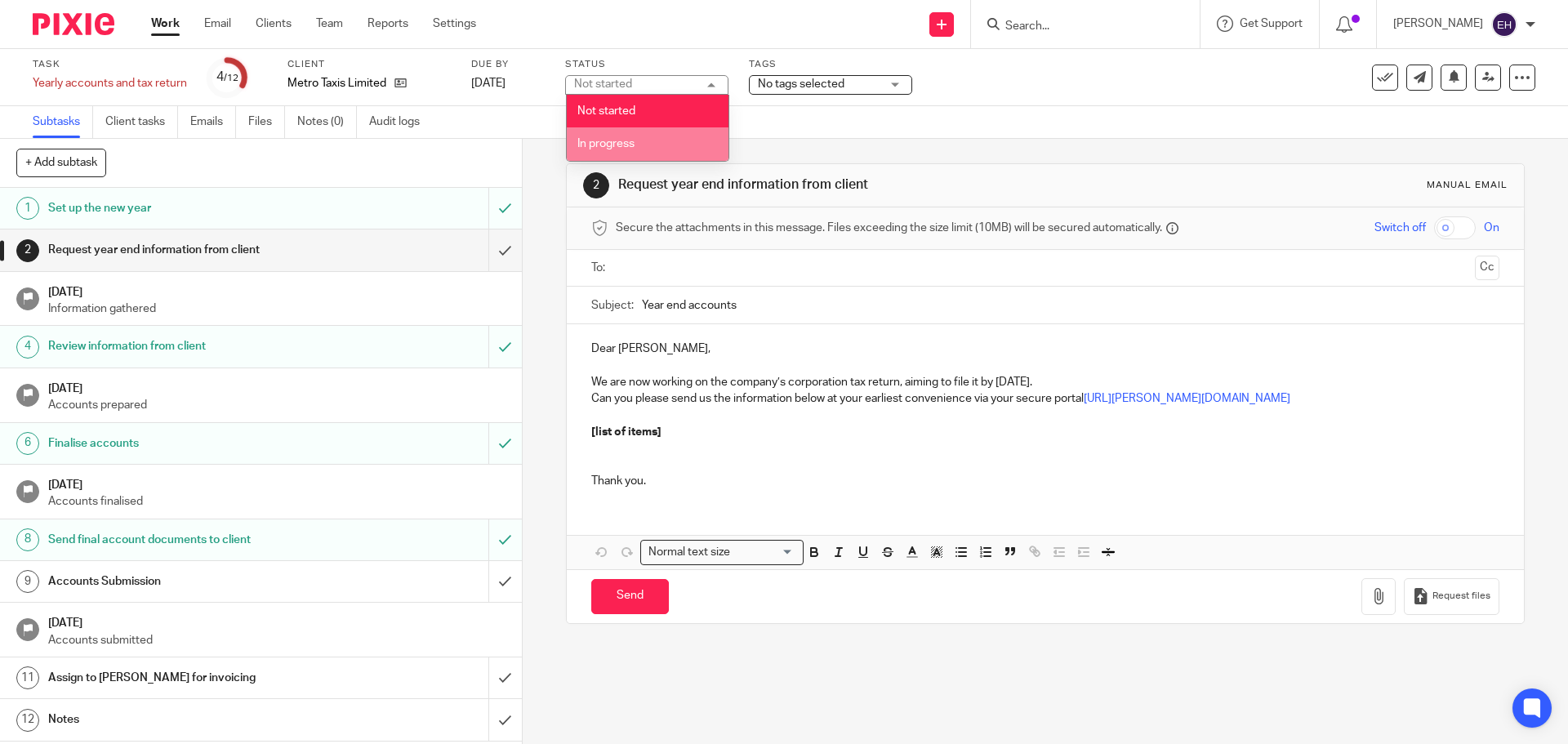 click on "In progress" at bounding box center [648, 144] 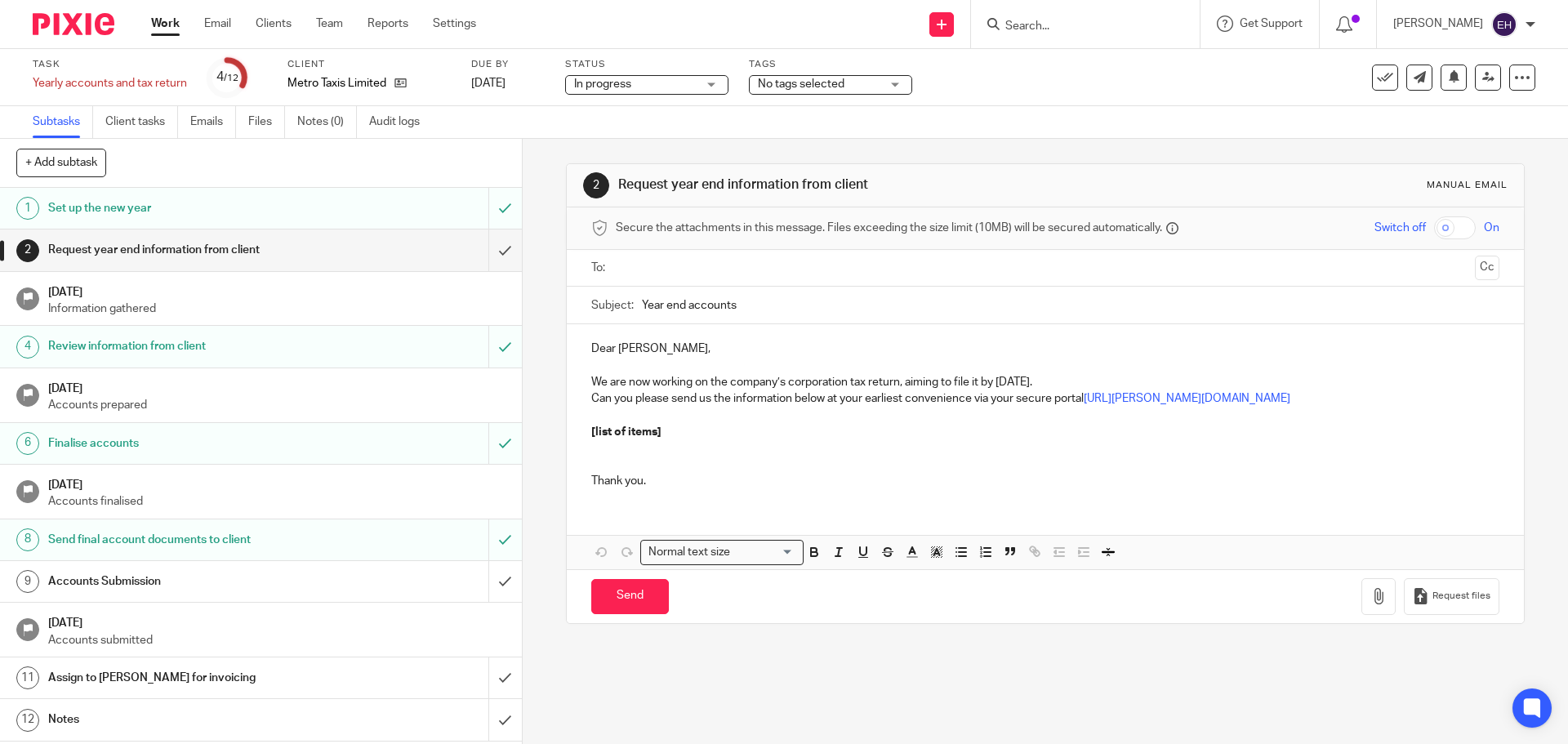 click on "No tags selected" at bounding box center [801, 84] 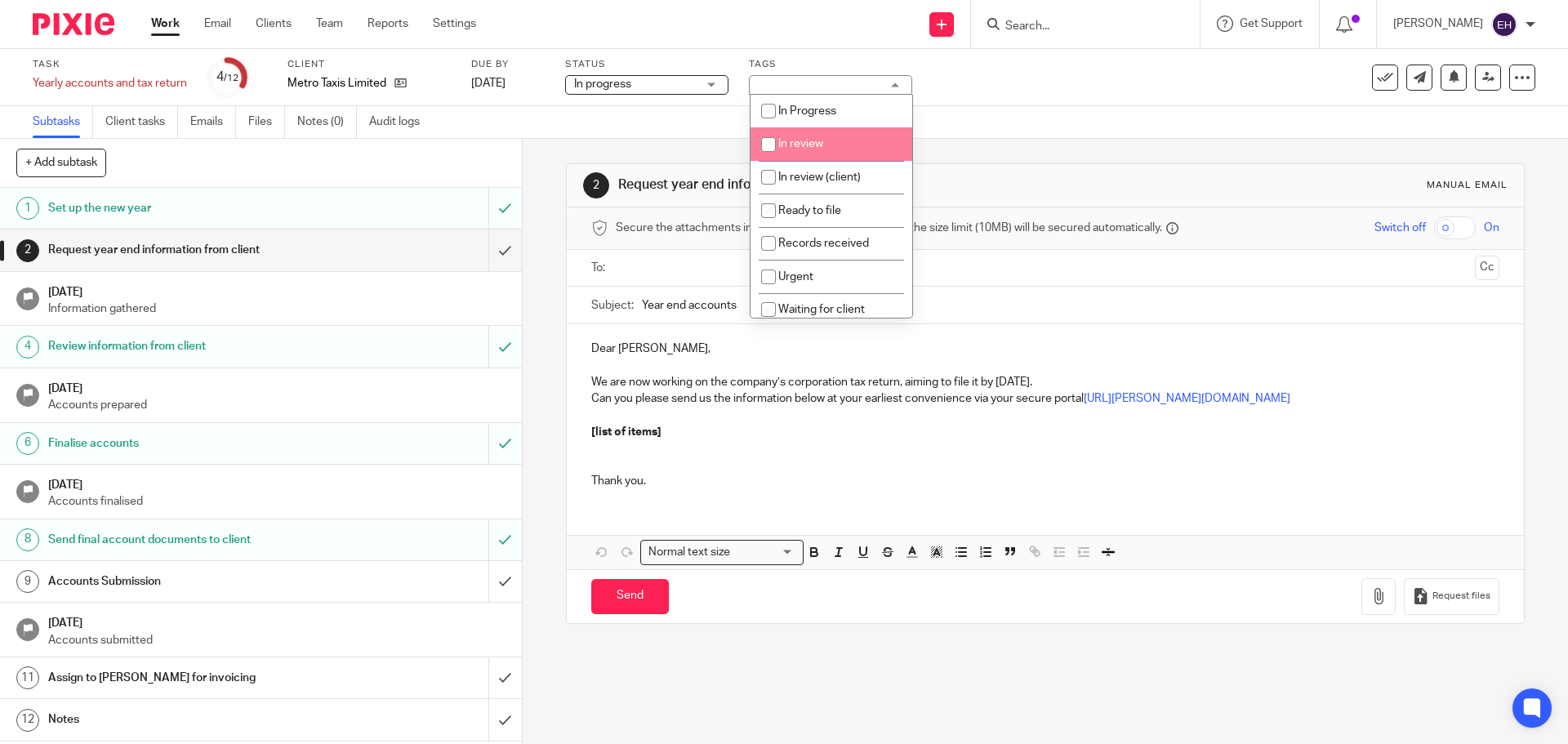 click at bounding box center (768, 145) 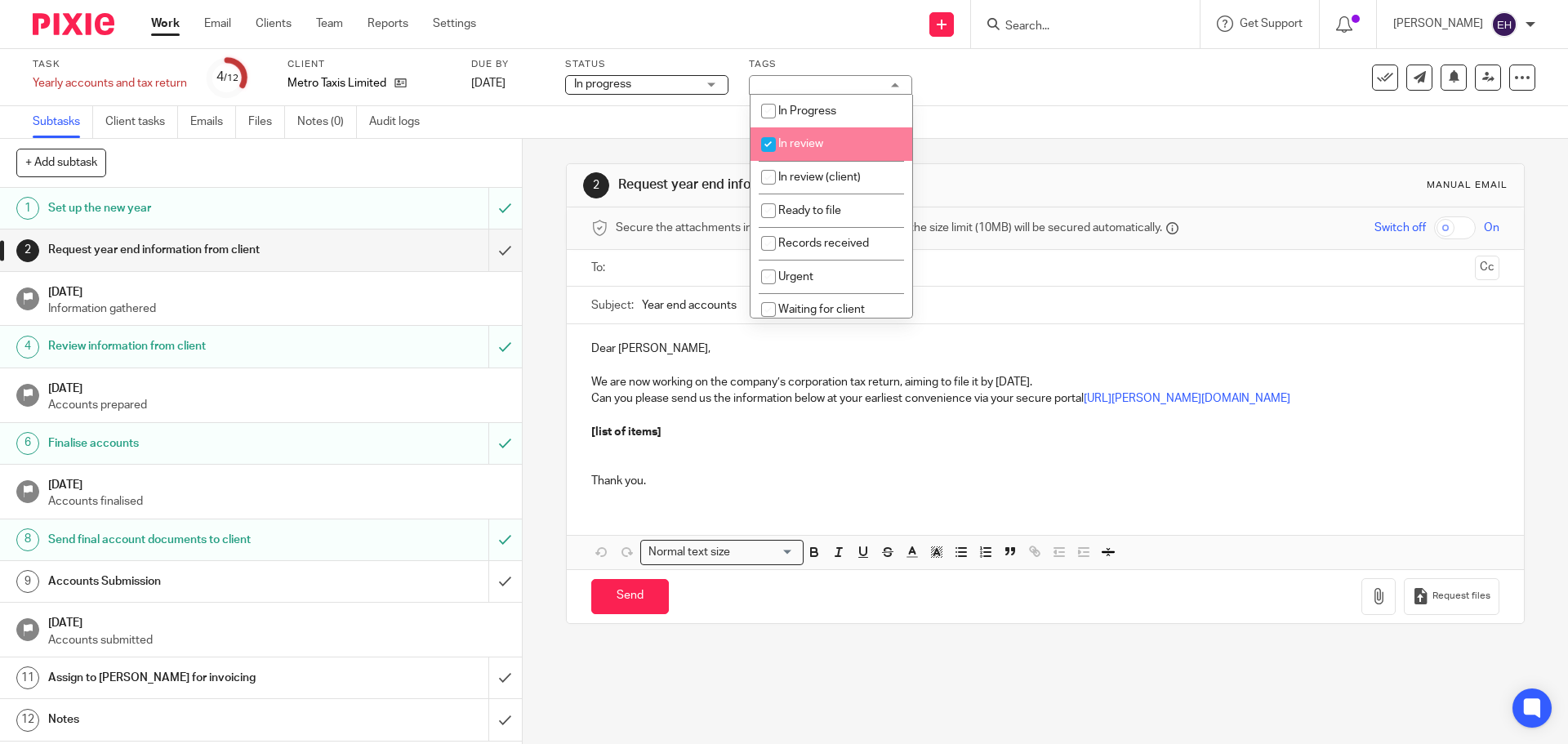 checkbox on "true" 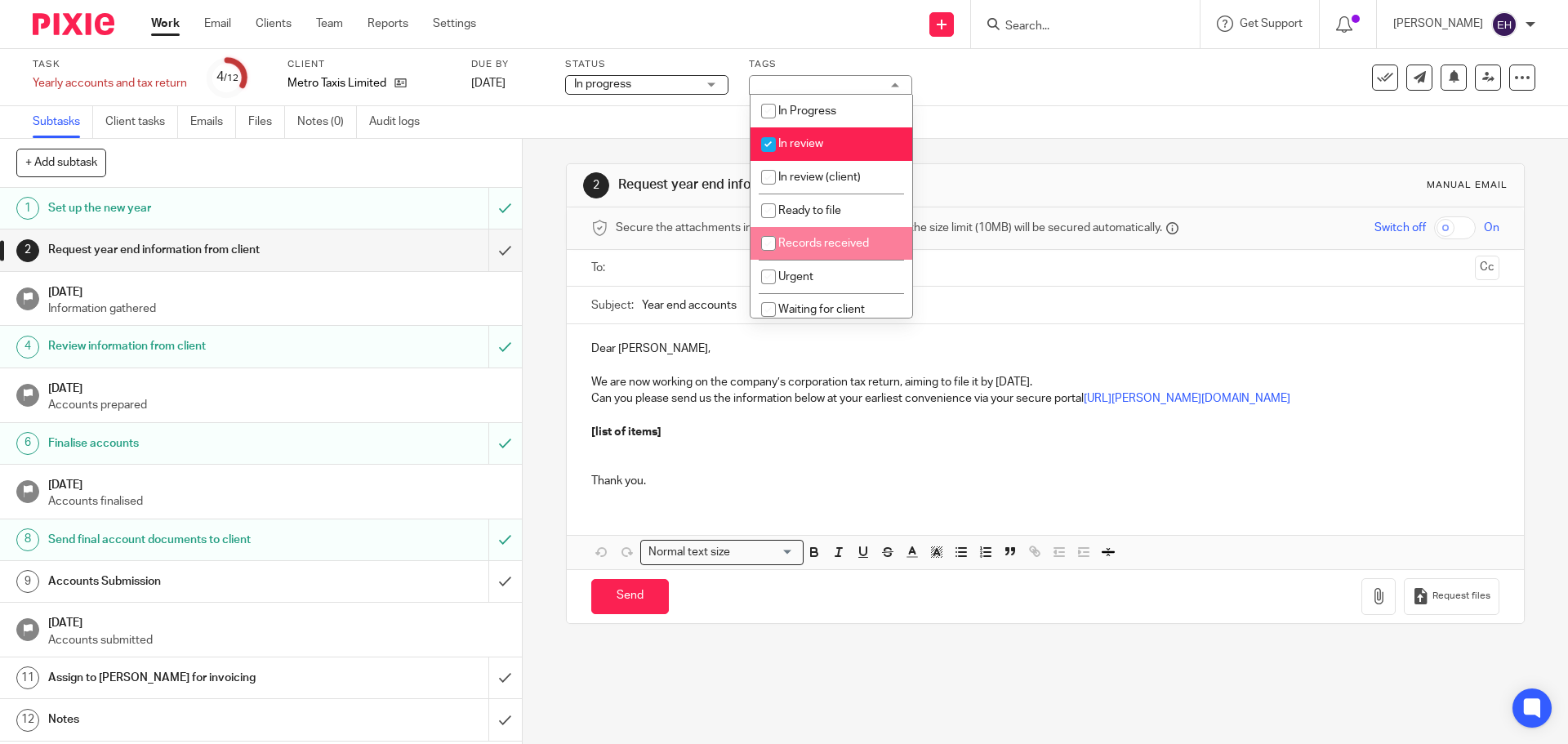click on "Work" at bounding box center [165, 24] 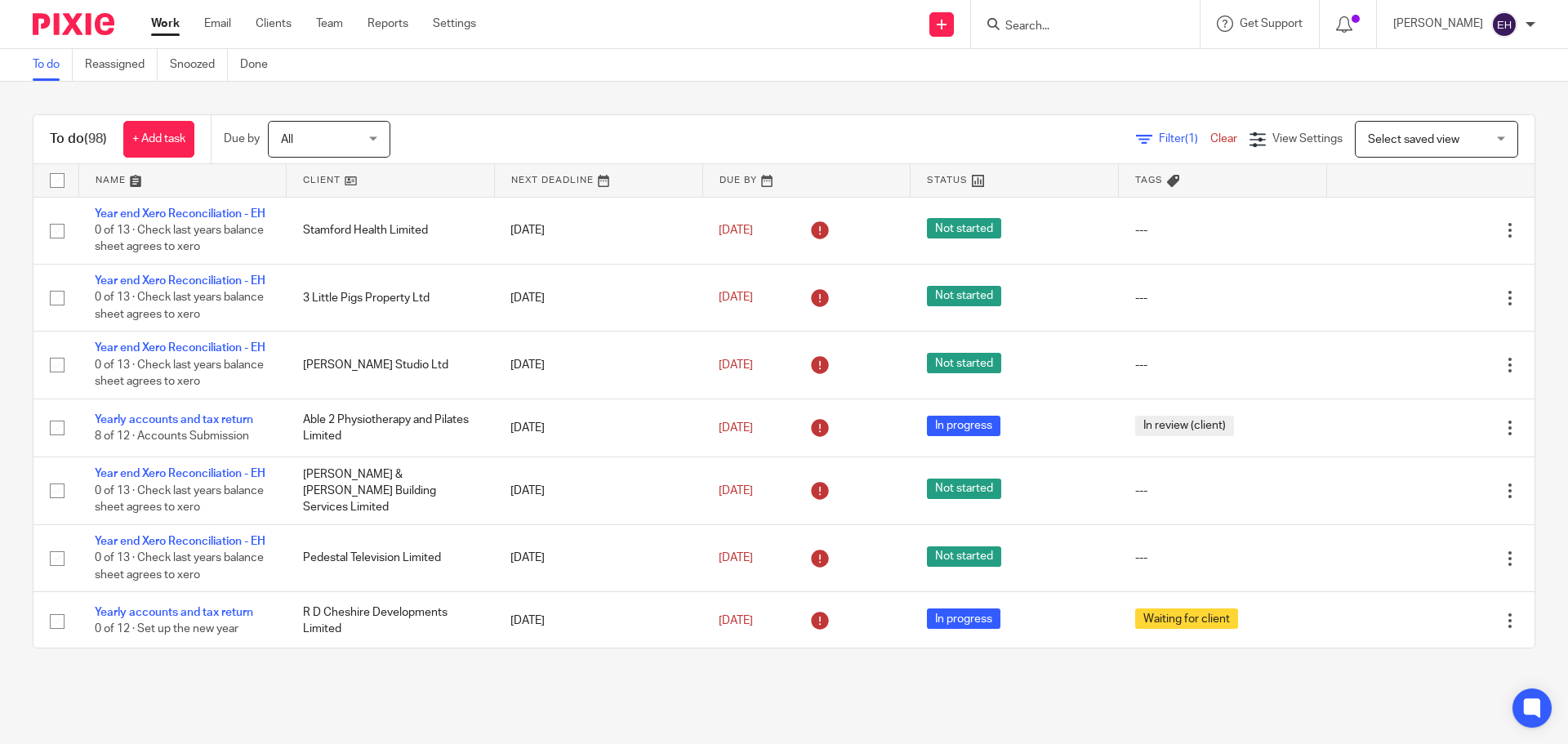 scroll, scrollTop: 0, scrollLeft: 0, axis: both 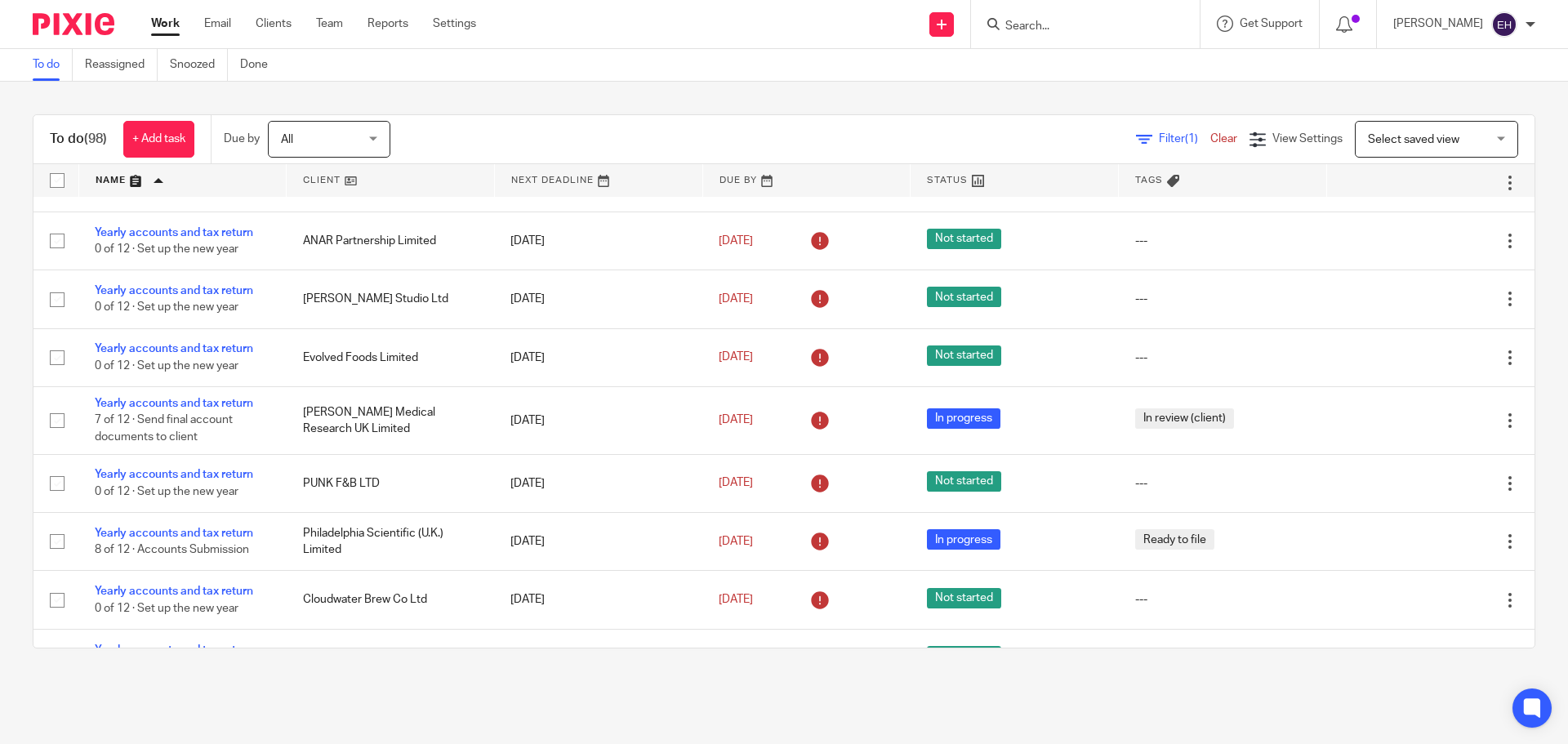 click on "Yearly accounts and tax return" 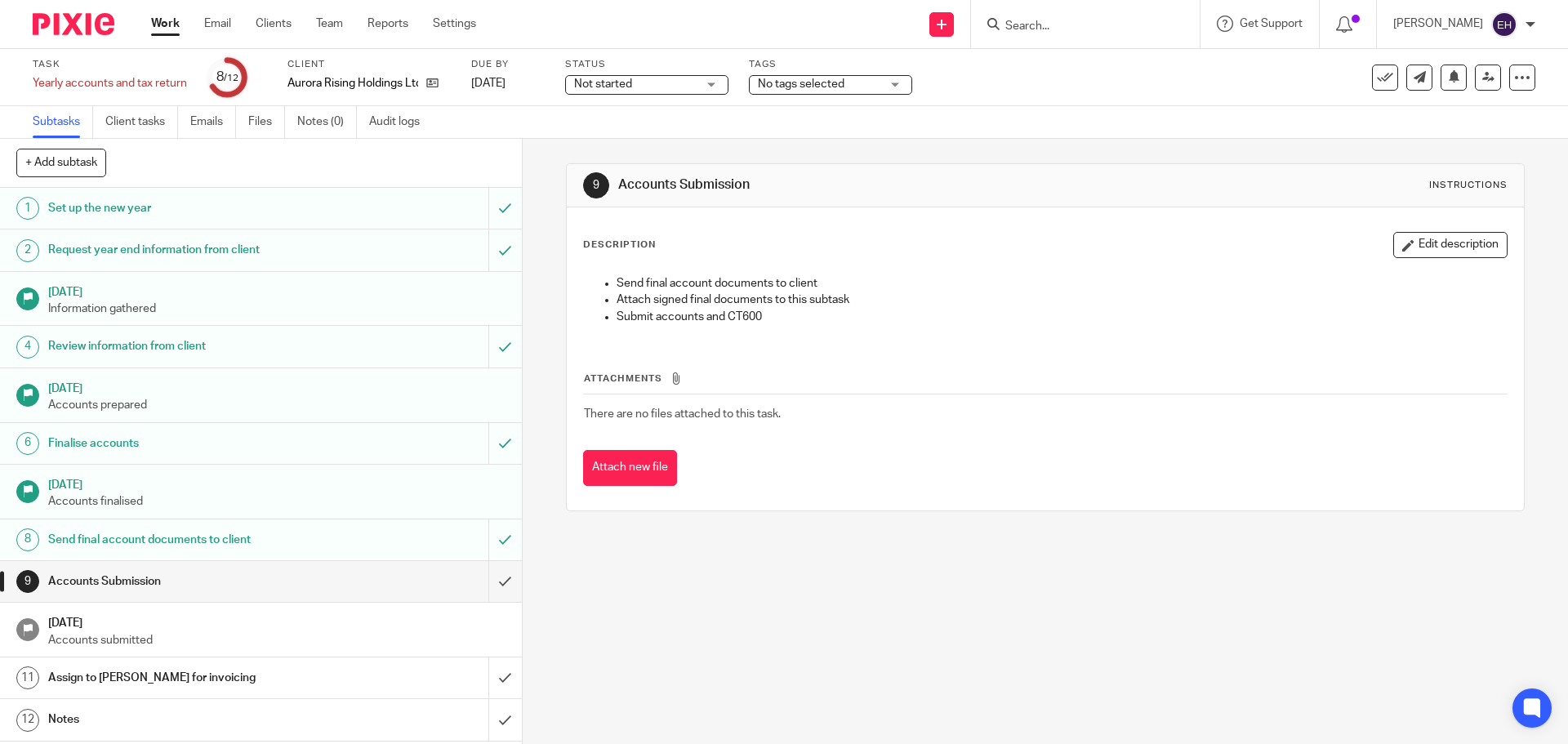 scroll, scrollTop: 0, scrollLeft: 0, axis: both 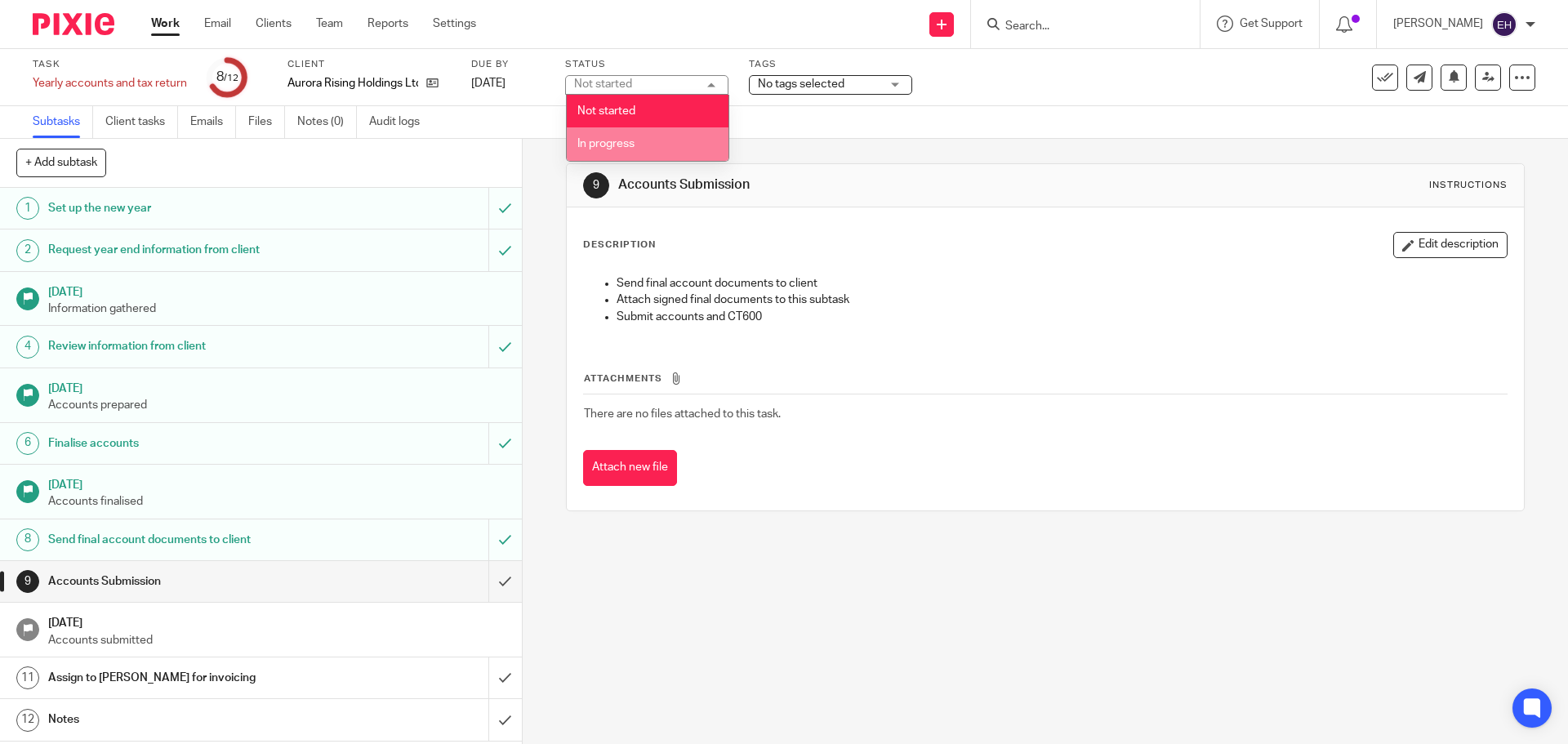 click on "In progress" at bounding box center [648, 144] 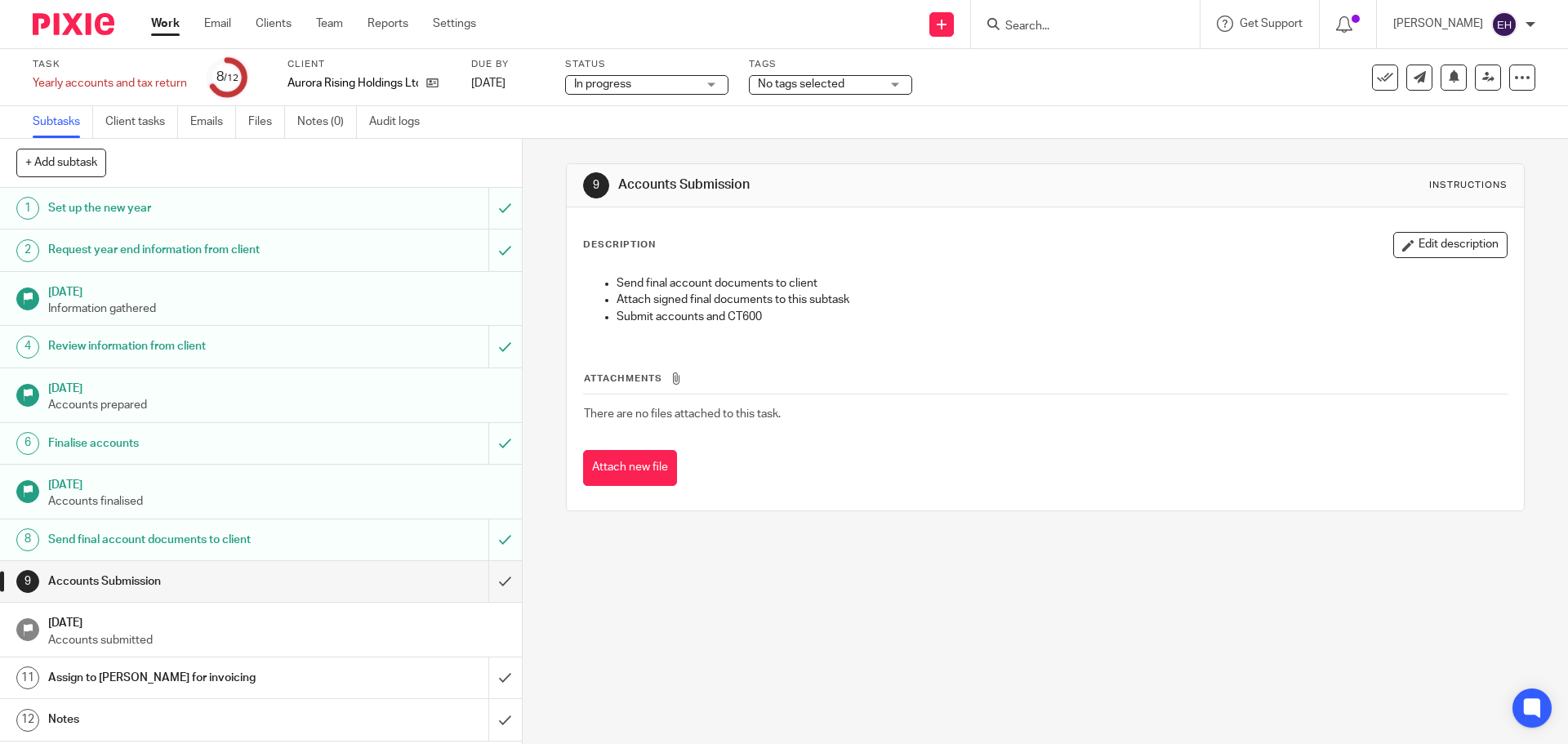 click on "No tags selected" at bounding box center (819, 84) 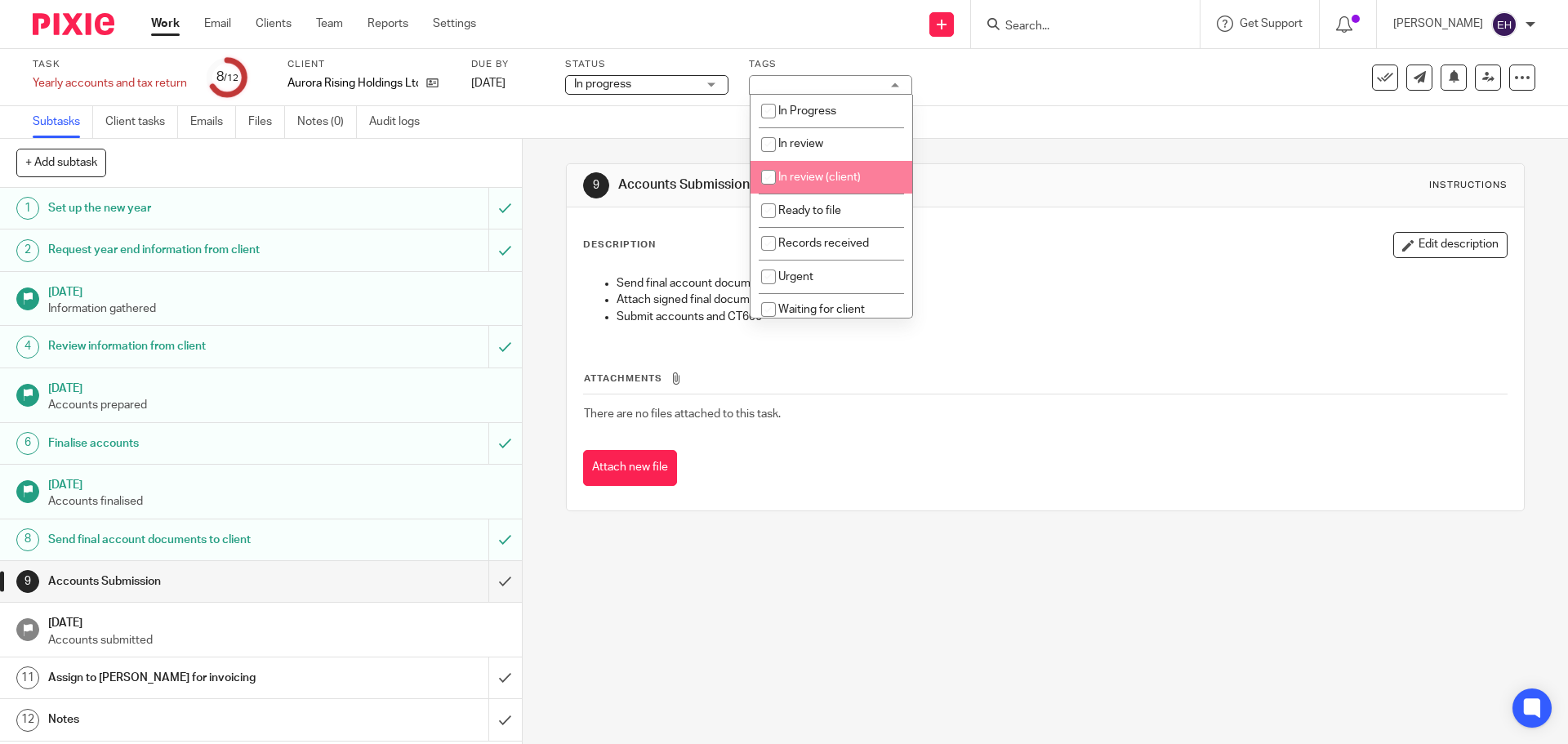 click at bounding box center [768, 177] 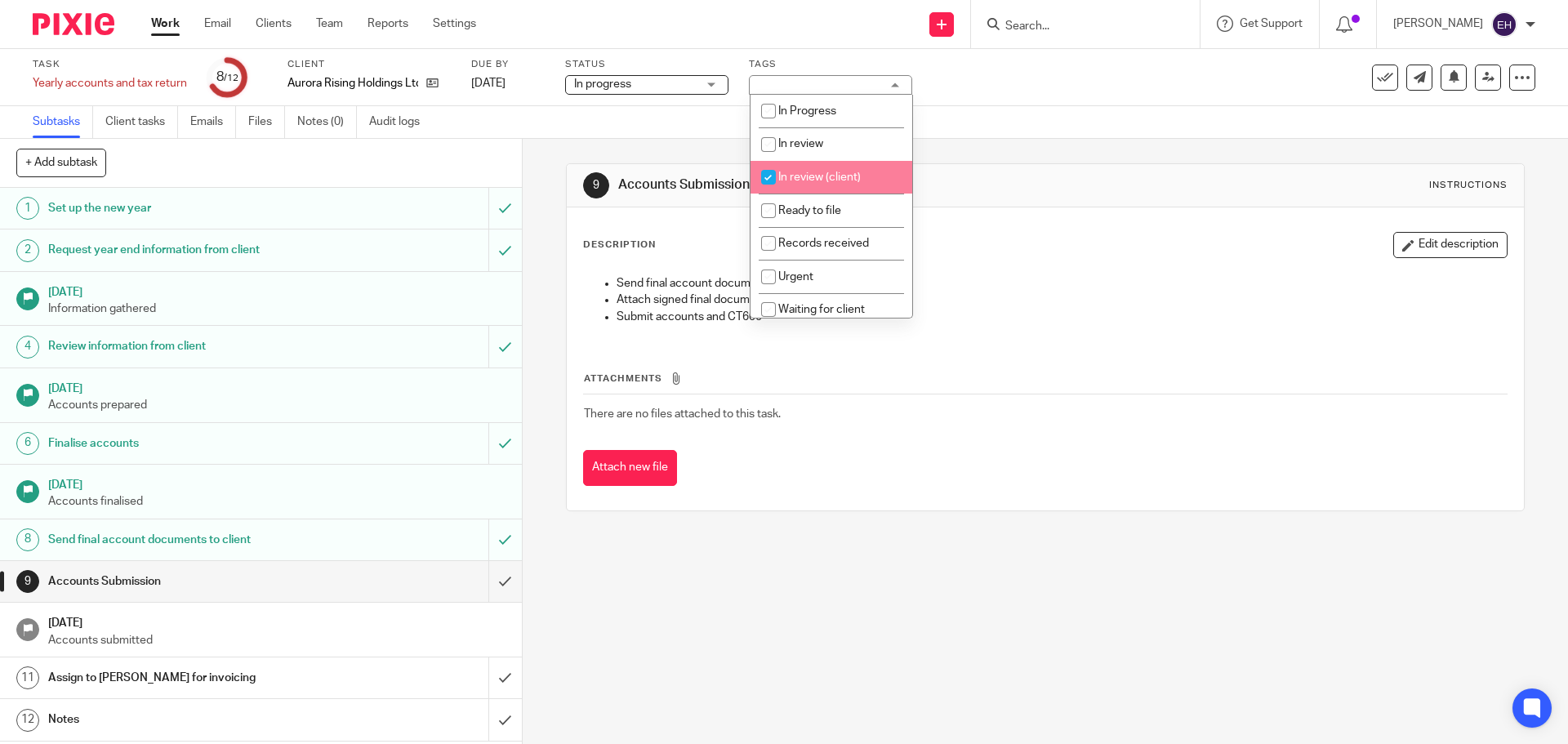 checkbox on "true" 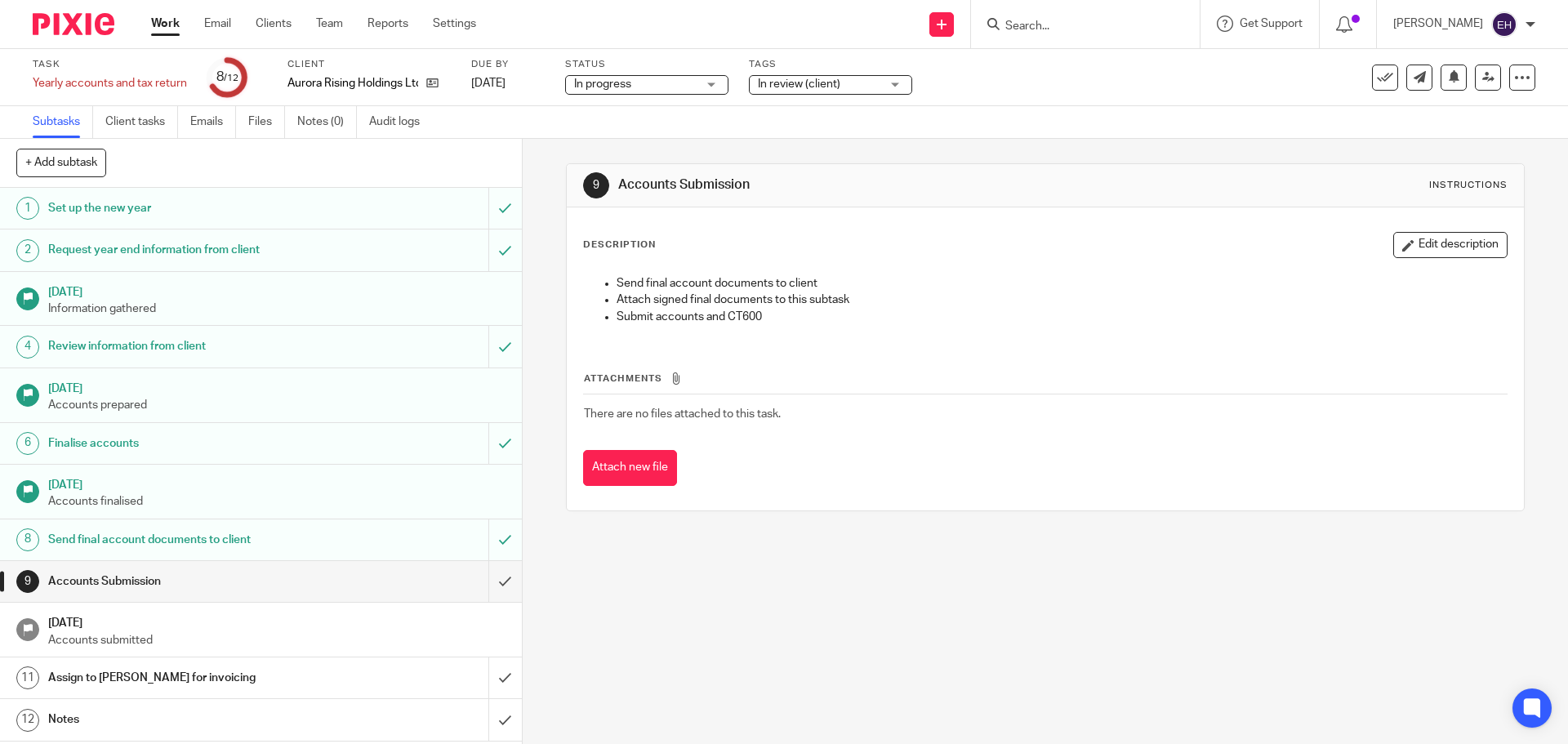 click on "Work" at bounding box center (165, 24) 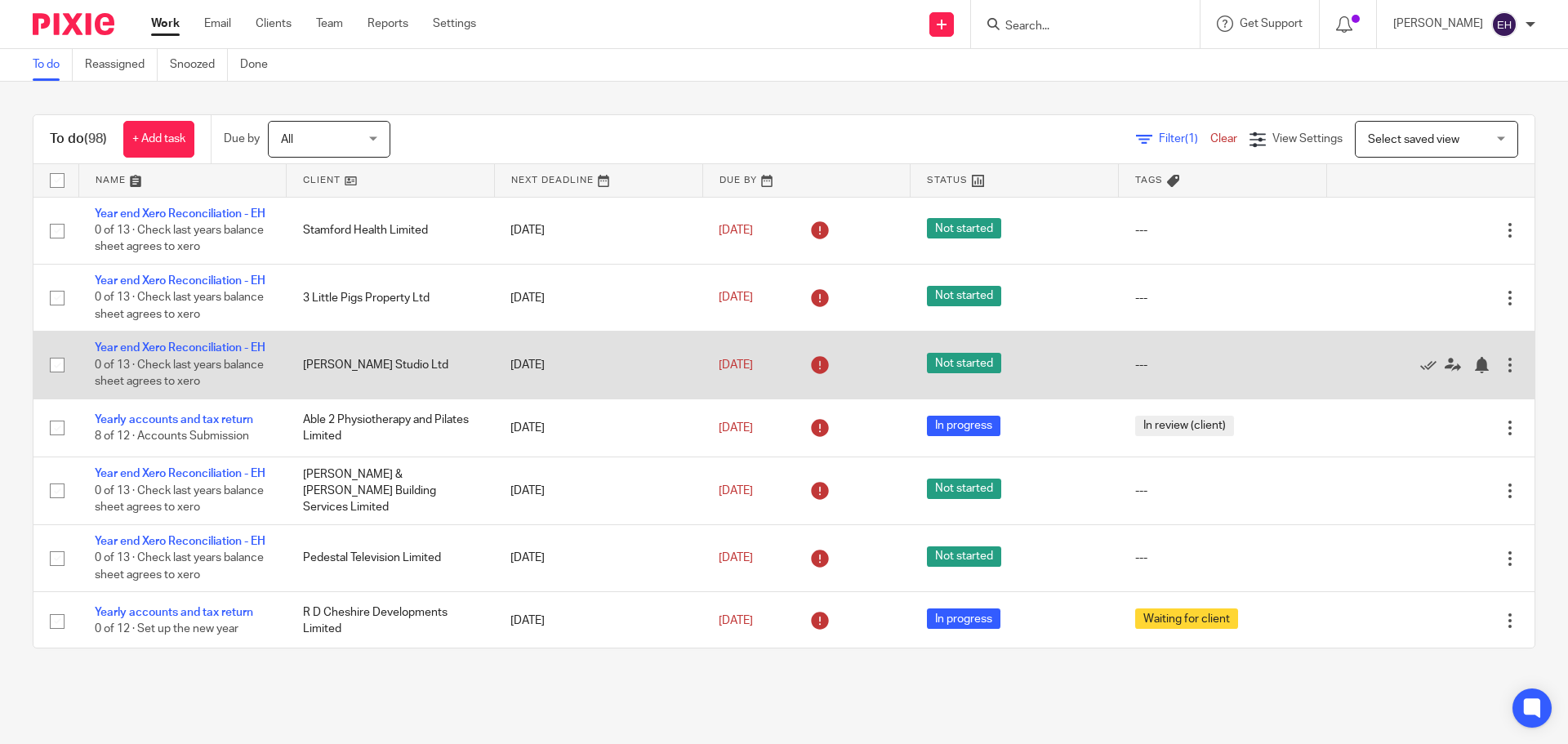 scroll, scrollTop: 0, scrollLeft: 0, axis: both 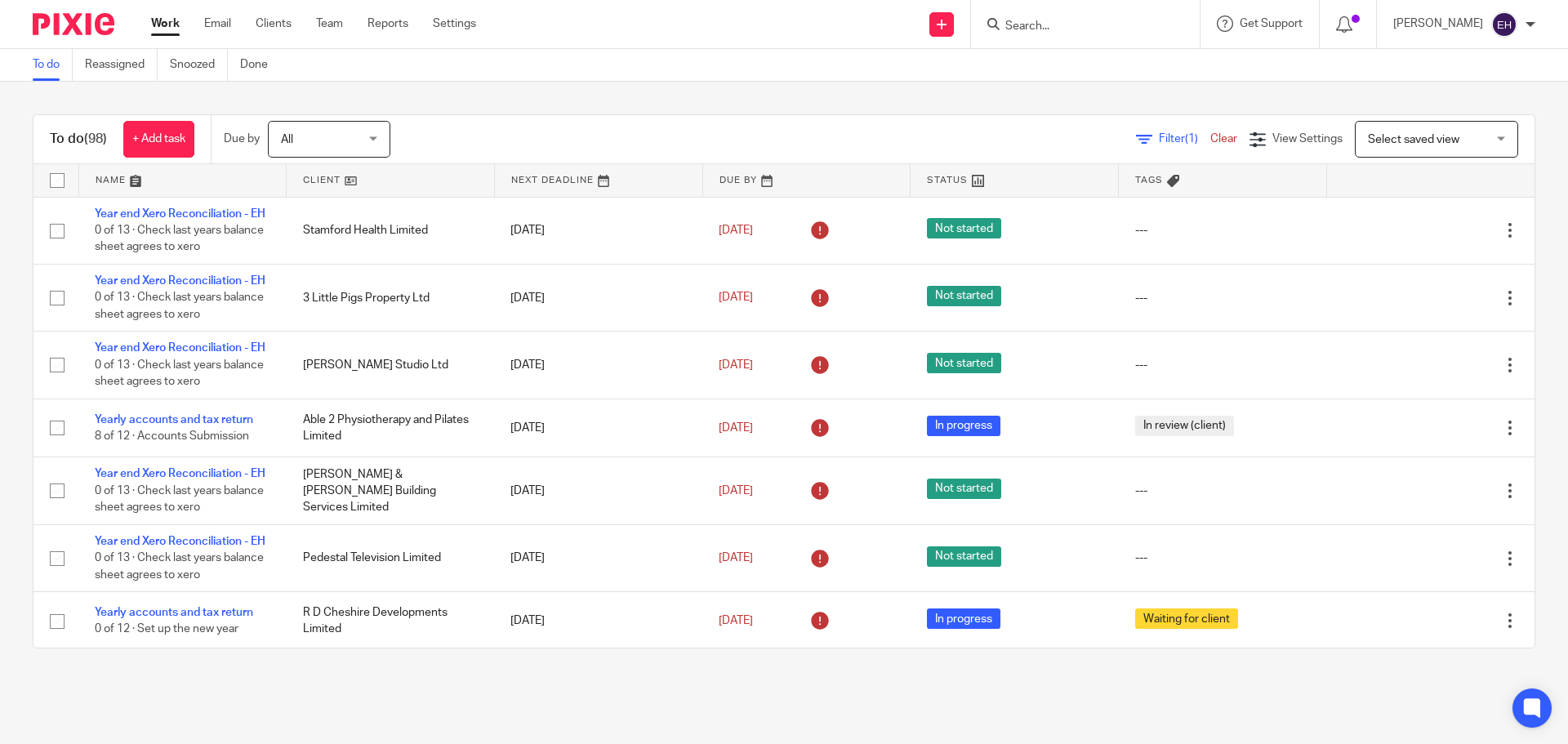 click at bounding box center [183, 180] 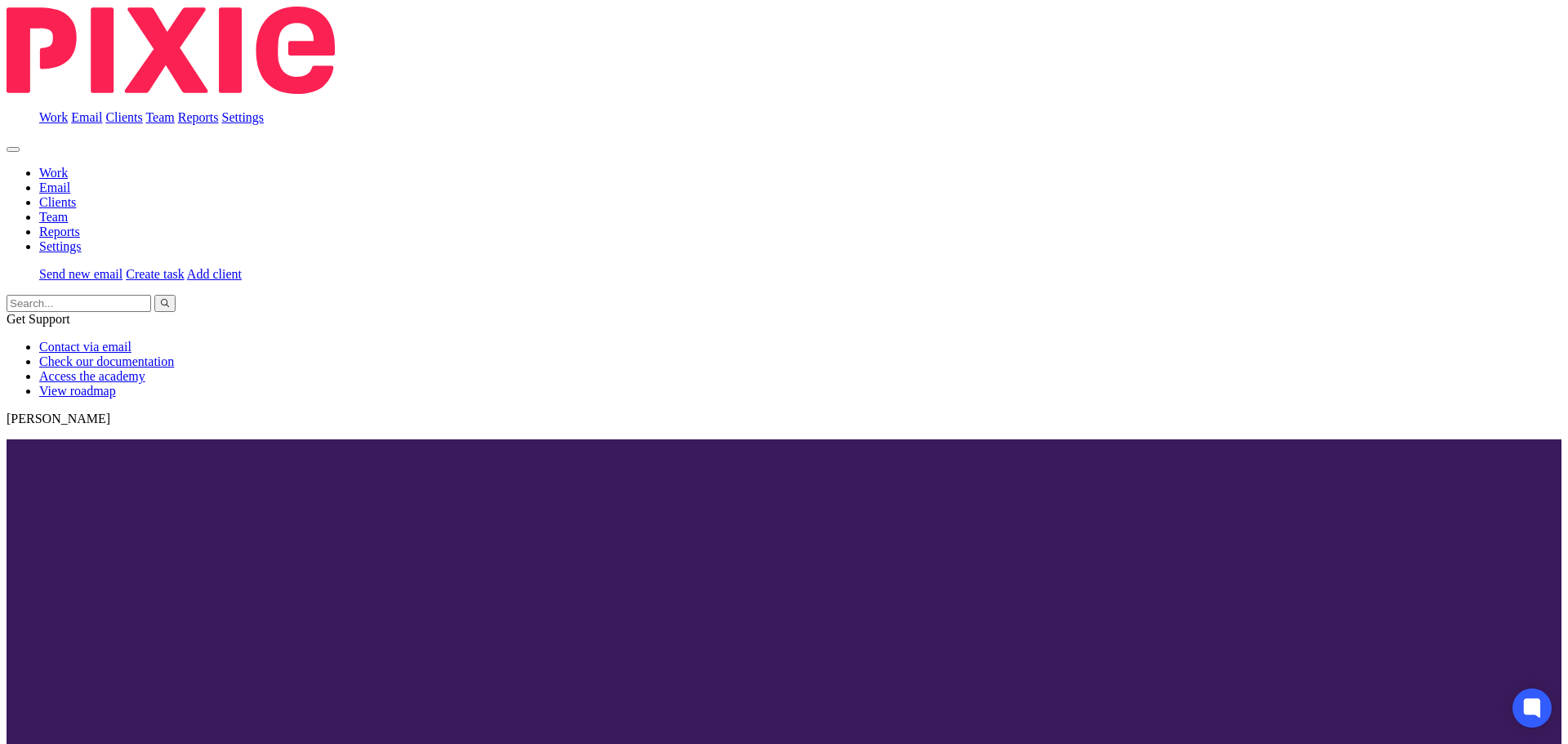 scroll, scrollTop: 0, scrollLeft: 0, axis: both 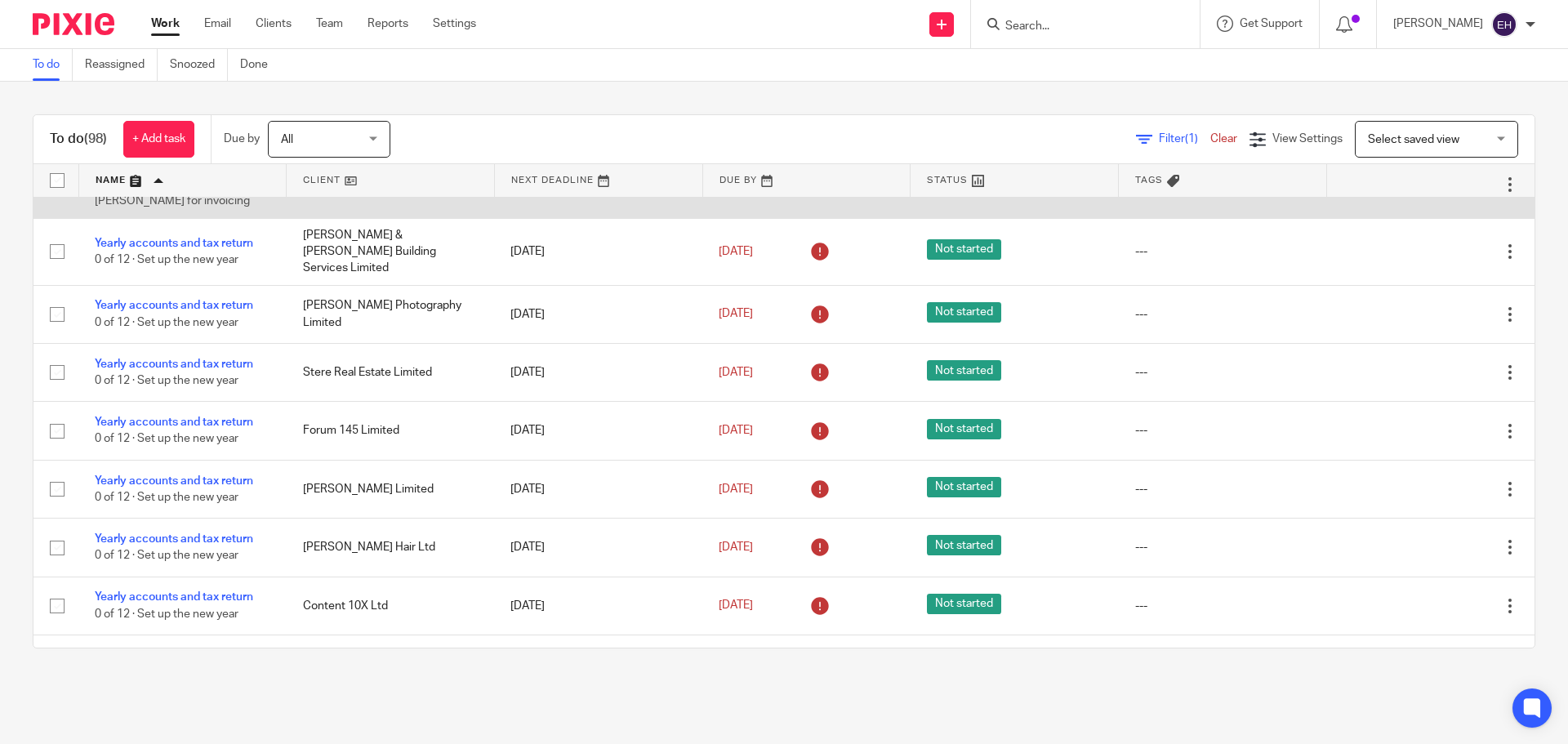 click on "Yearly accounts and tax return" 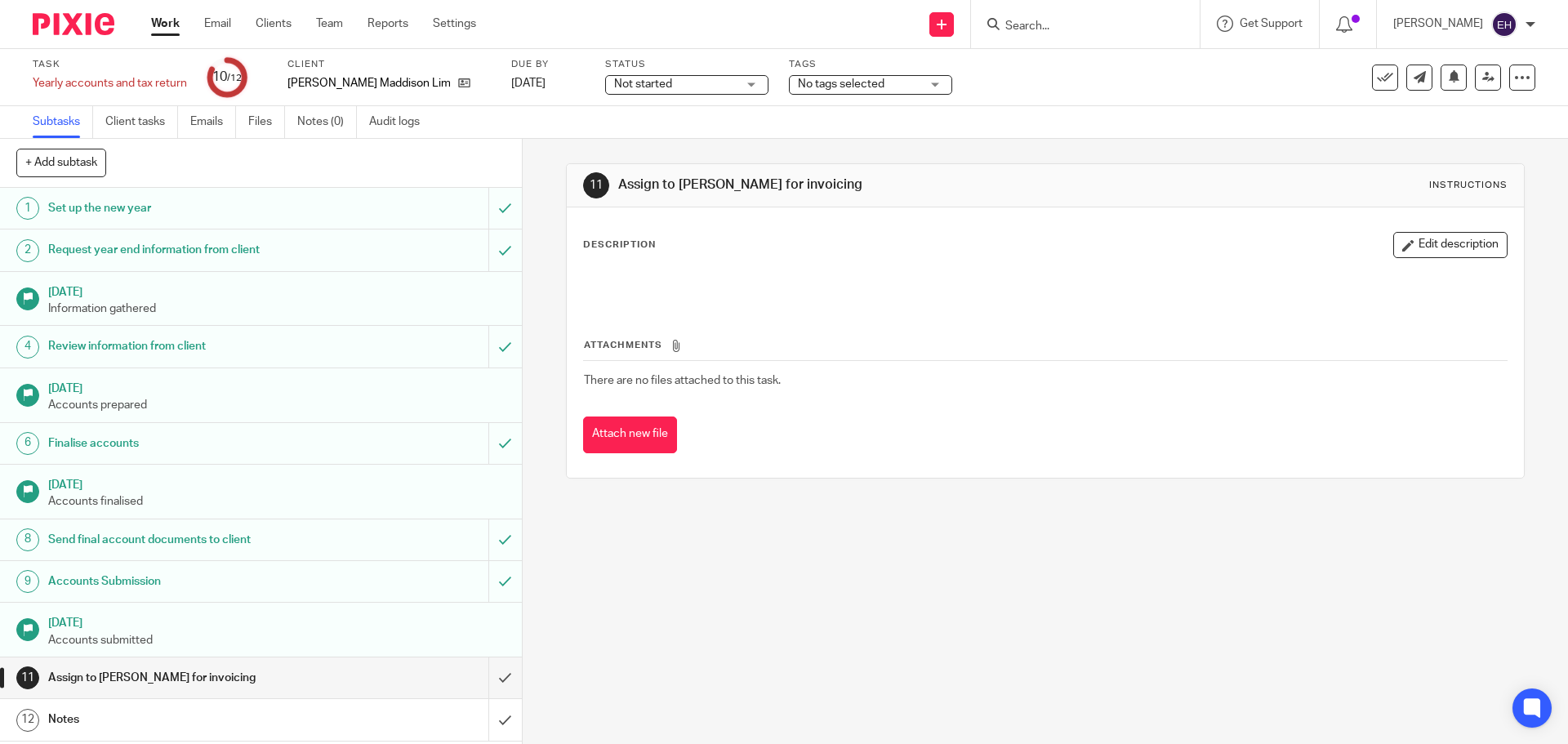 scroll, scrollTop: 0, scrollLeft: 0, axis: both 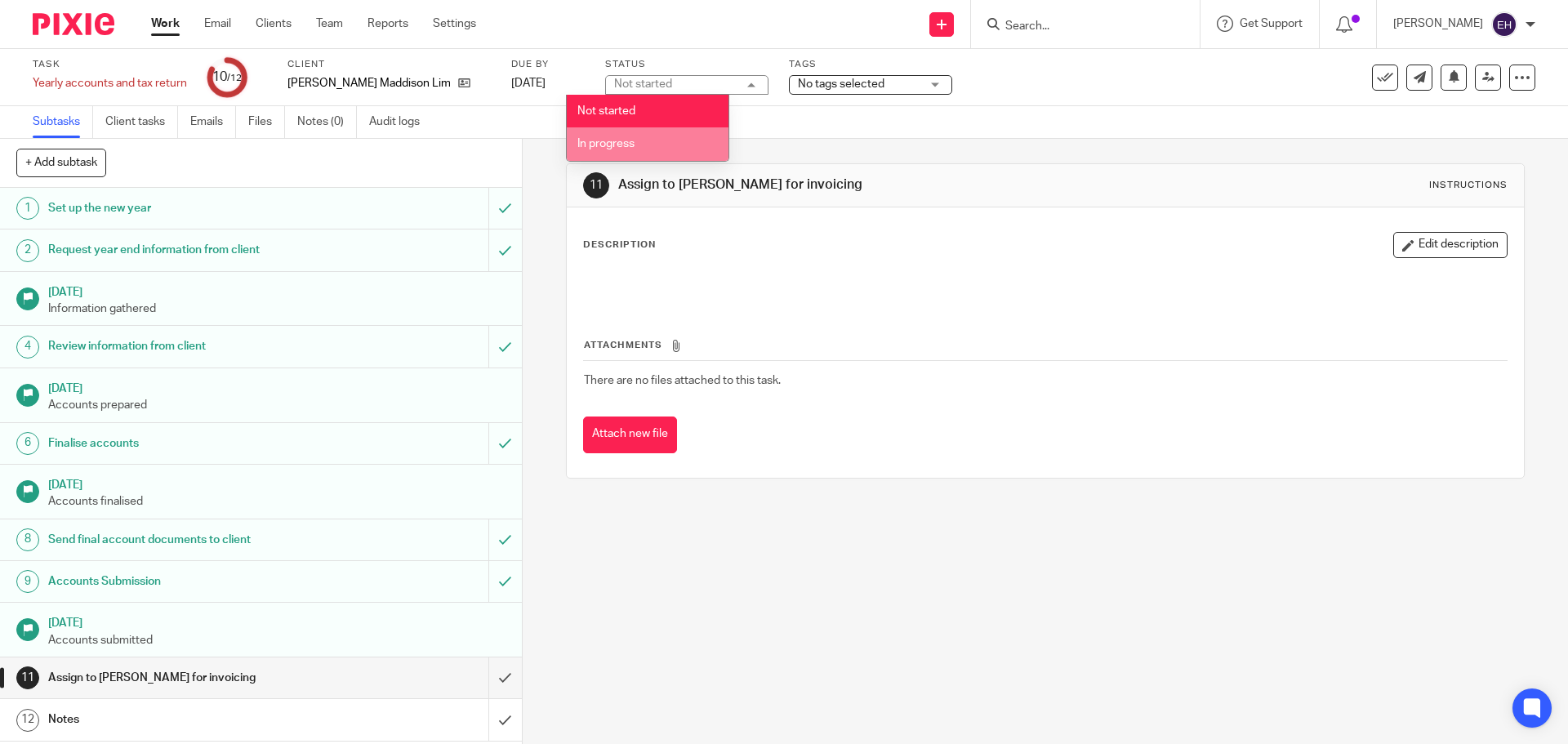 click on "In progress" at bounding box center (648, 144) 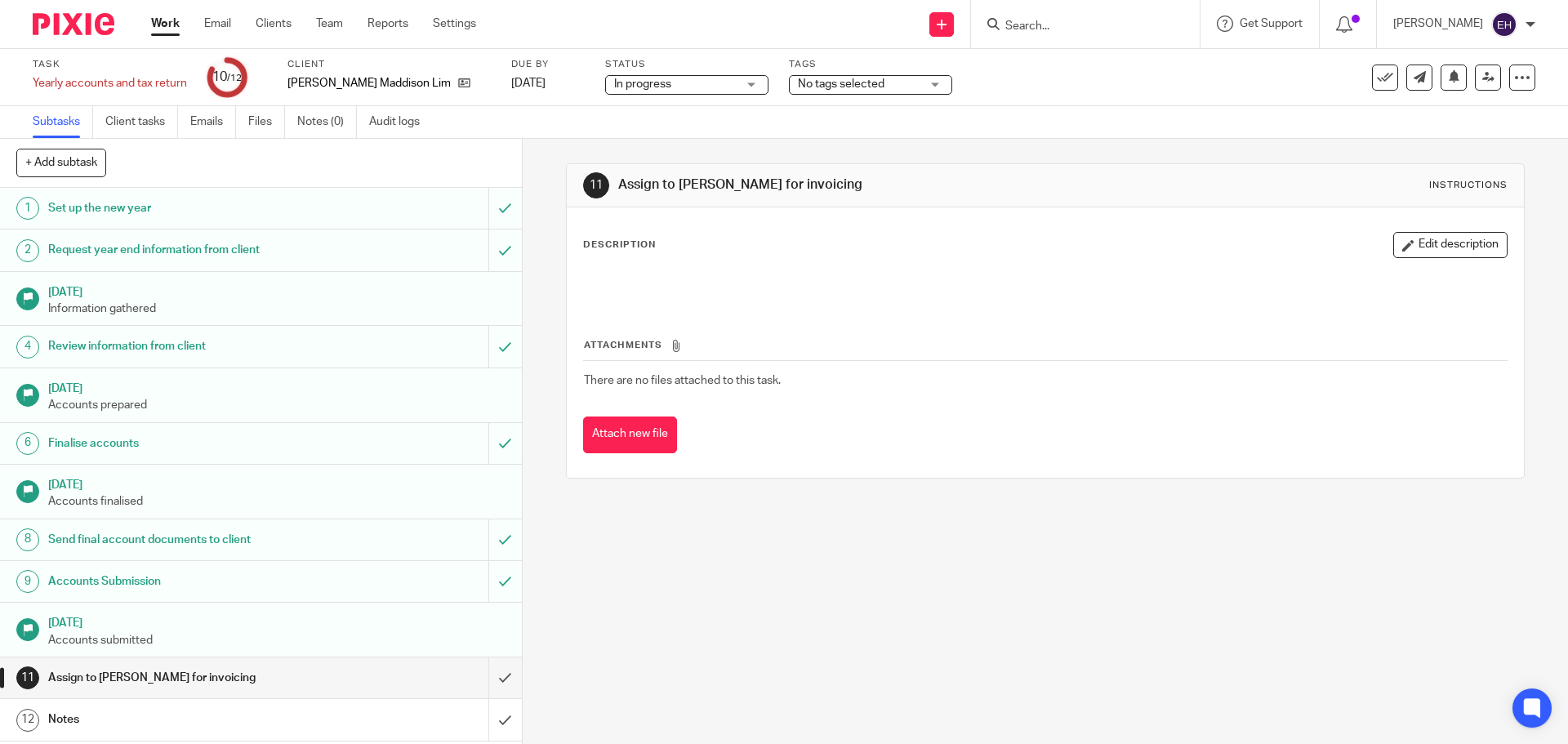 click on "No tags selected" at bounding box center (841, 84) 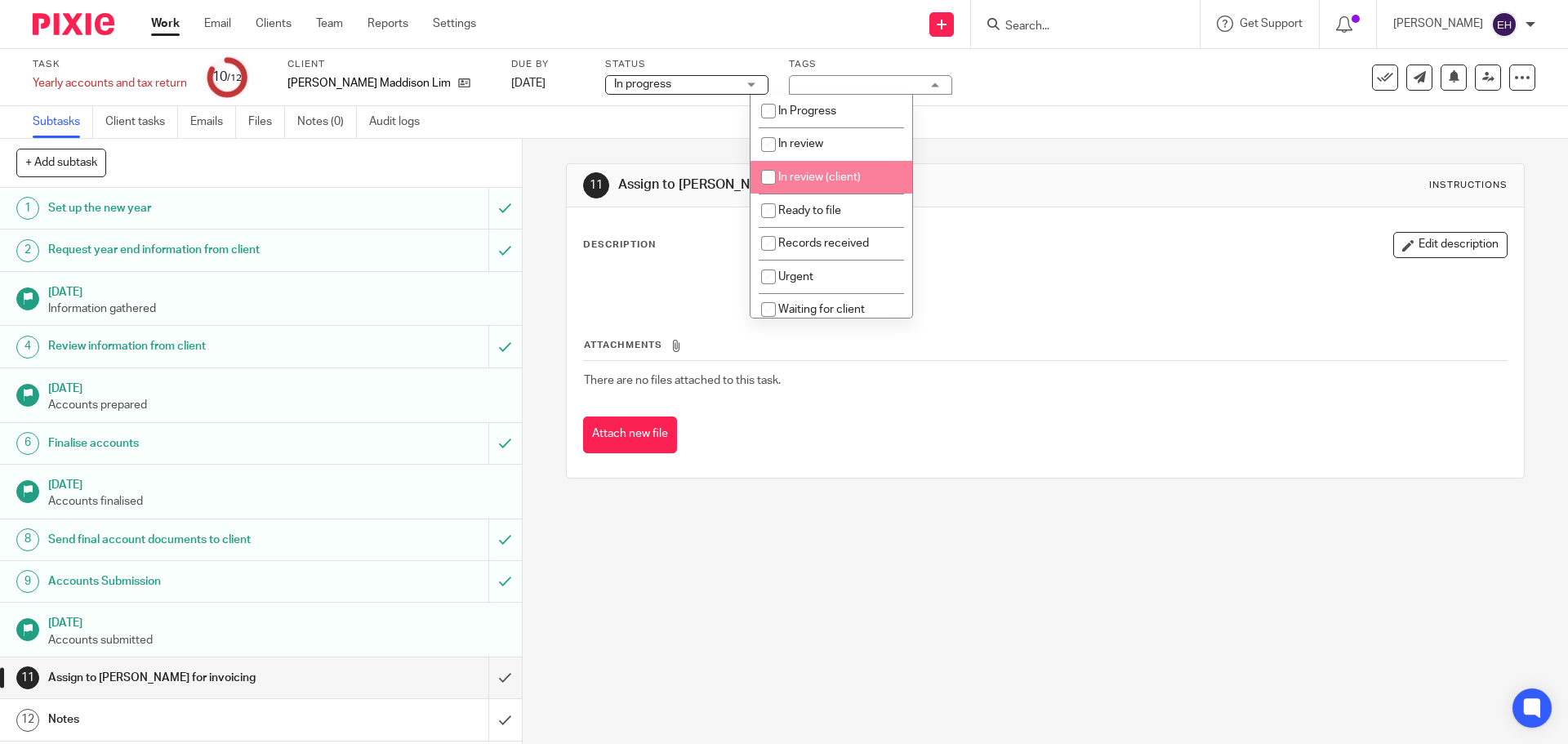 click on "In review (client)" at bounding box center [819, 177] 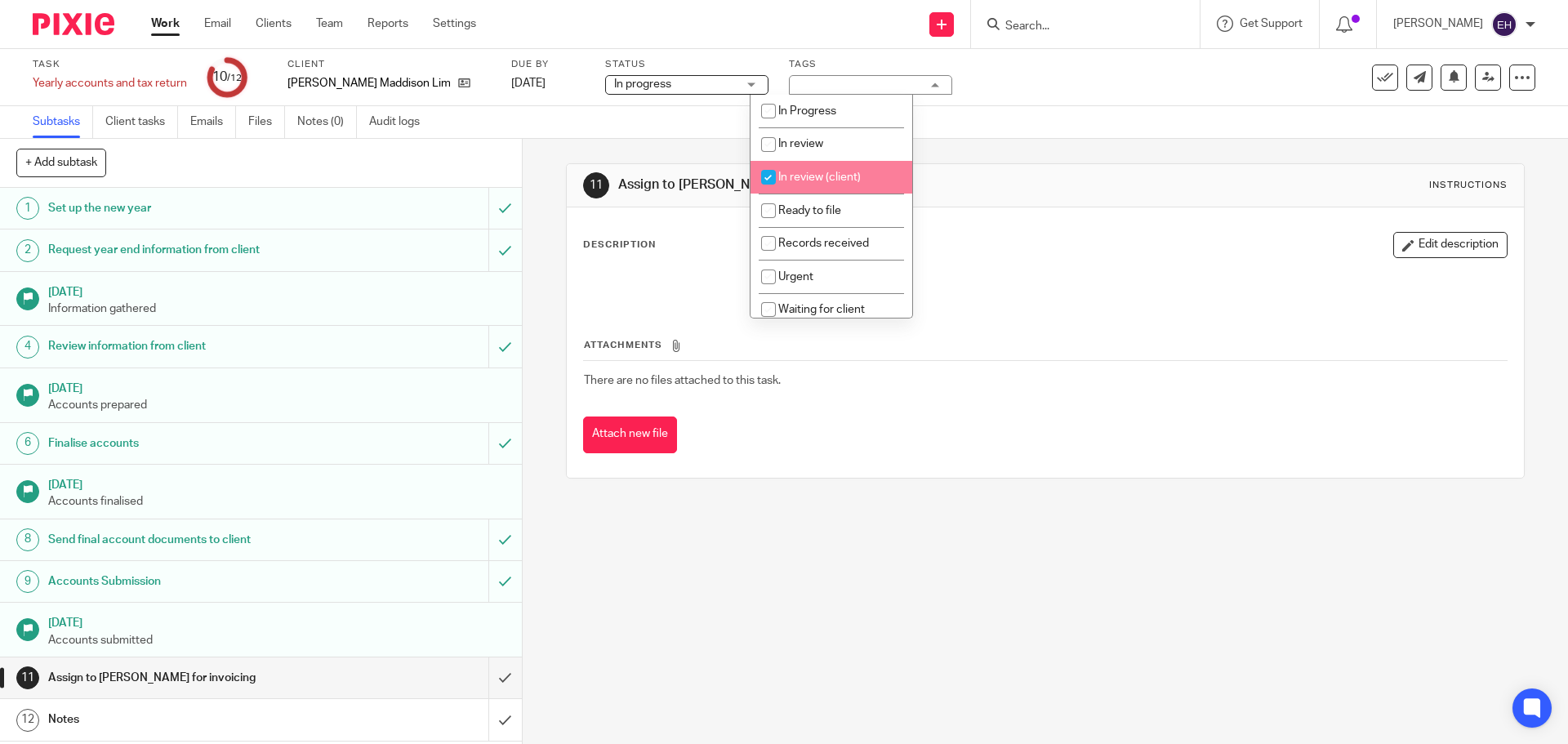 checkbox on "true" 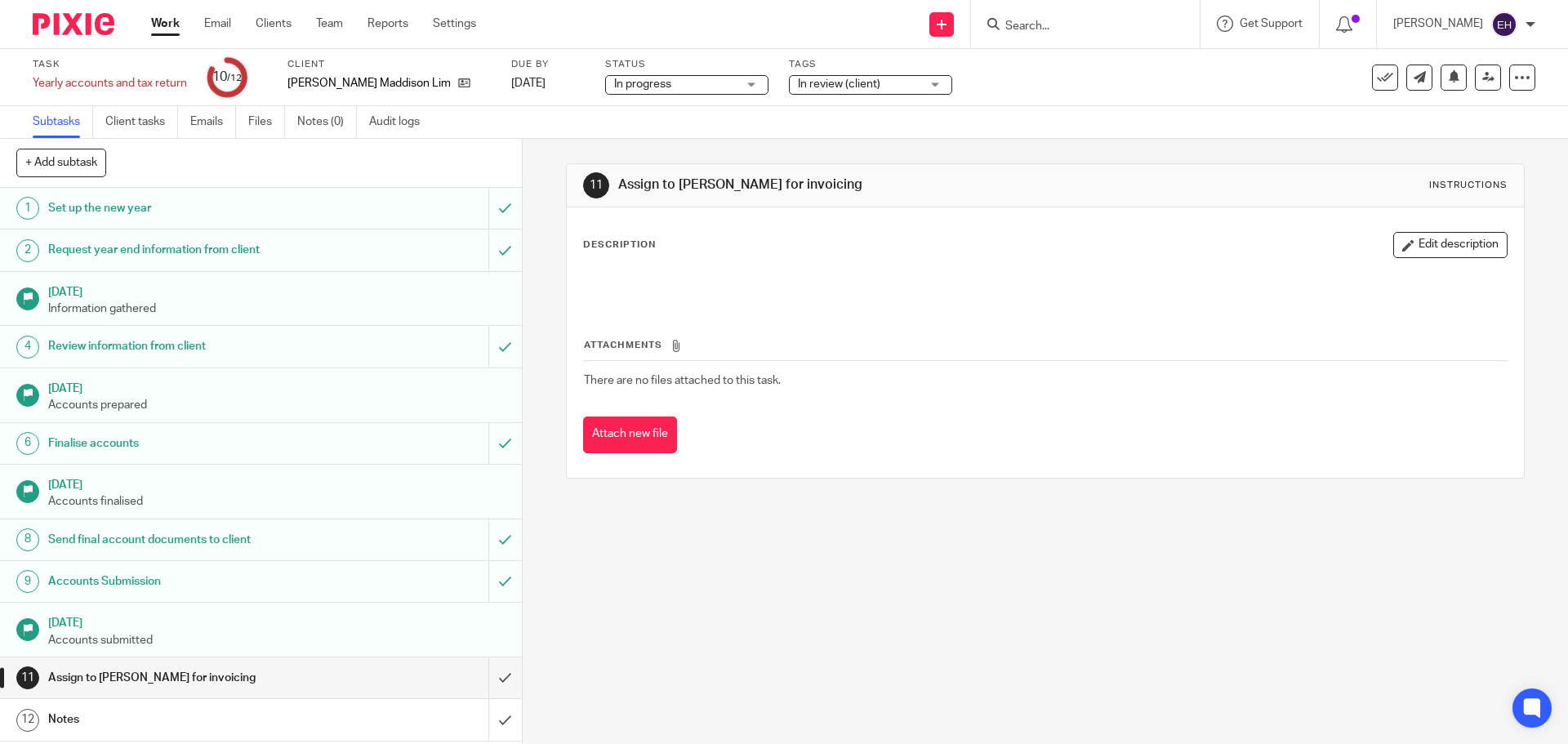 click on "Work" at bounding box center [165, 24] 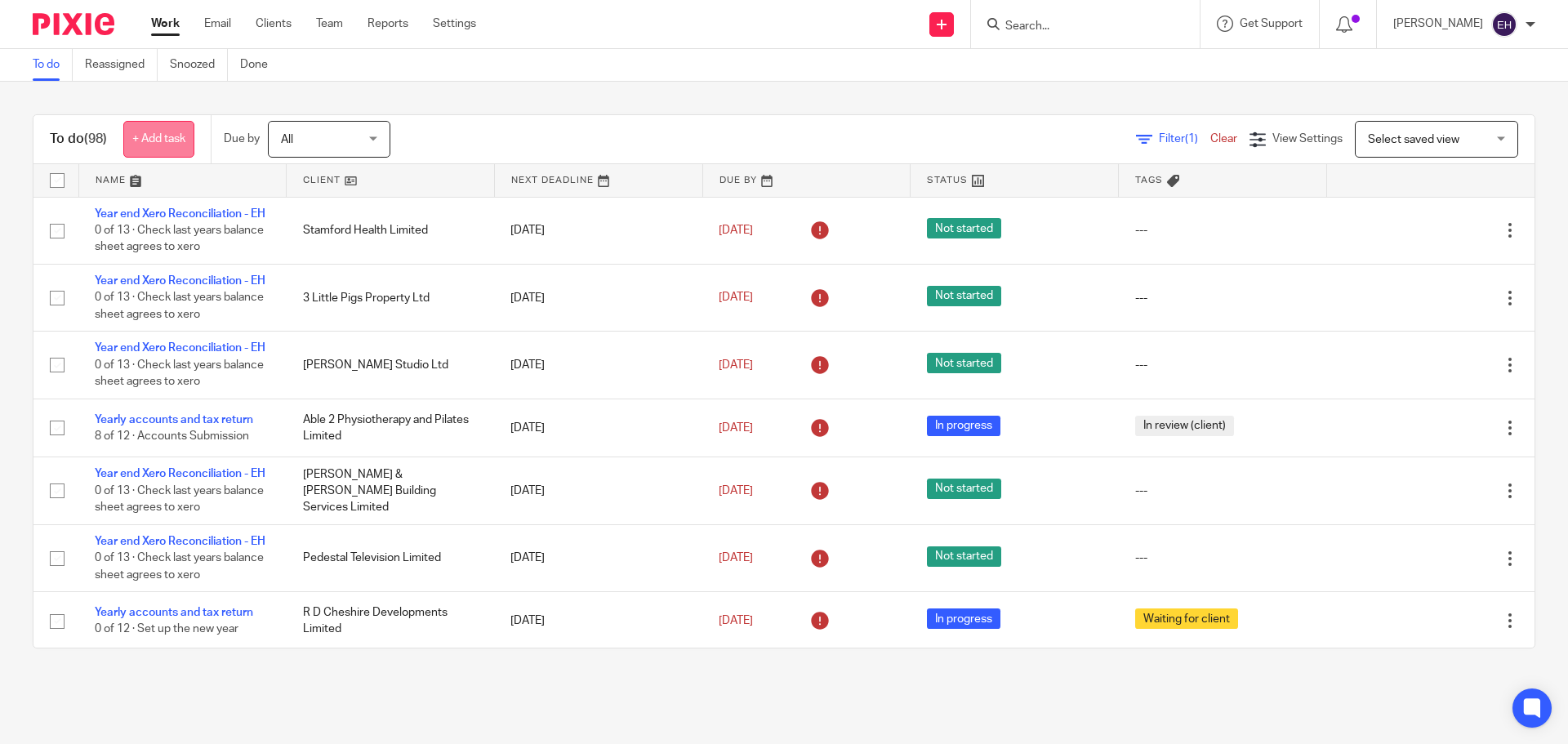 scroll, scrollTop: 0, scrollLeft: 0, axis: both 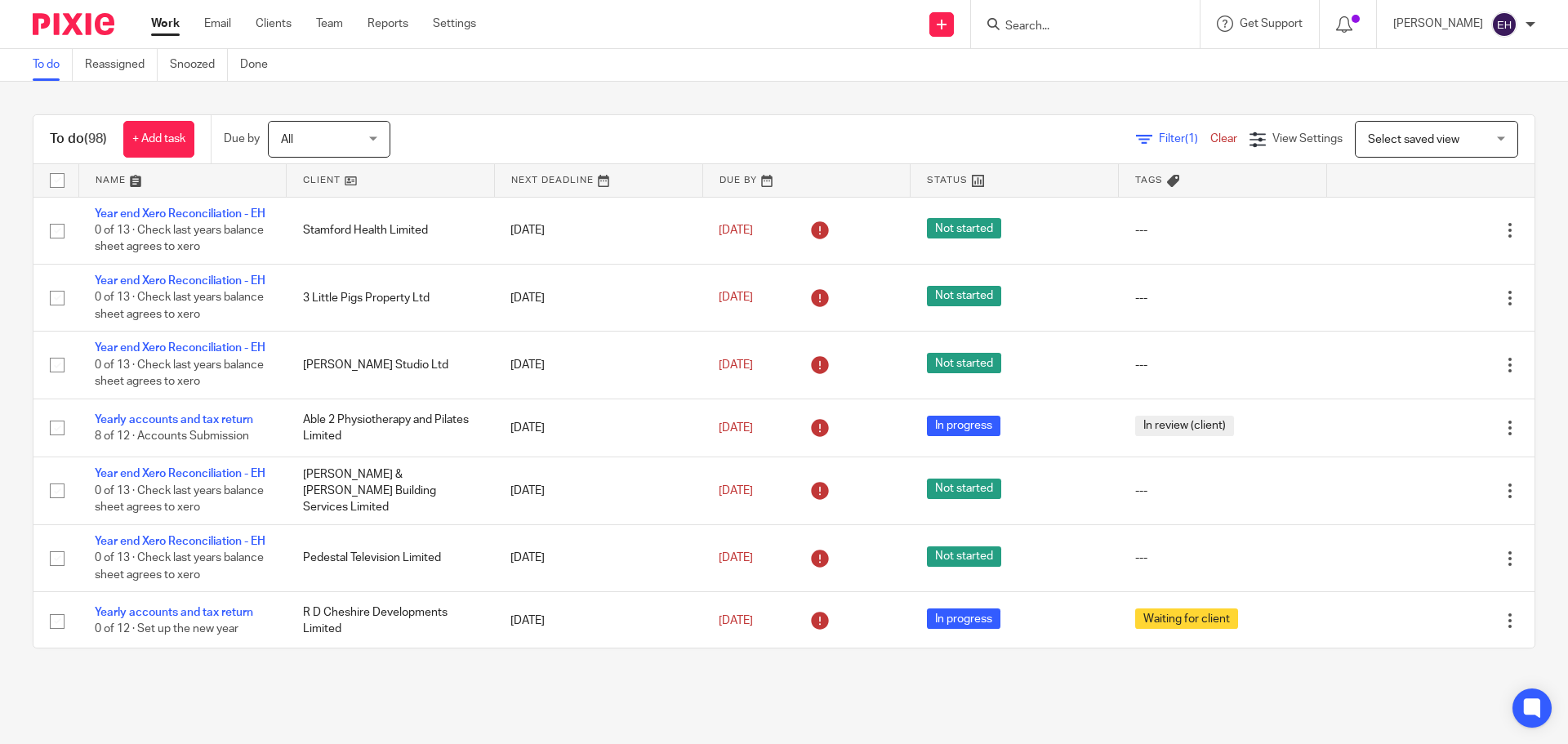 click at bounding box center [183, 180] 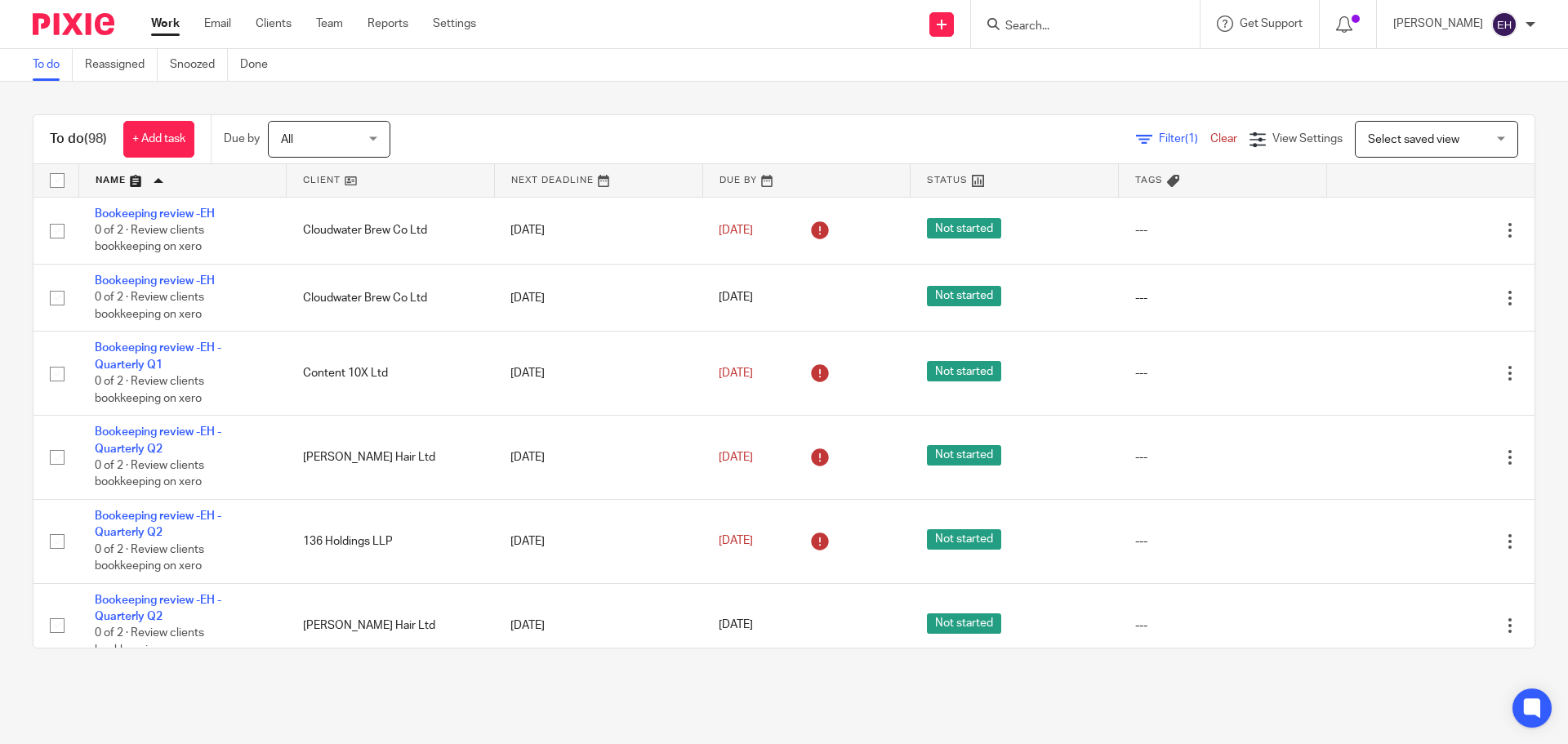scroll, scrollTop: 0, scrollLeft: 0, axis: both 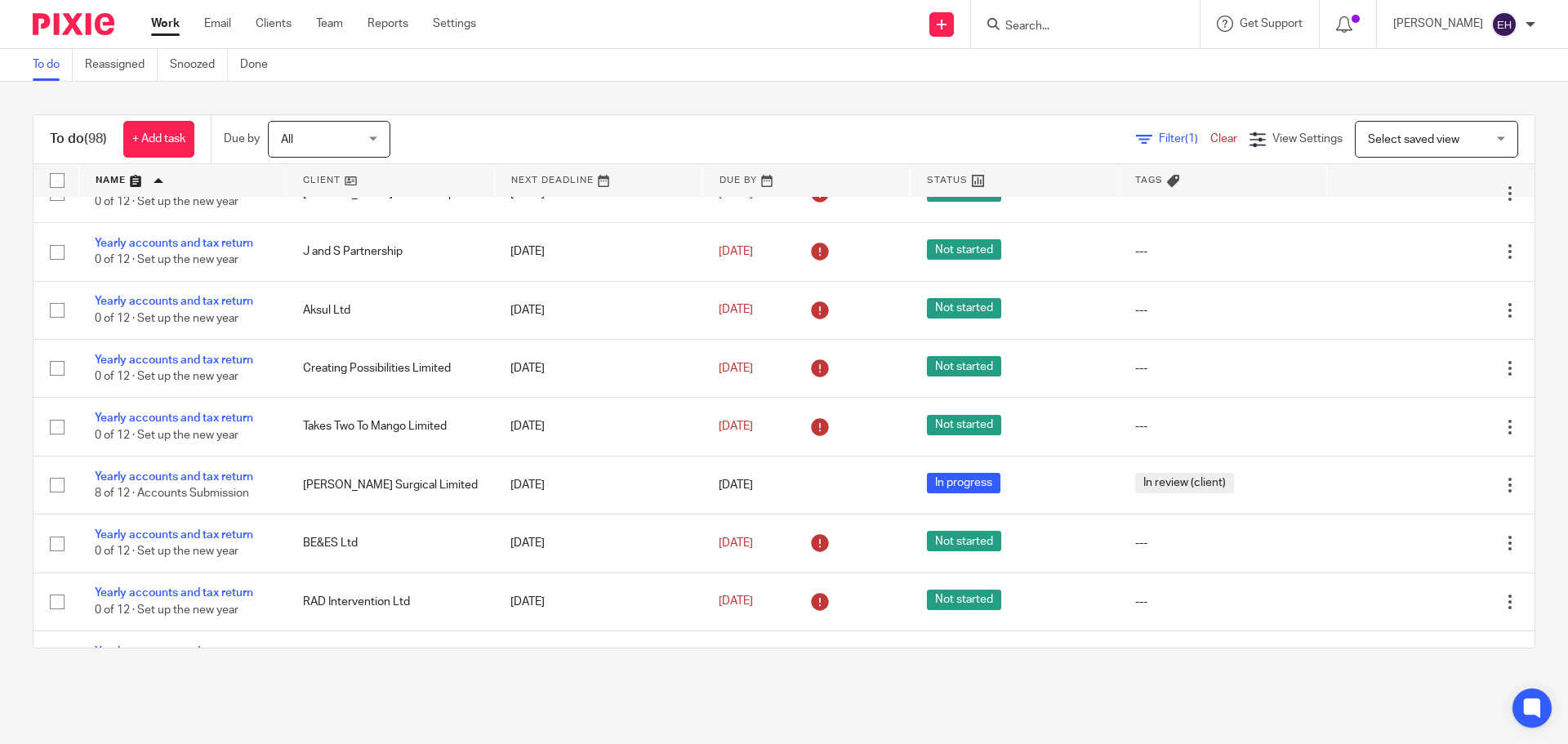 click on "Yearly accounts and tax return" 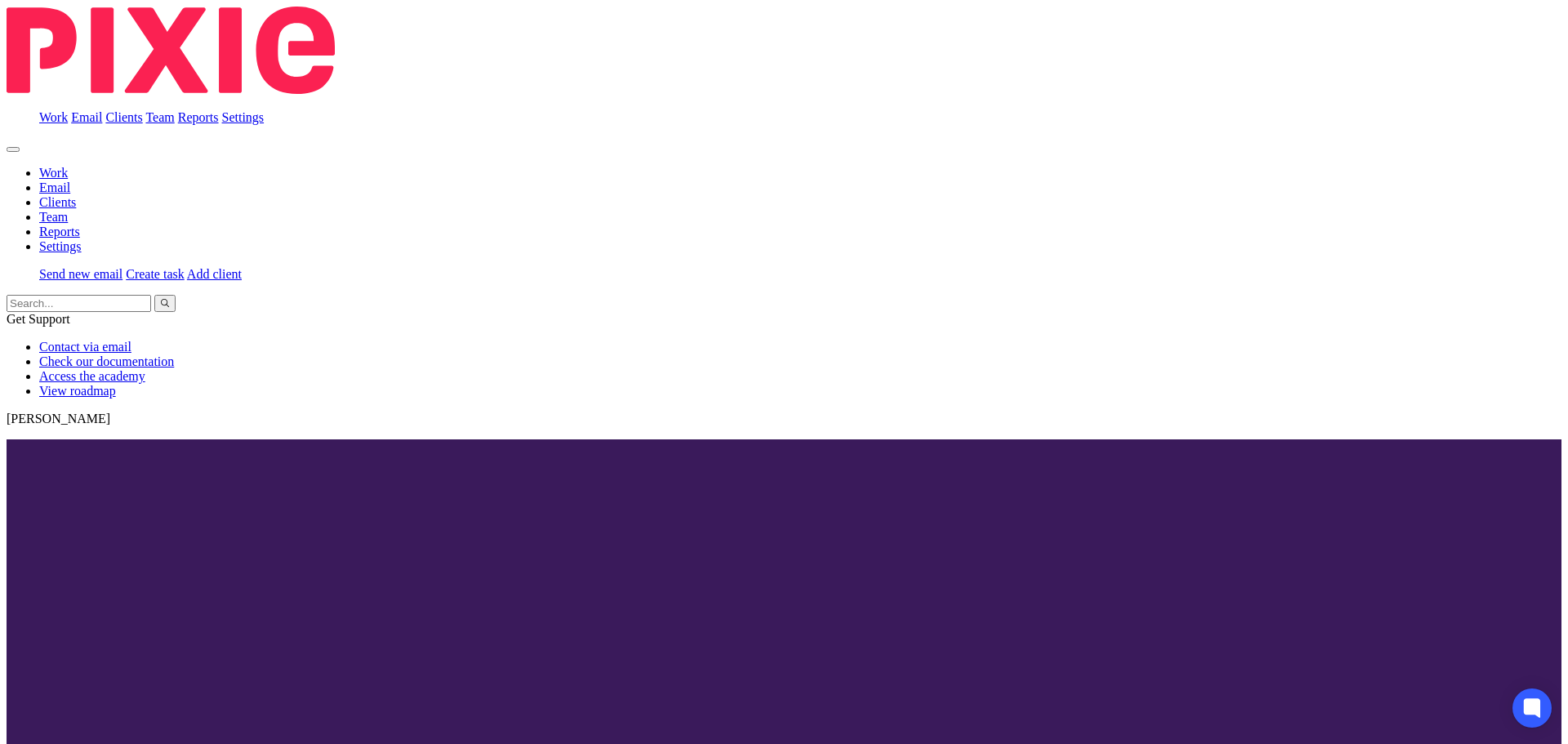 scroll, scrollTop: 0, scrollLeft: 0, axis: both 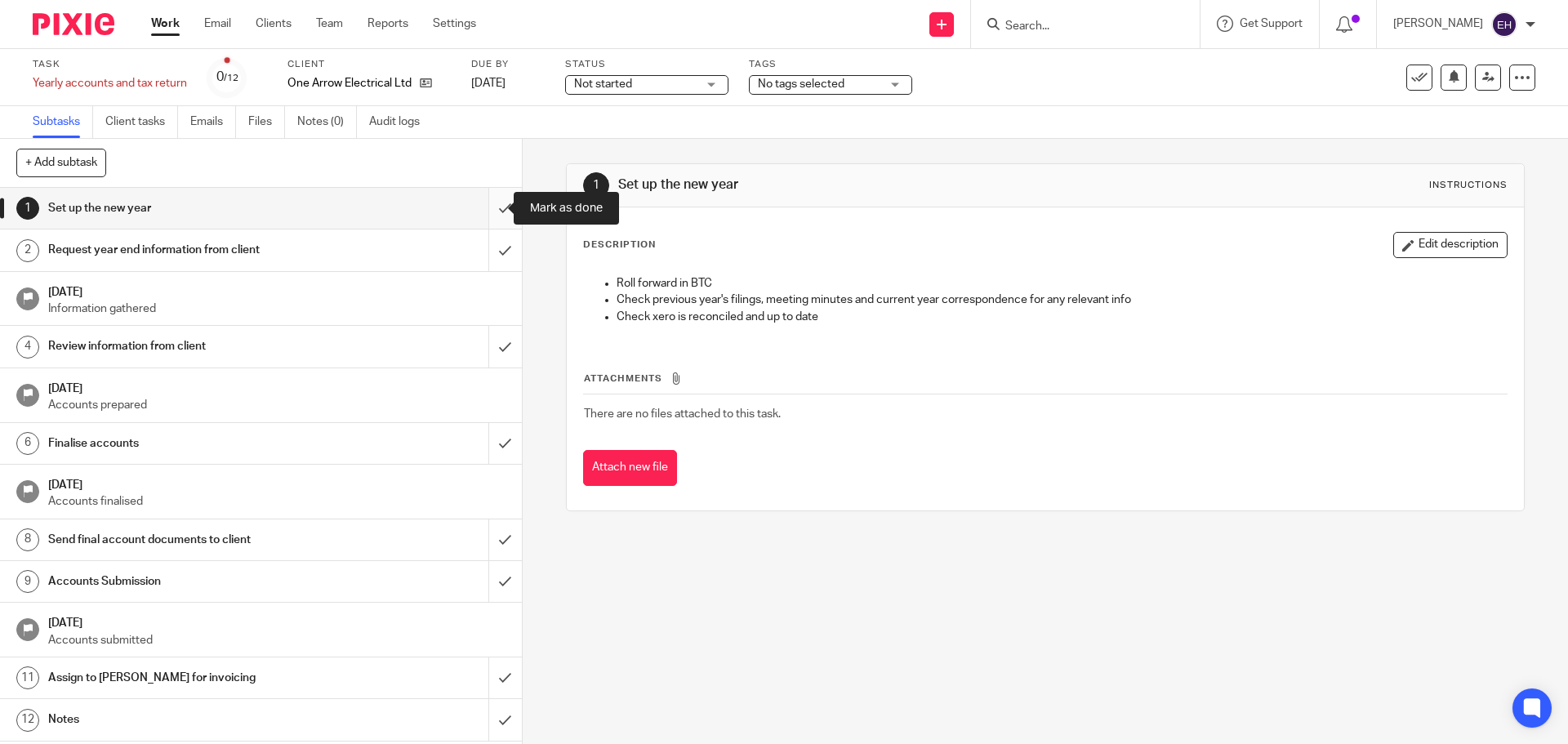 click at bounding box center (261, 208) 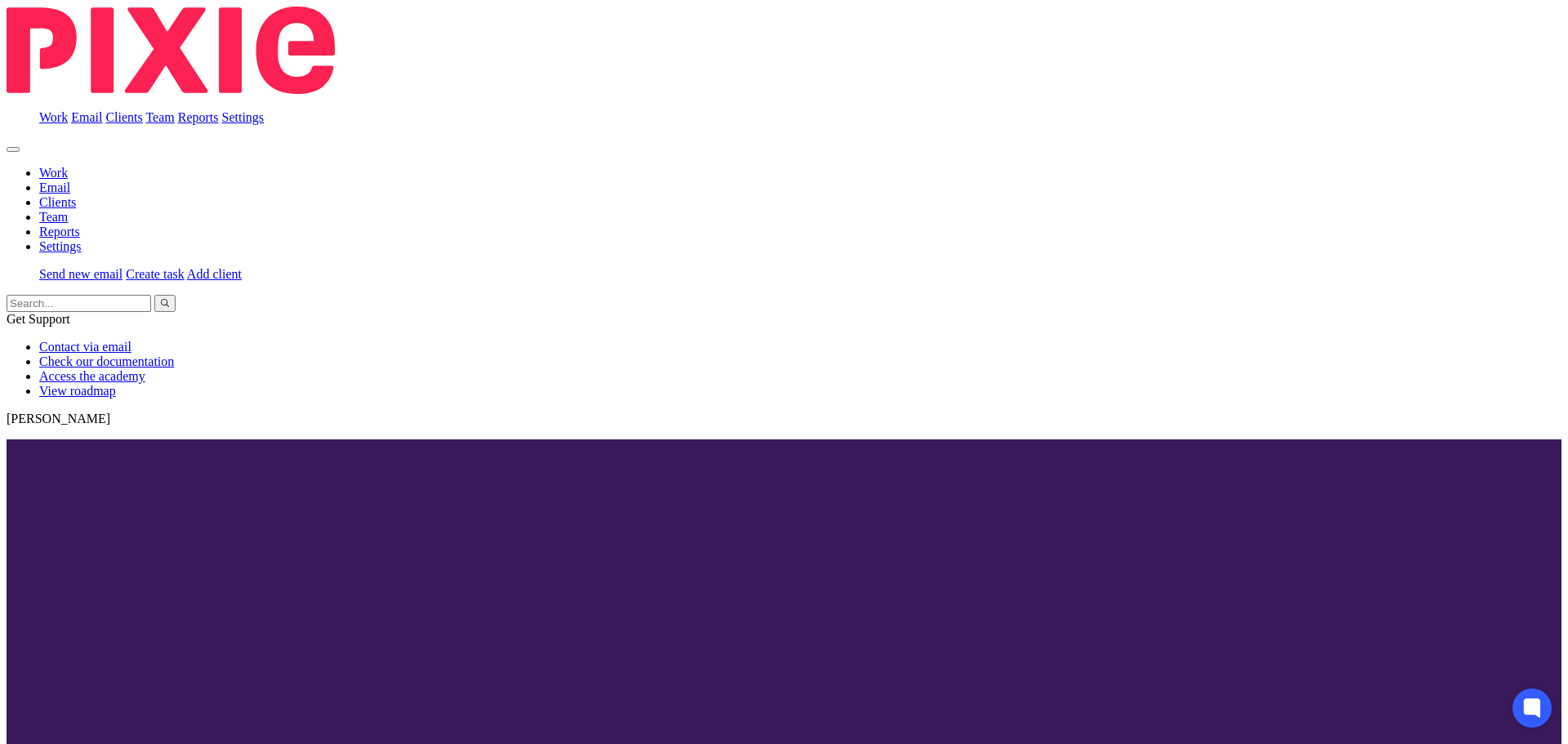 scroll, scrollTop: 0, scrollLeft: 0, axis: both 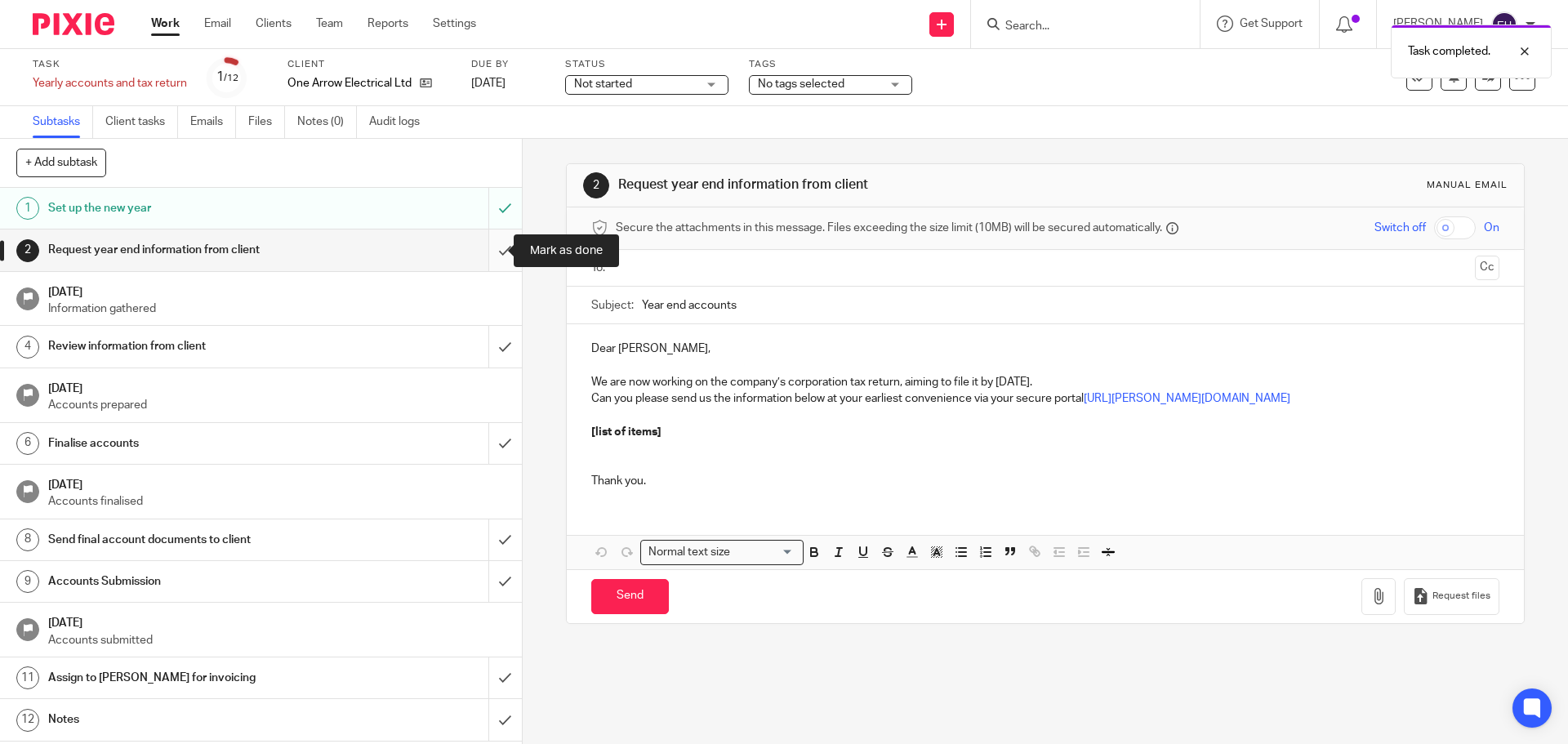 click at bounding box center [261, 250] 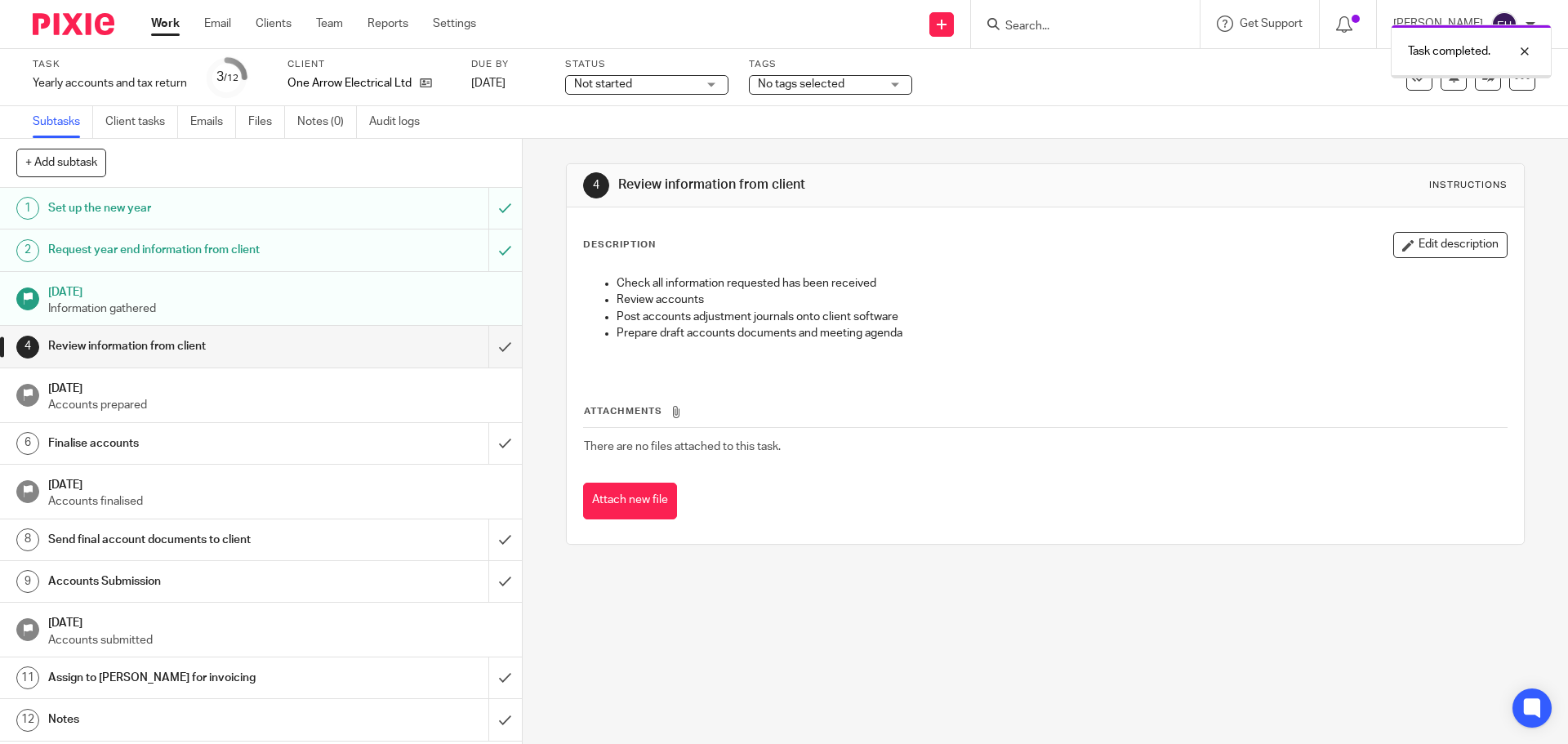 scroll, scrollTop: 0, scrollLeft: 0, axis: both 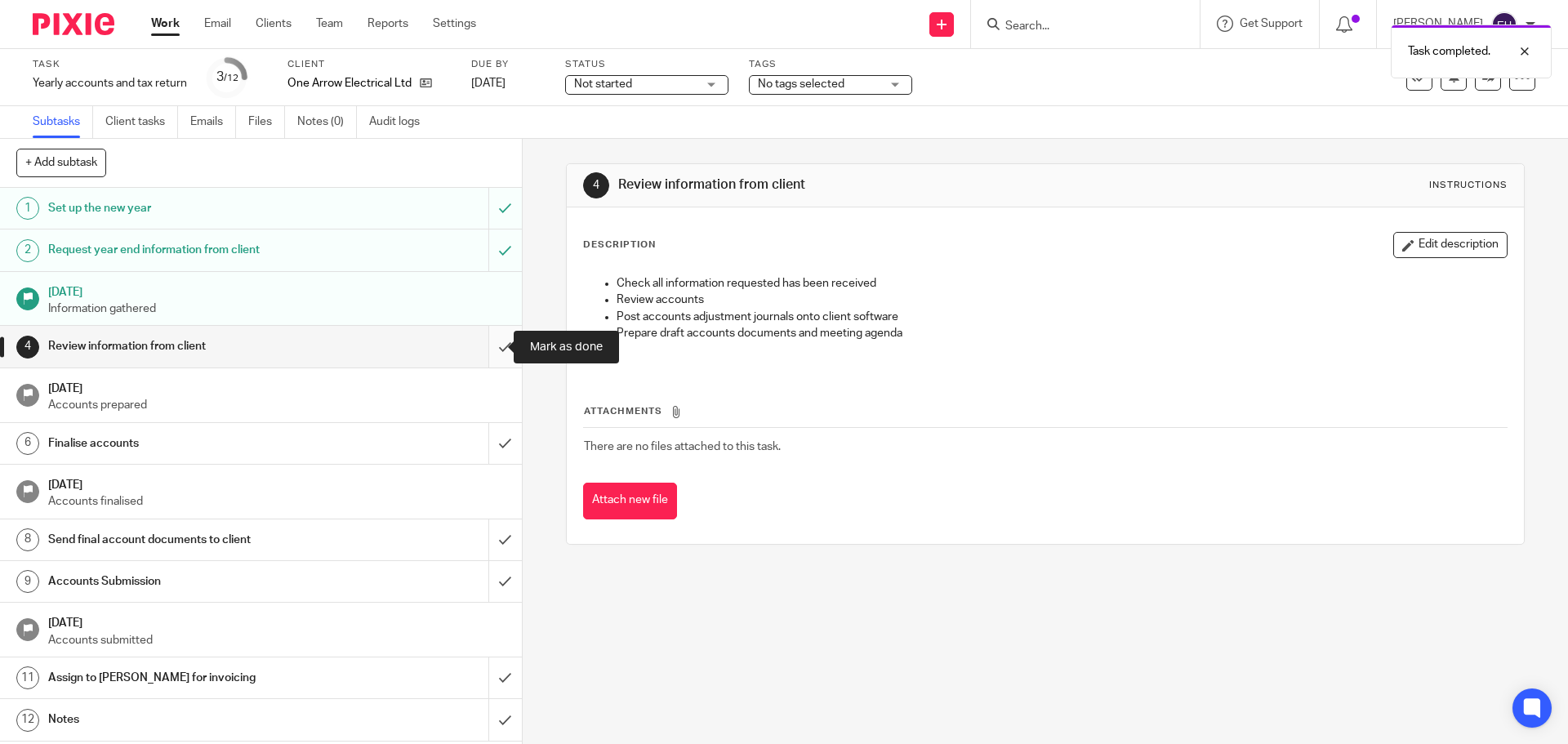 click at bounding box center [261, 346] 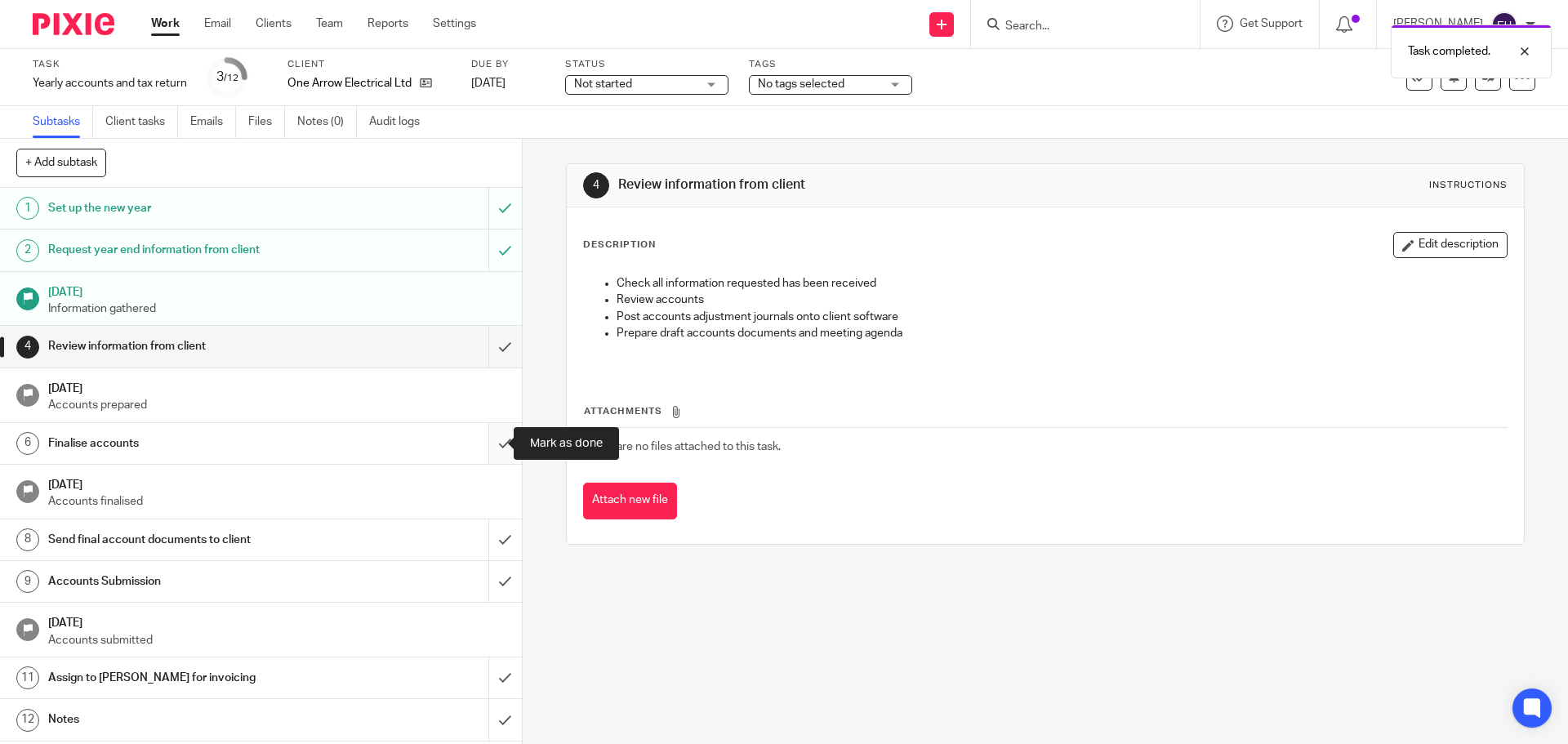 click at bounding box center [261, 443] 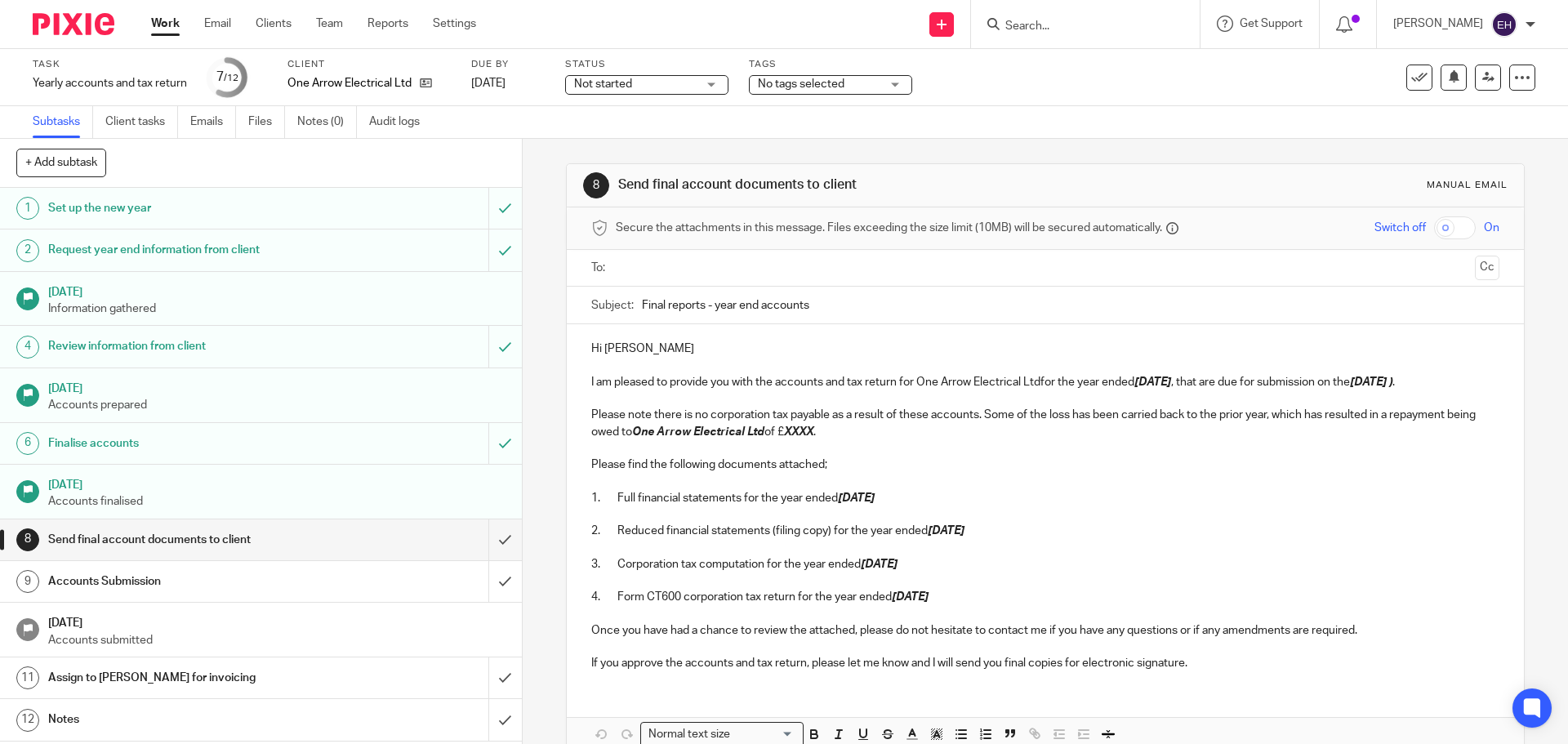 scroll, scrollTop: 0, scrollLeft: 0, axis: both 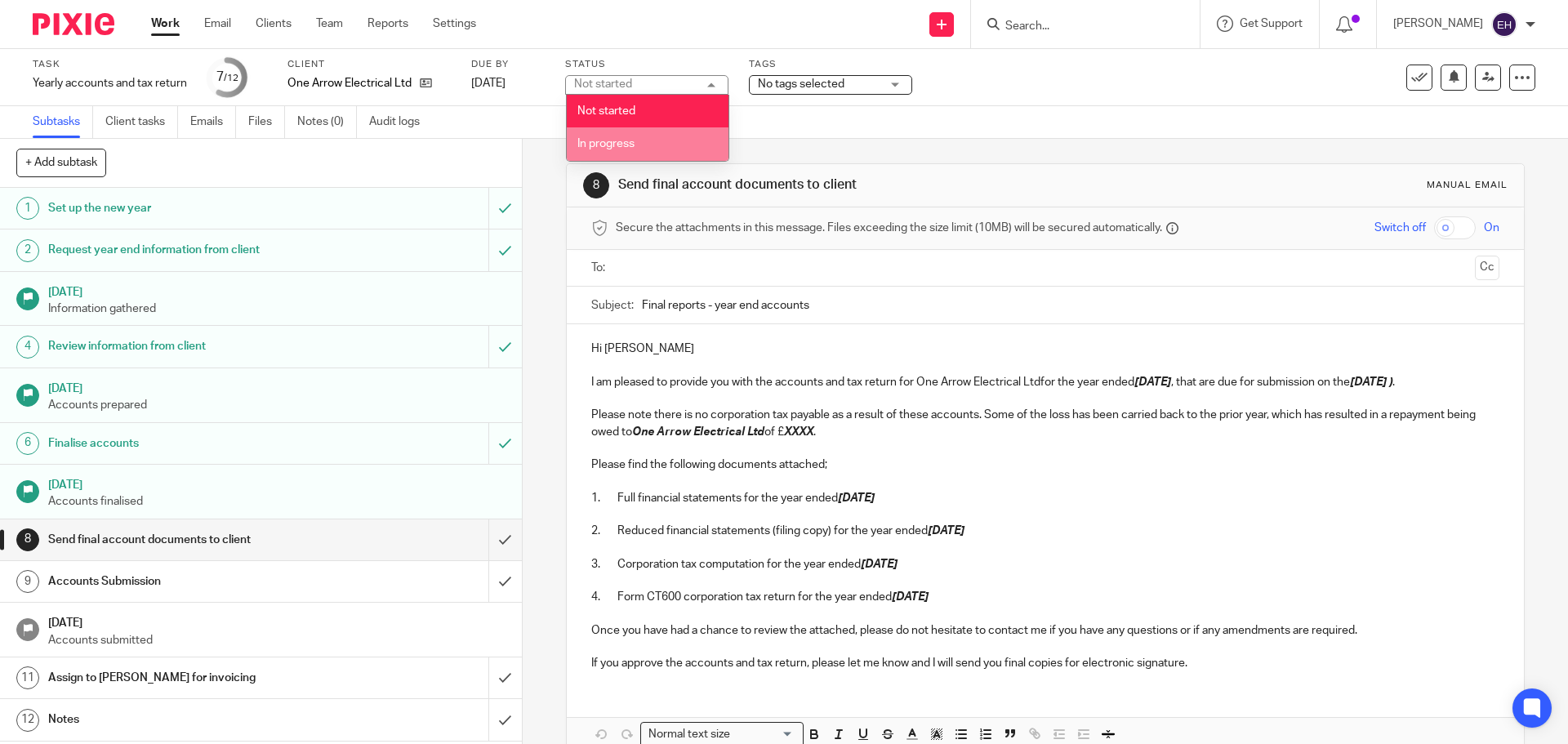 click on "In progress" at bounding box center [648, 144] 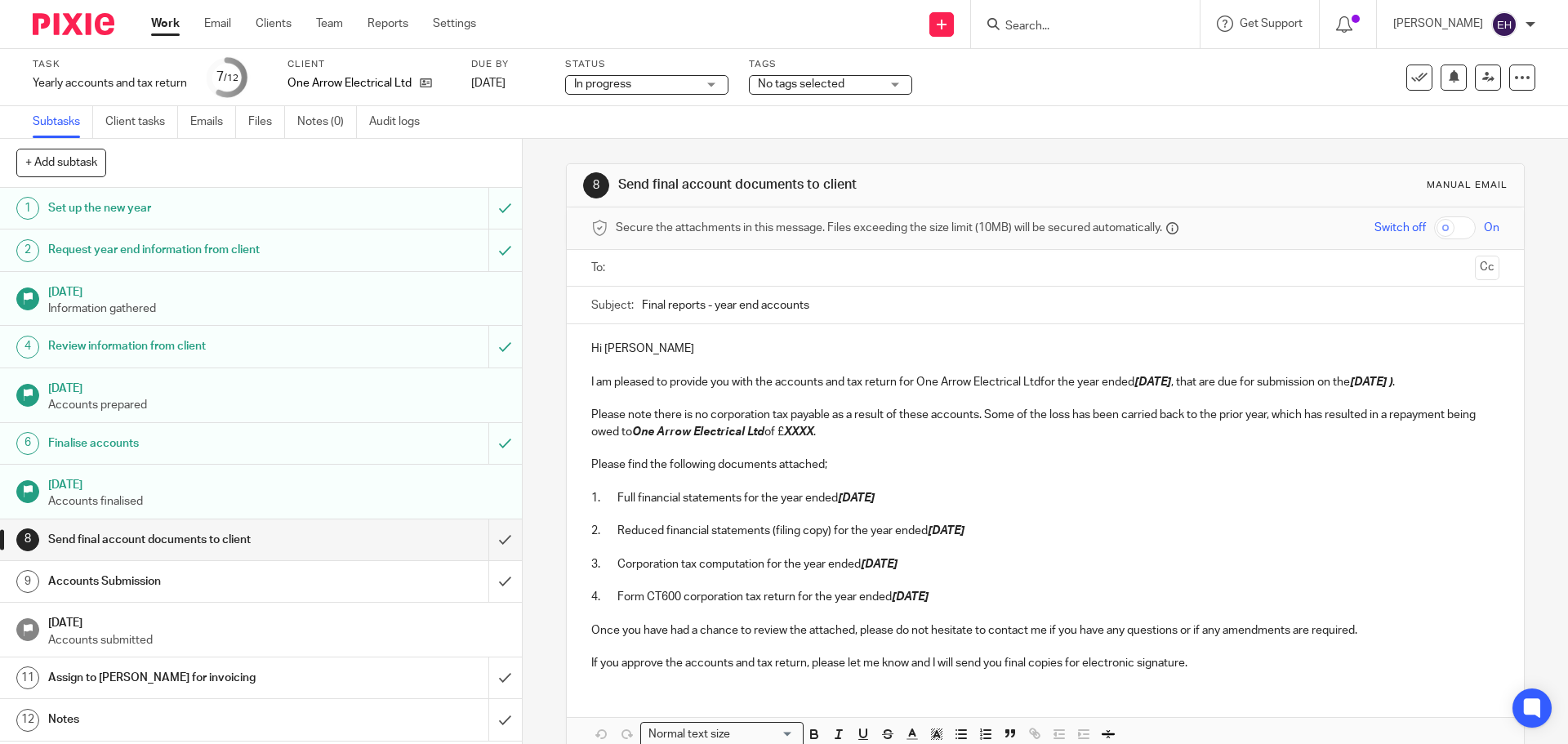 click on "No tags selected" at bounding box center (831, 85) 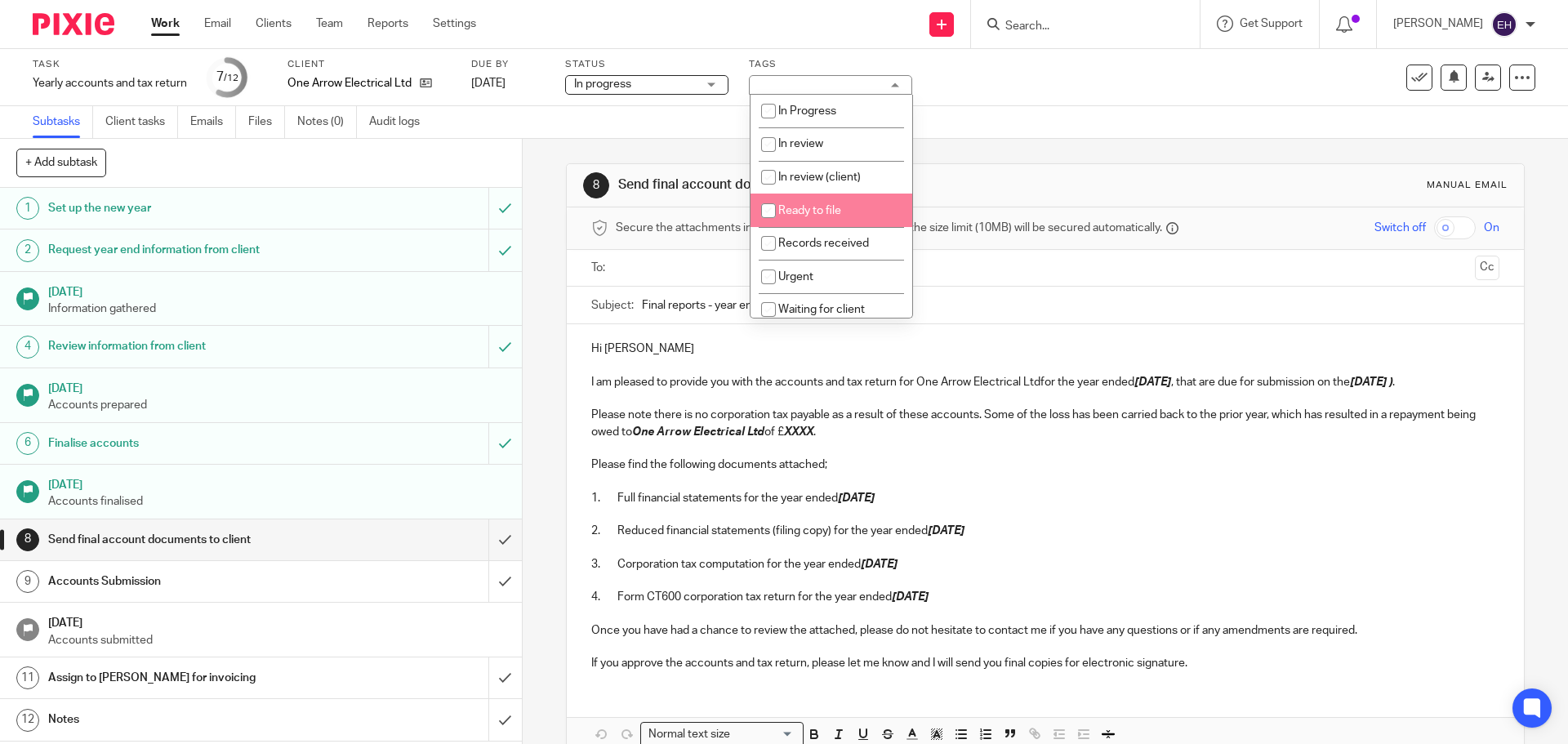 click on "Ready to file" at bounding box center [831, 210] 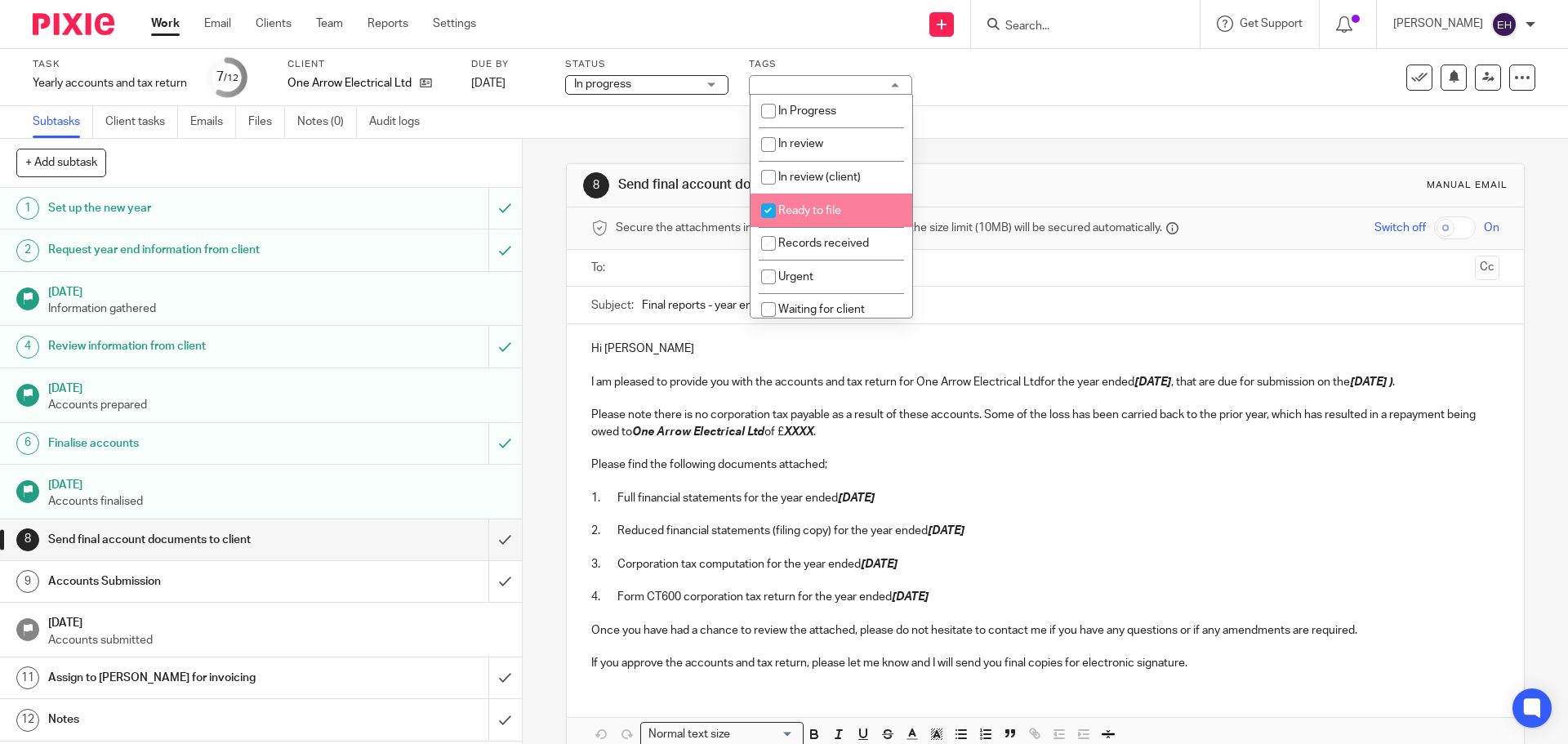 checkbox on "true" 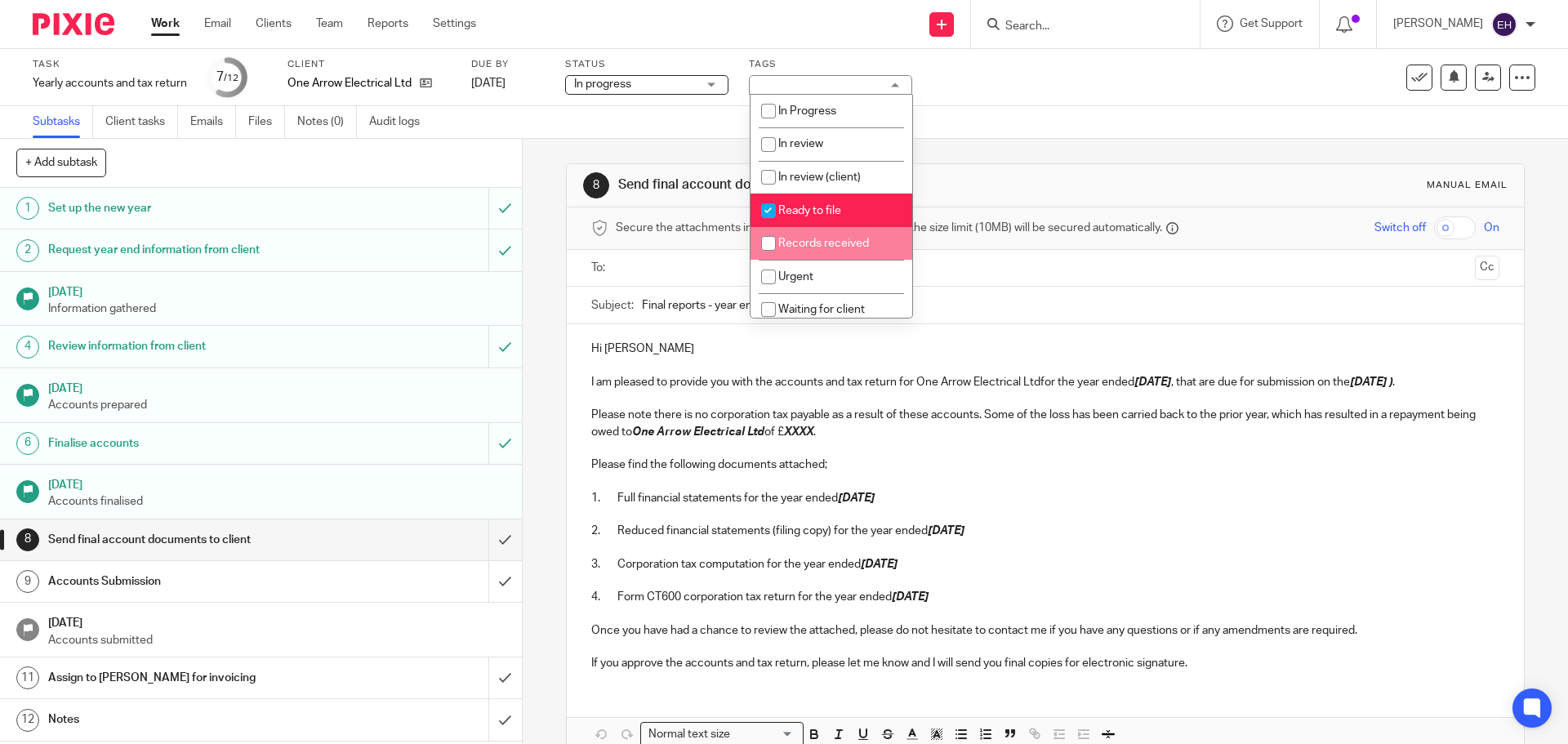click on "Work" at bounding box center (165, 24) 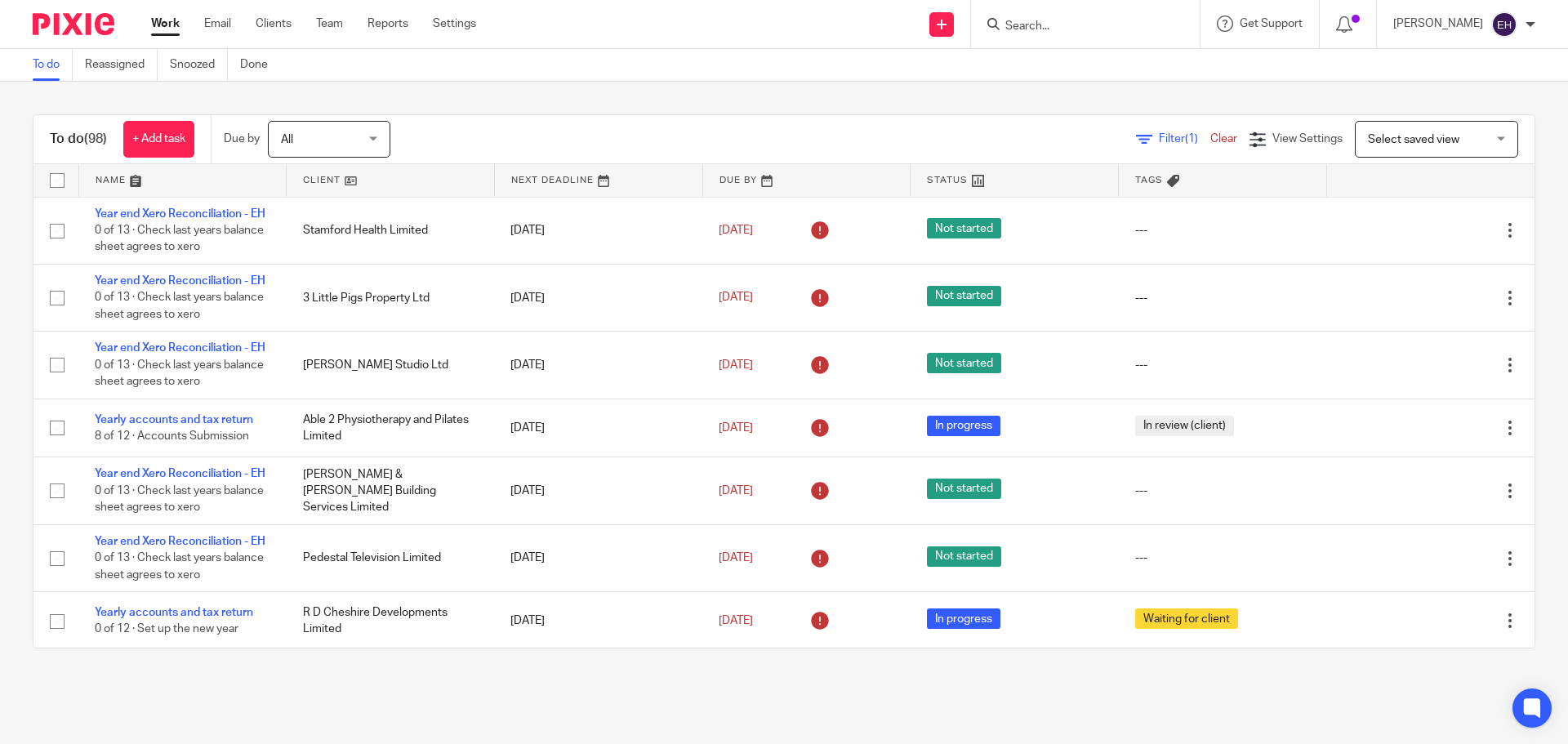 scroll, scrollTop: 0, scrollLeft: 0, axis: both 